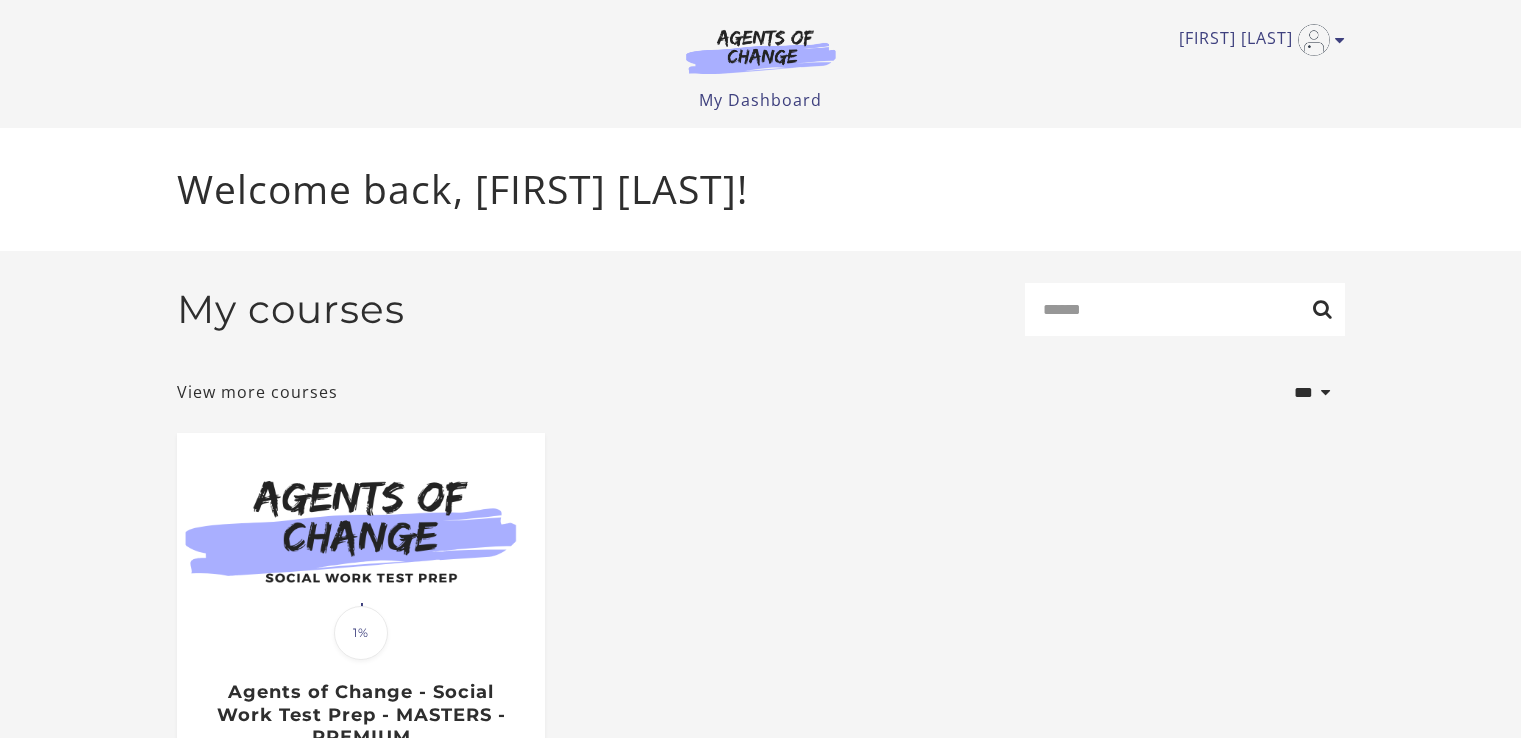 scroll, scrollTop: 0, scrollLeft: 0, axis: both 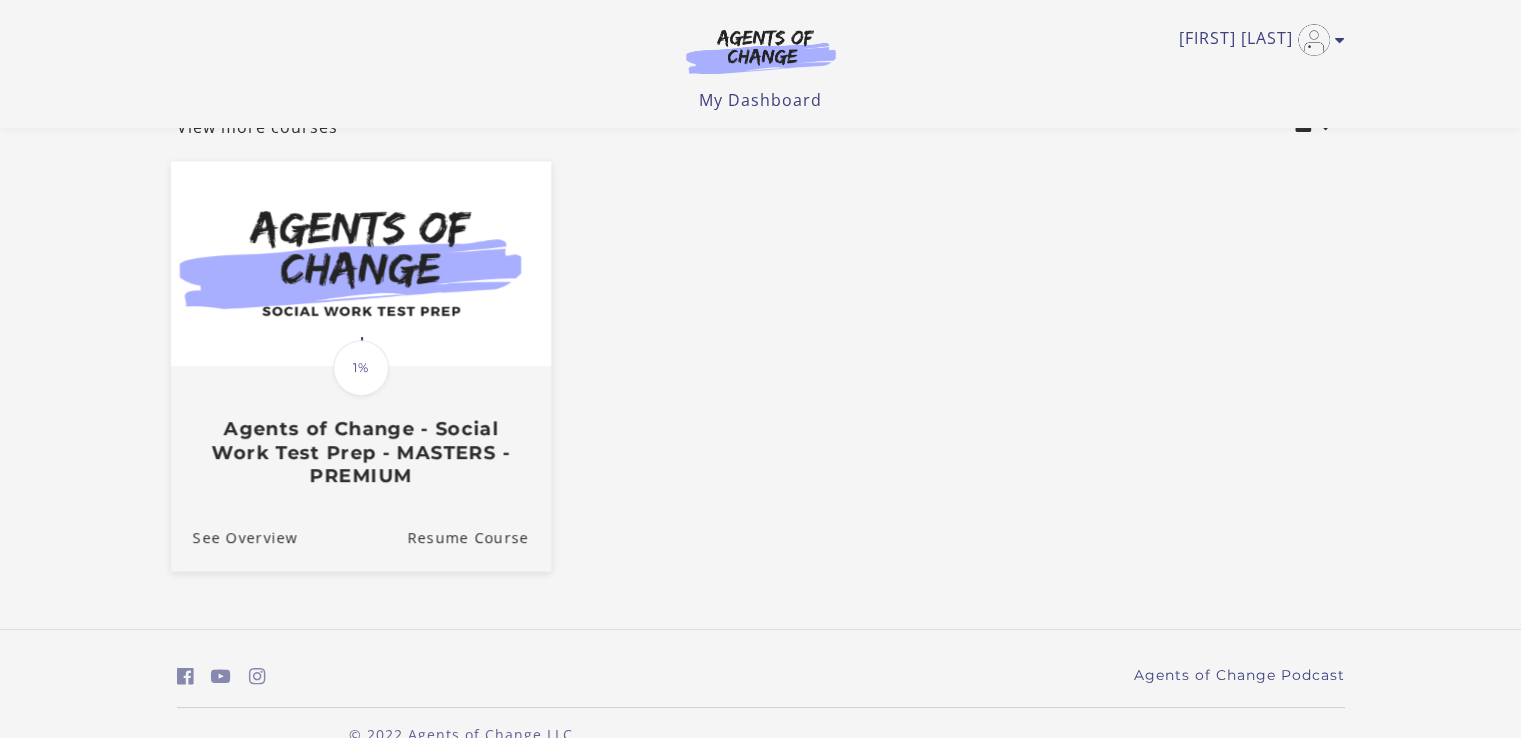 click at bounding box center [360, 264] 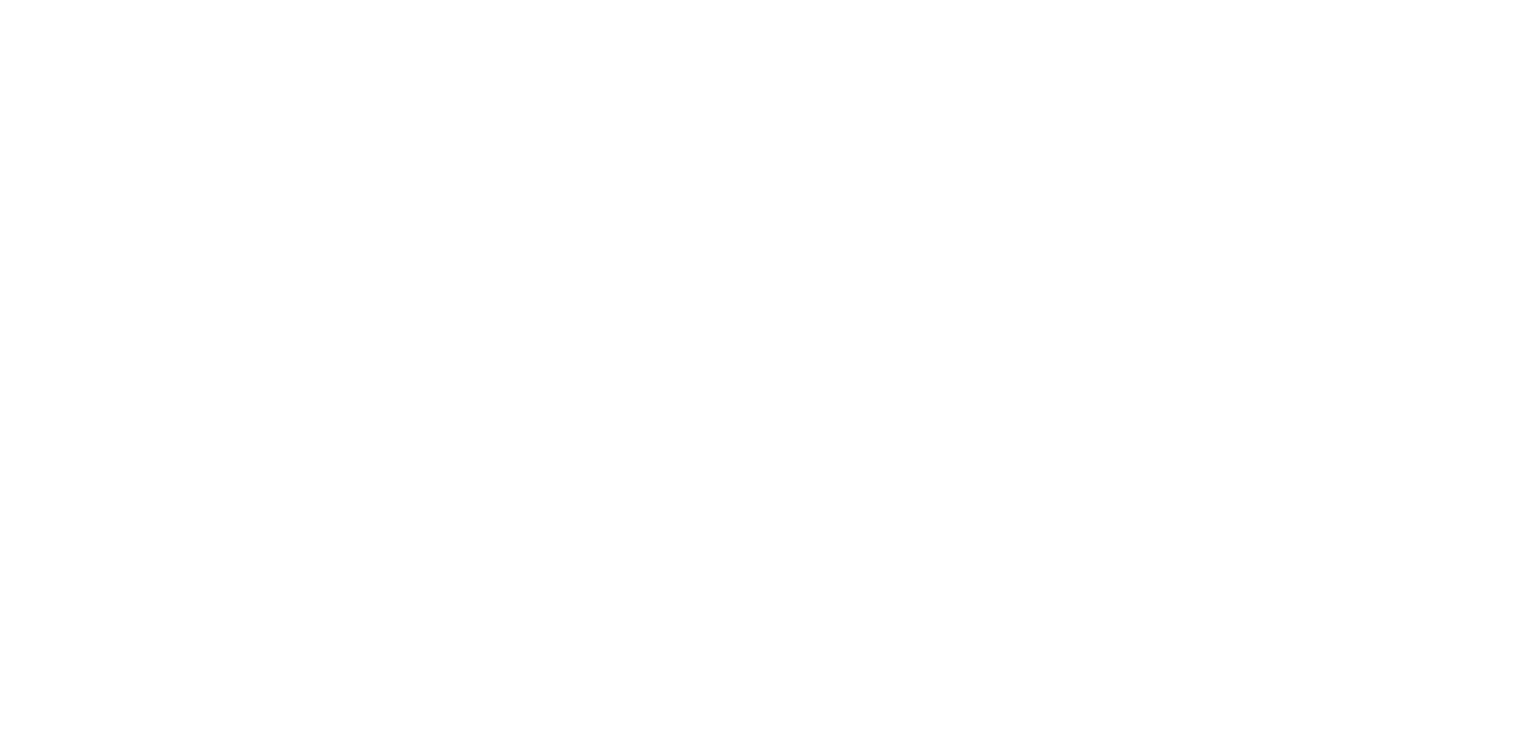 scroll, scrollTop: 0, scrollLeft: 0, axis: both 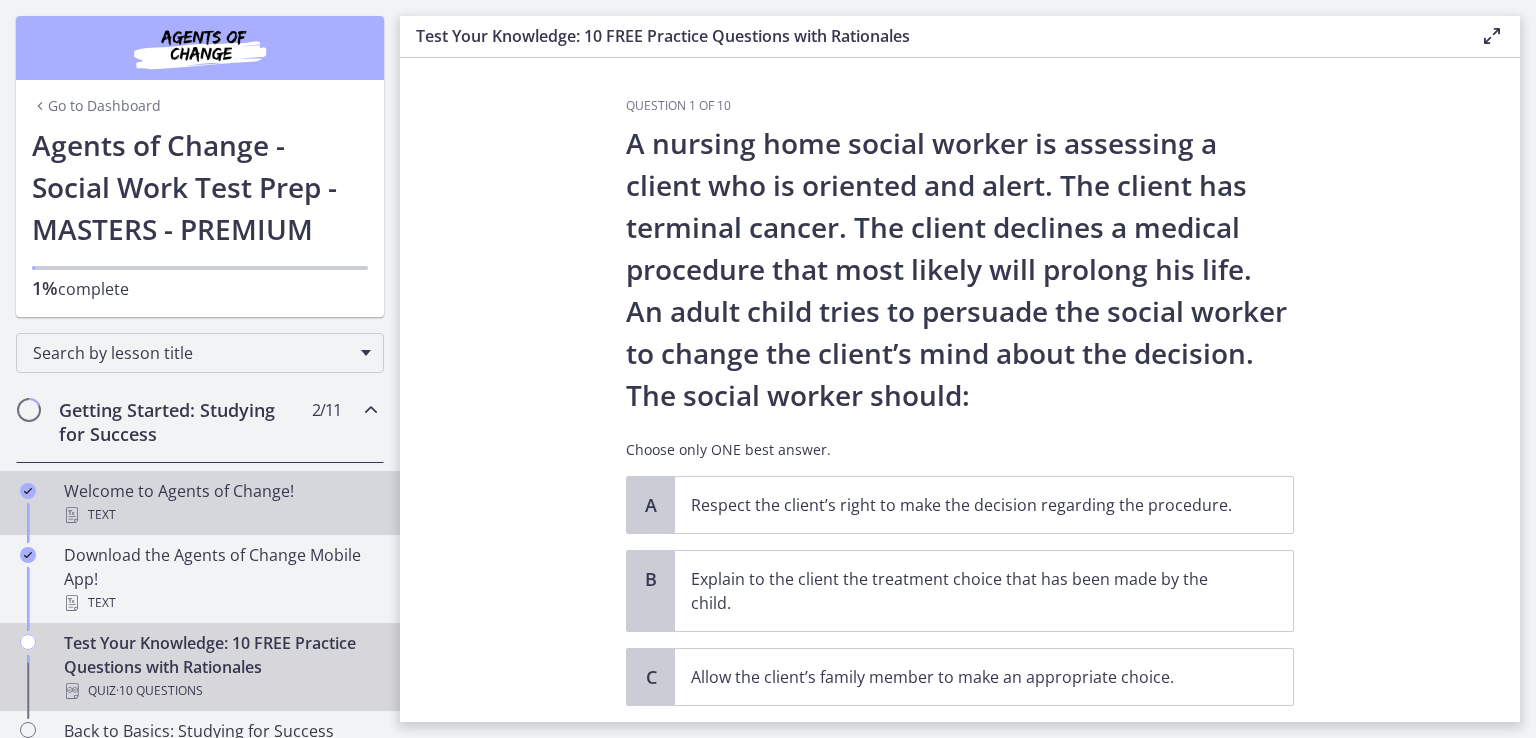 click on "Text" at bounding box center (220, 515) 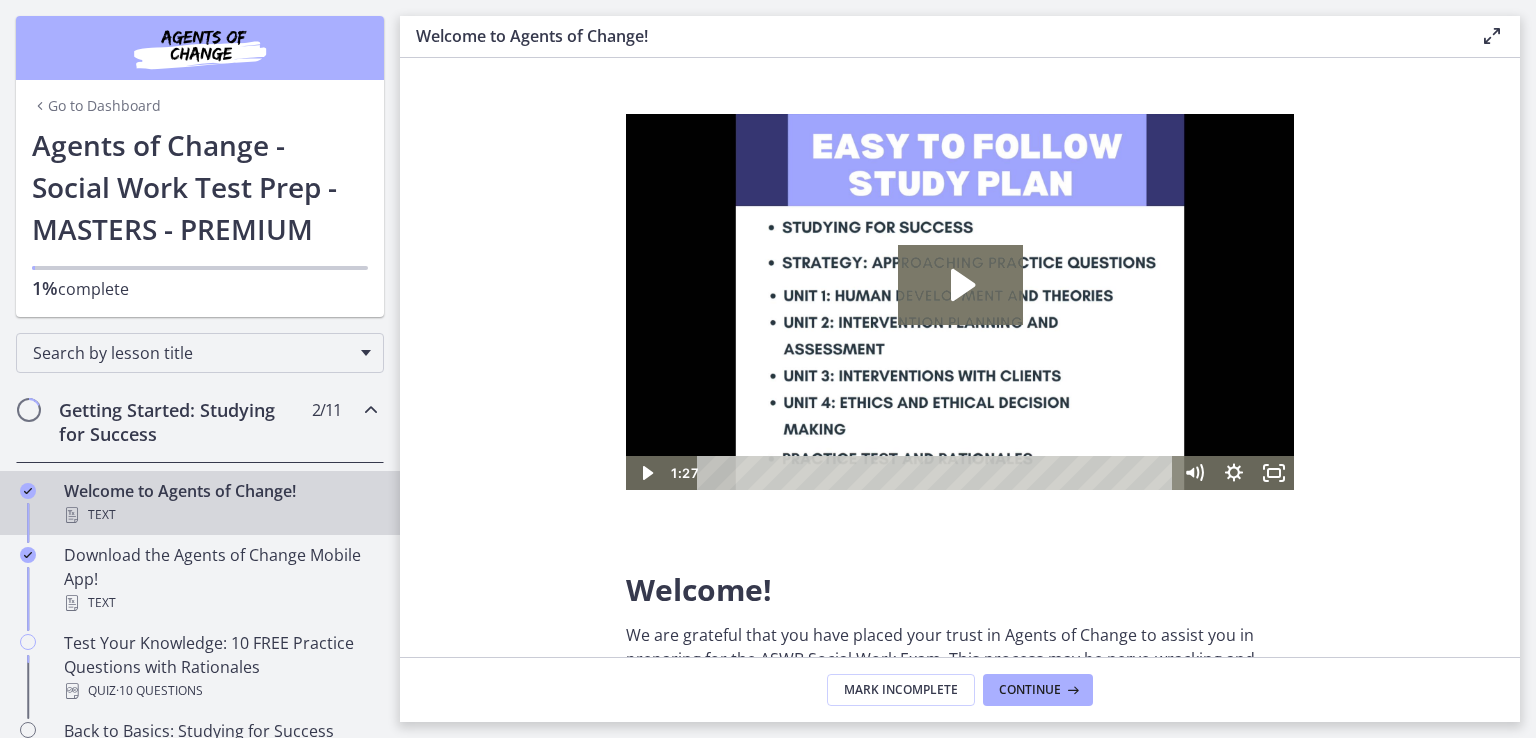 scroll, scrollTop: 0, scrollLeft: 0, axis: both 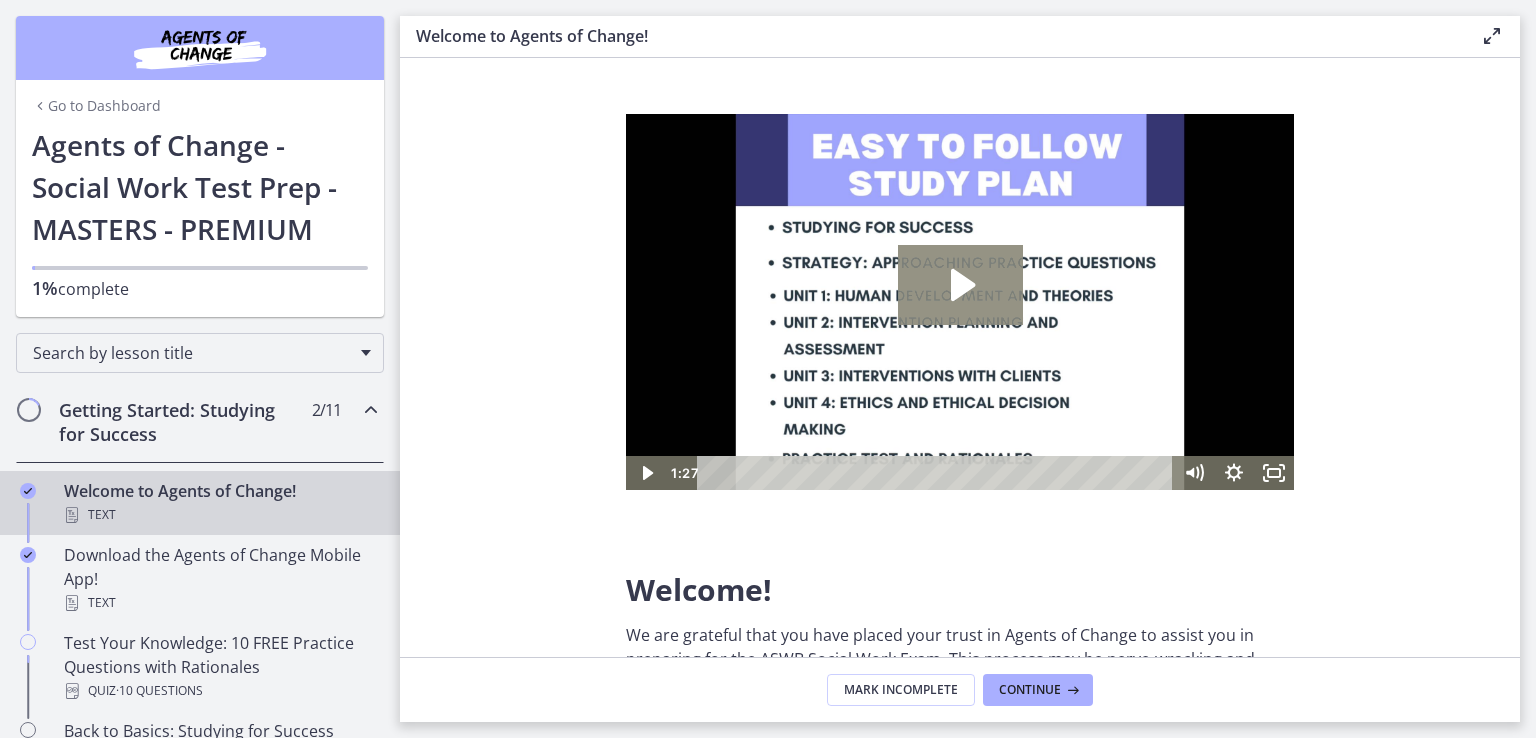 click 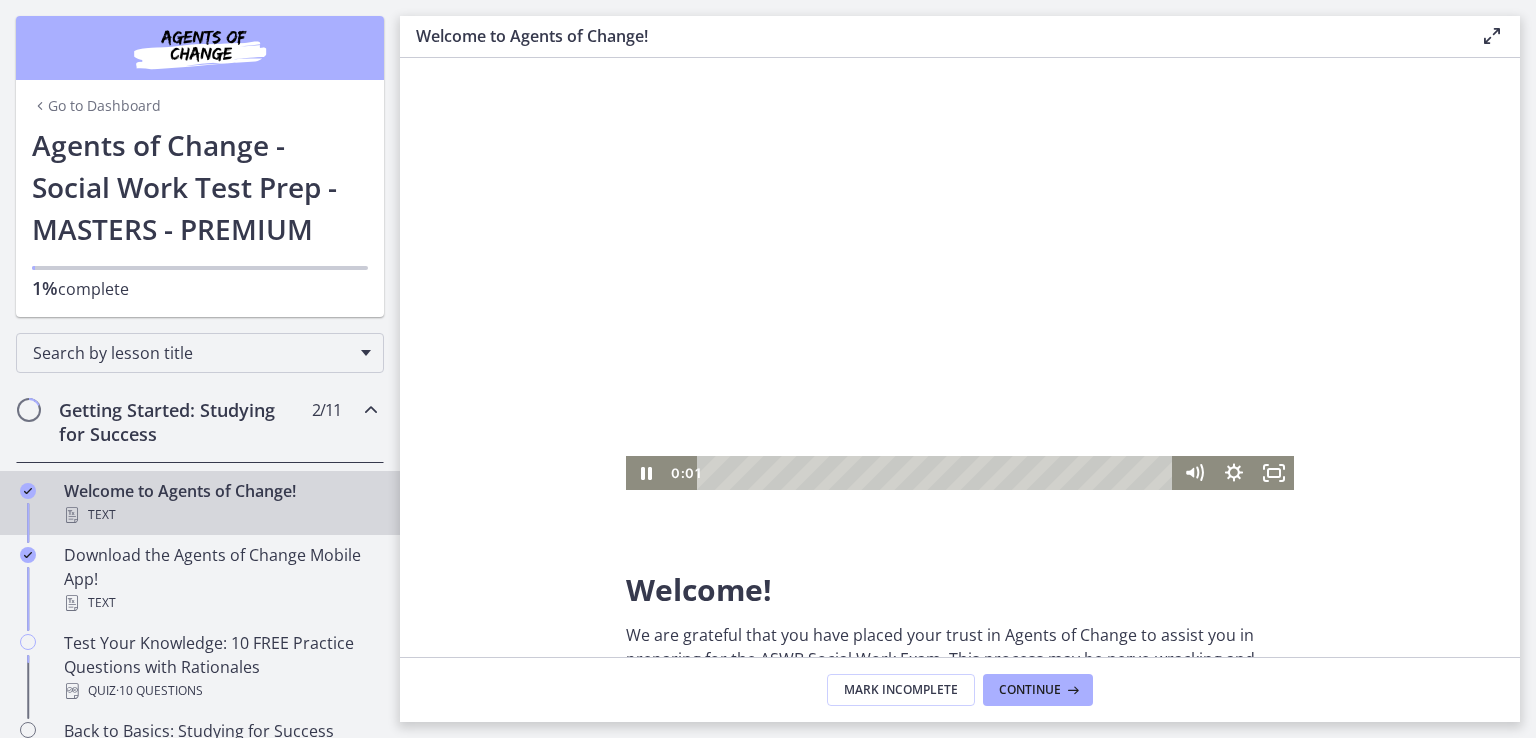 type 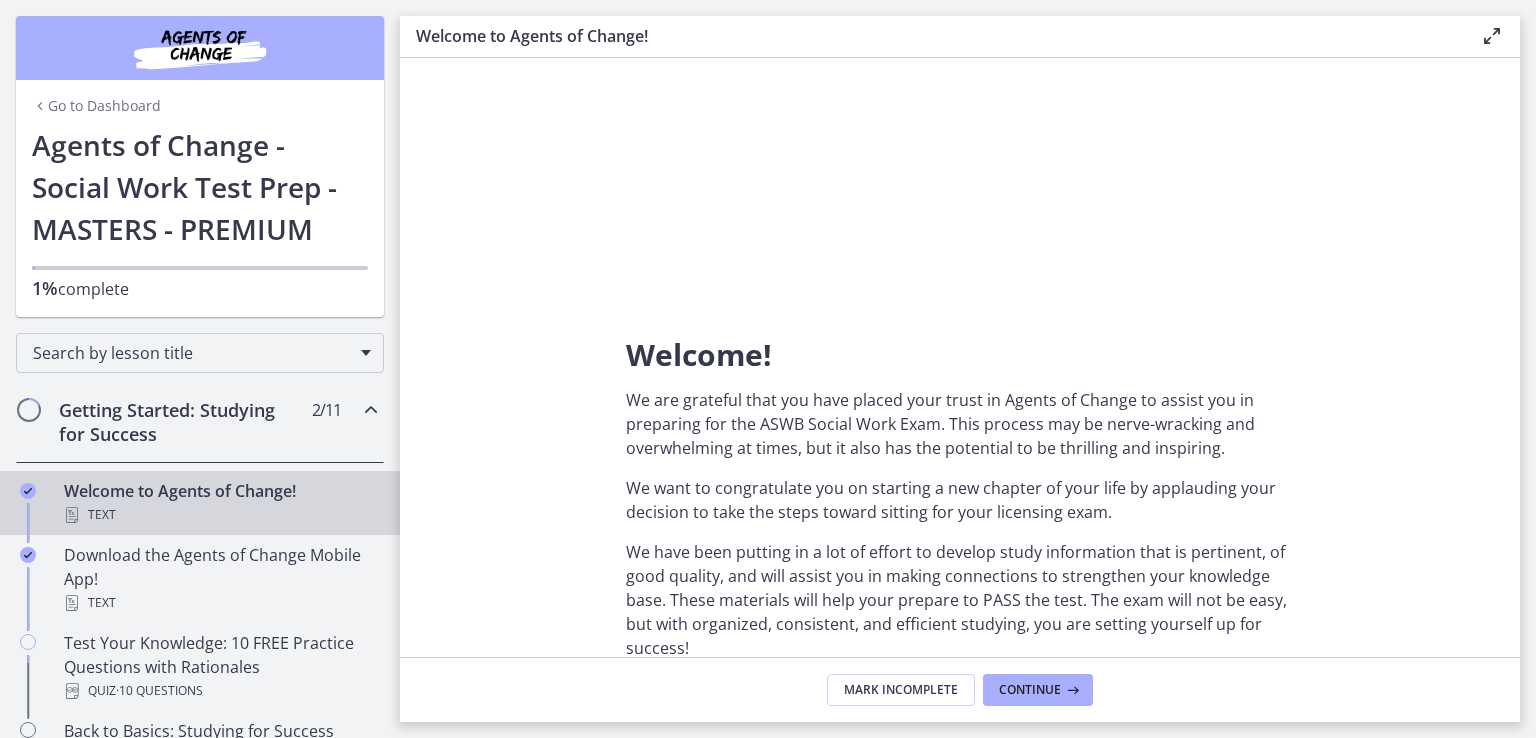 scroll, scrollTop: 0, scrollLeft: 0, axis: both 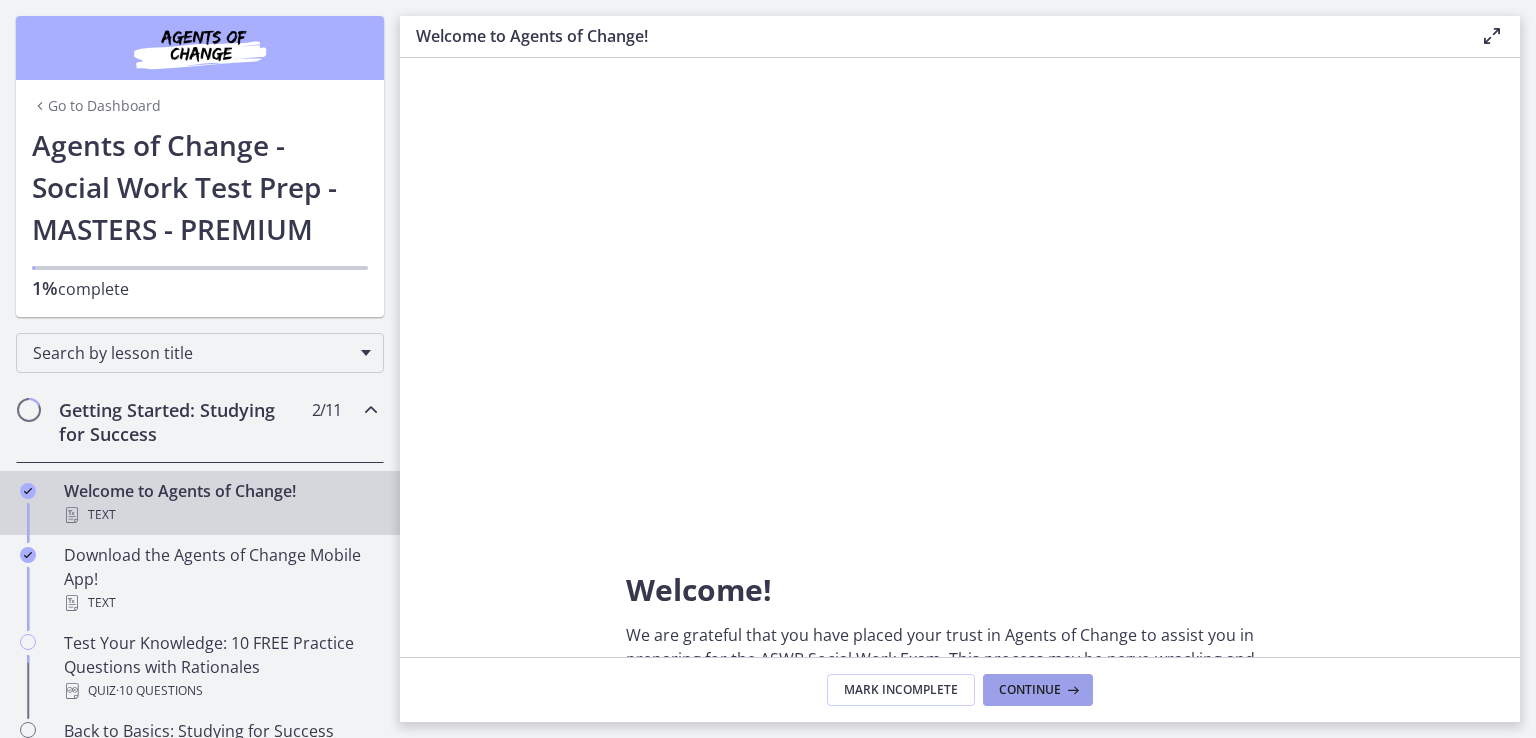 click on "Continue" at bounding box center [1038, 690] 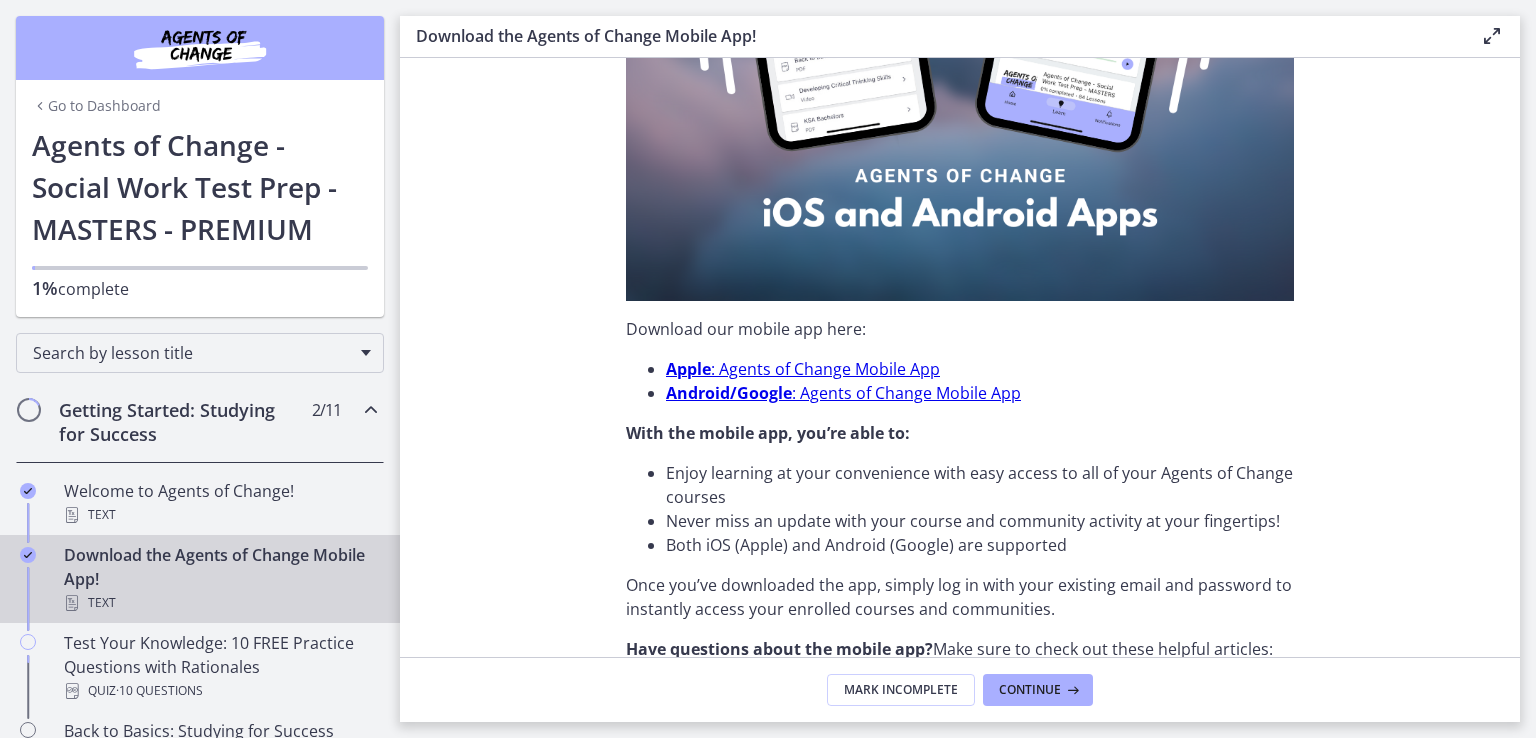 scroll, scrollTop: 624, scrollLeft: 0, axis: vertical 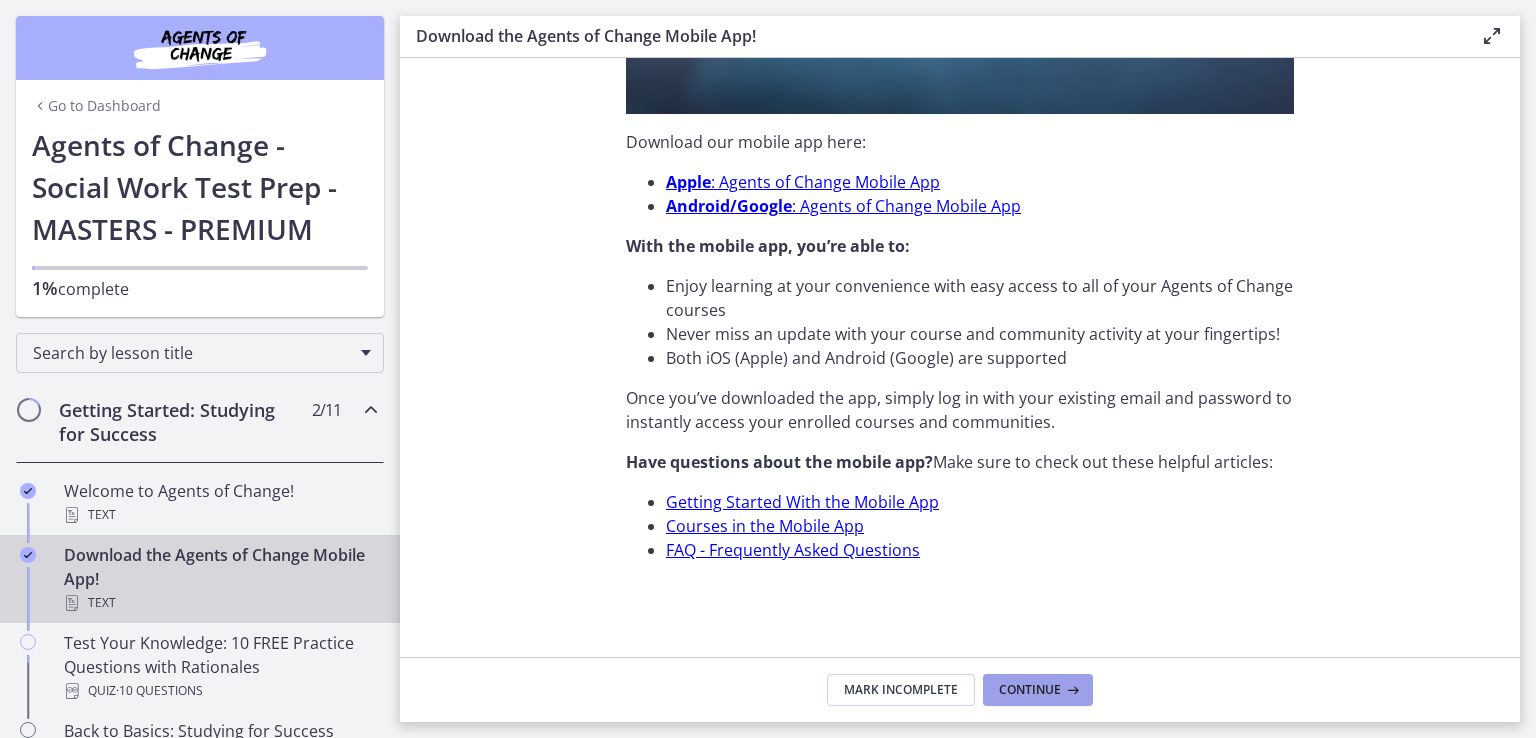 click on "Continue" at bounding box center [1030, 690] 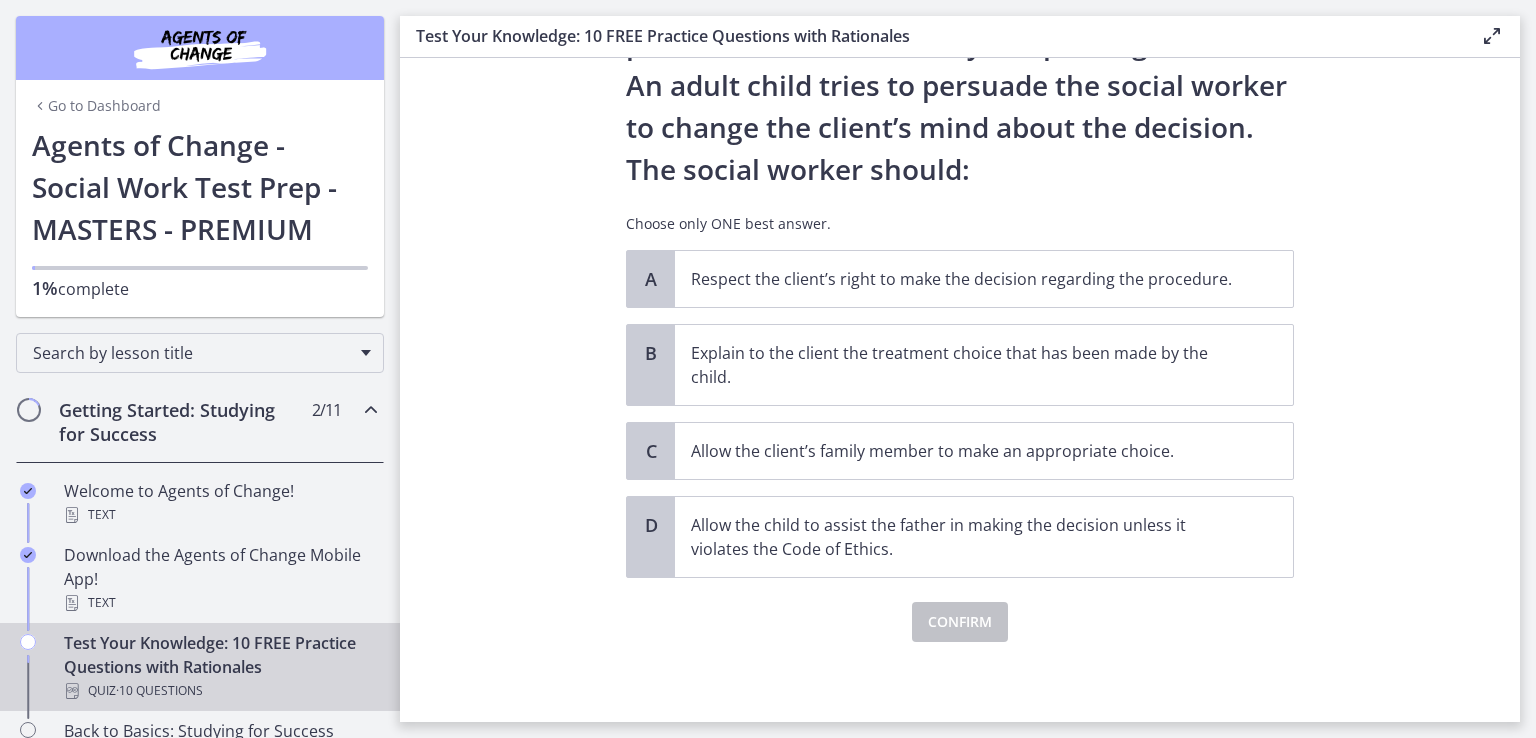 scroll, scrollTop: 0, scrollLeft: 0, axis: both 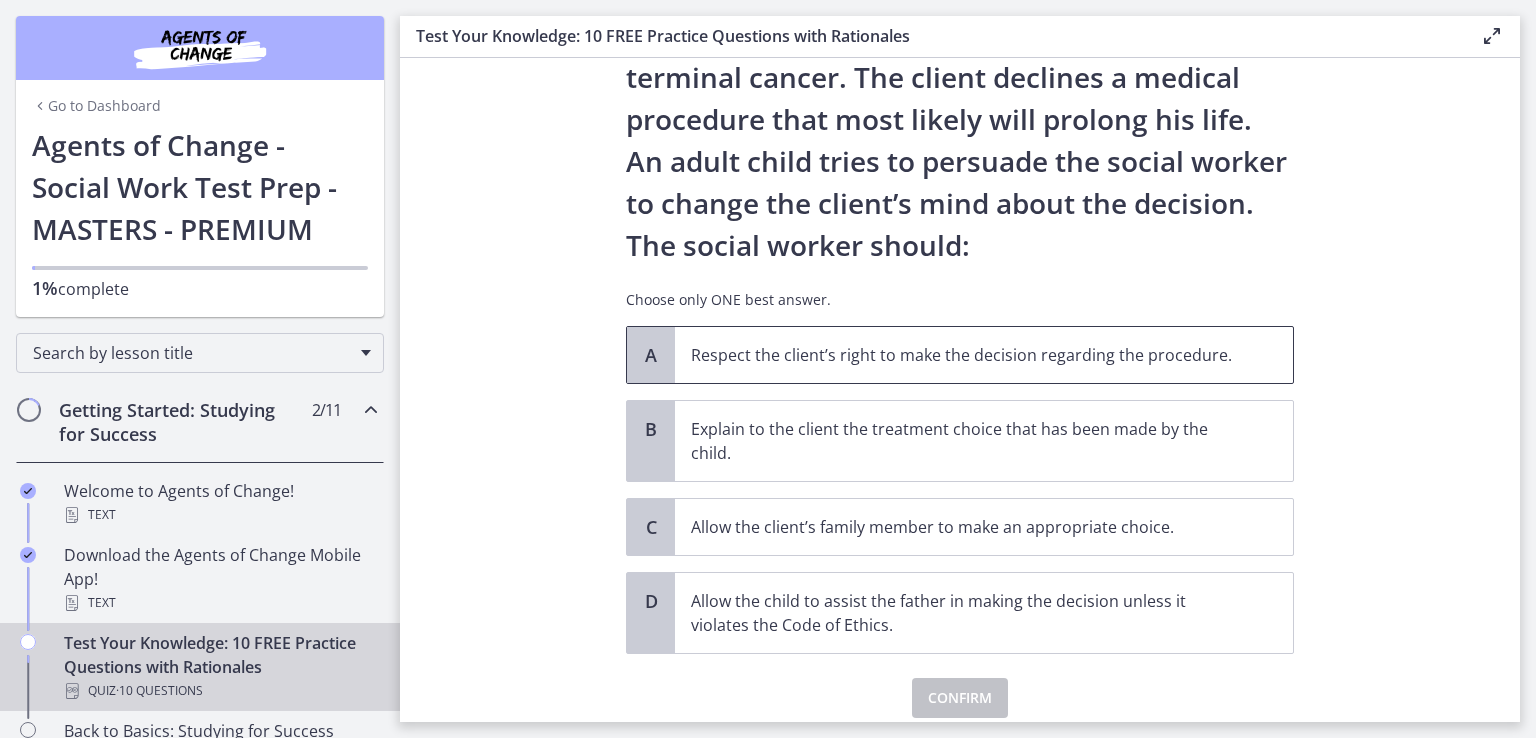click on "Respect the client’s right to make the decision regarding the procedure." at bounding box center [964, 355] 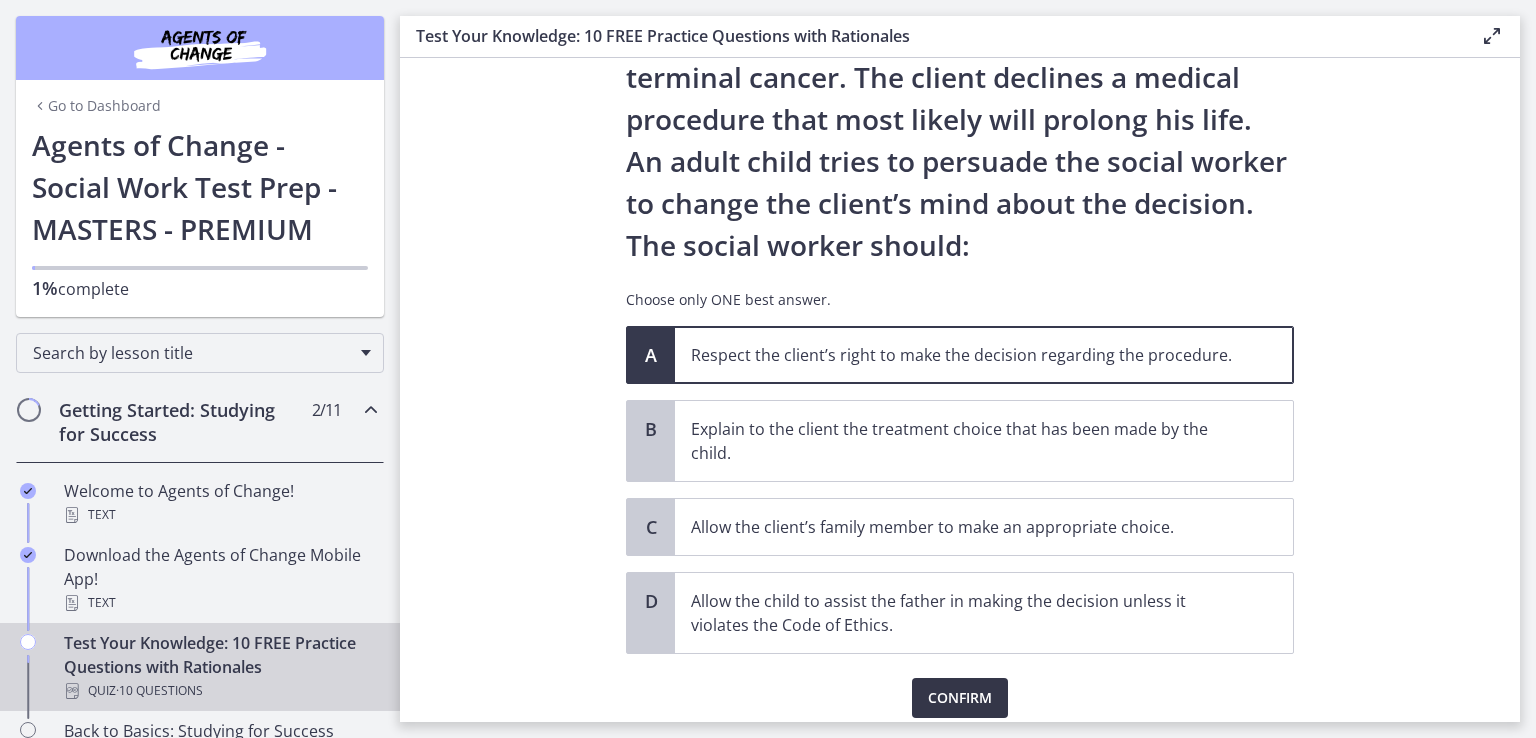 click on "Confirm" at bounding box center [960, 698] 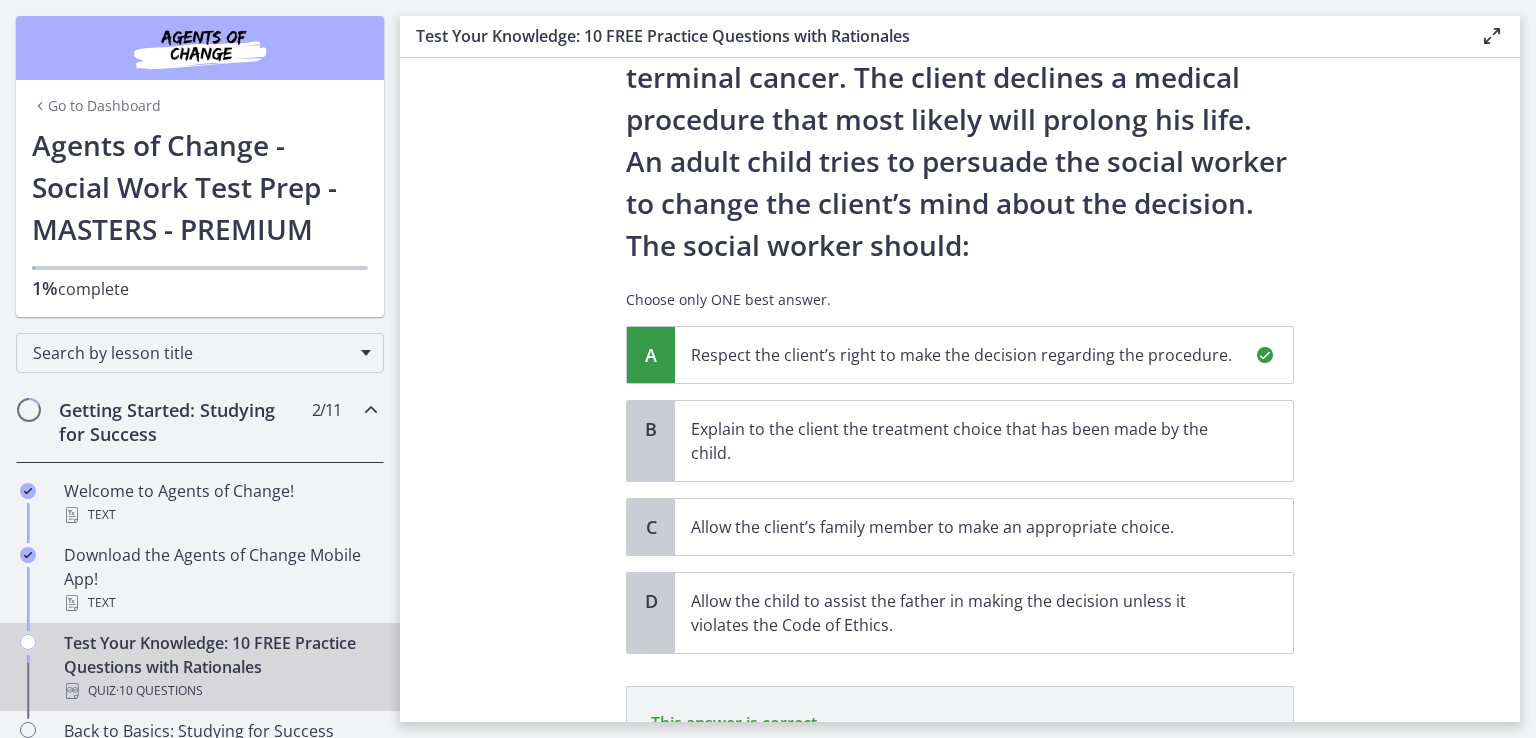 scroll, scrollTop: 434, scrollLeft: 0, axis: vertical 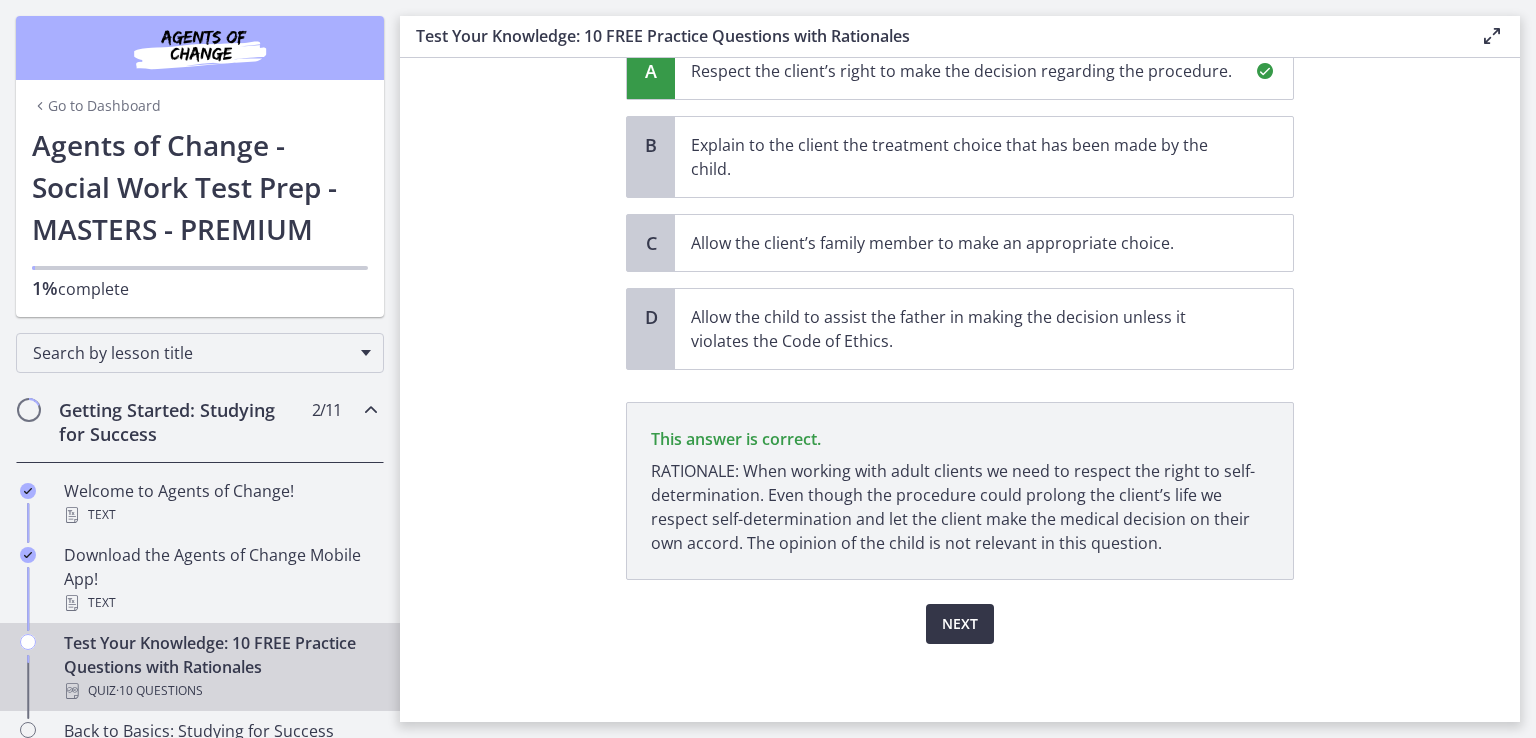 click on "Next" at bounding box center [960, 624] 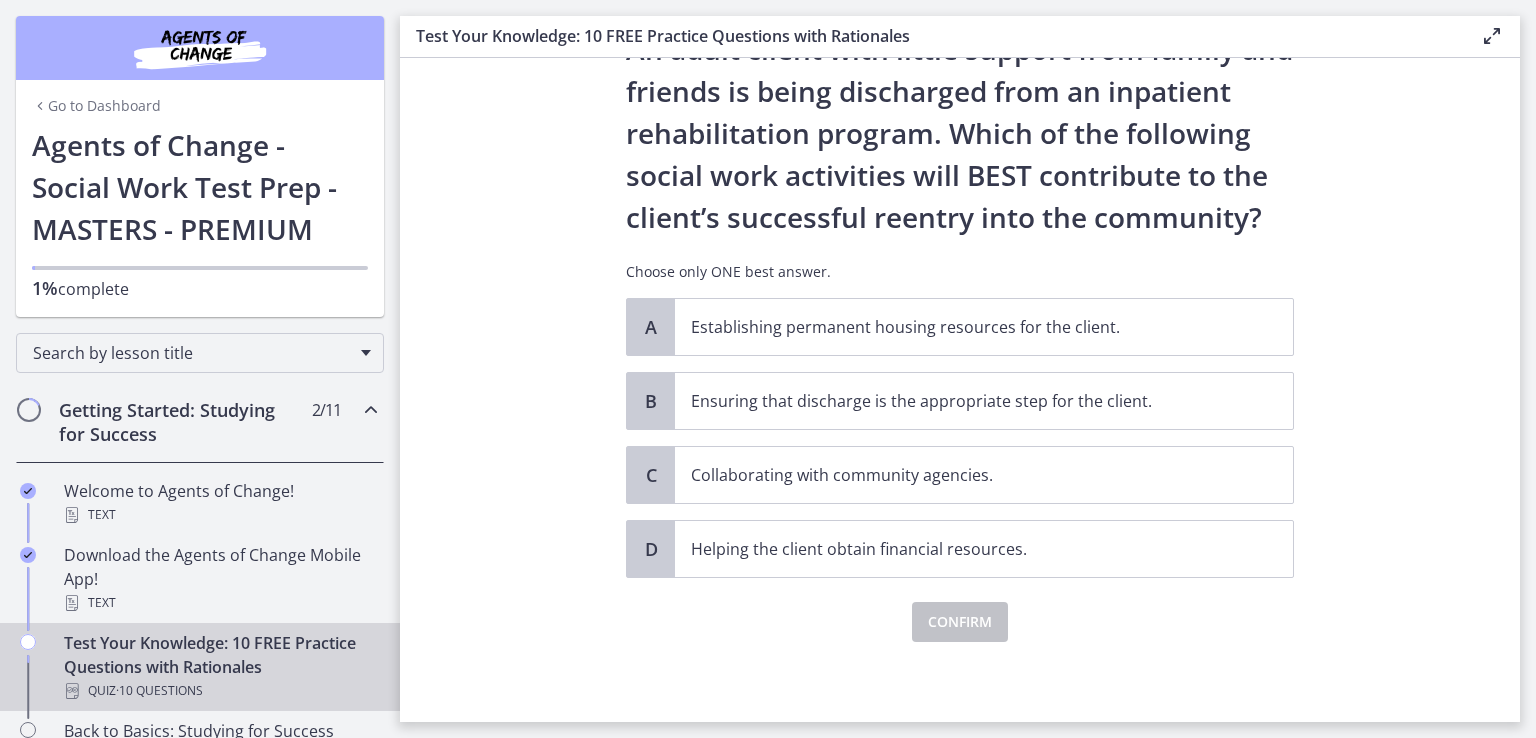 scroll, scrollTop: 0, scrollLeft: 0, axis: both 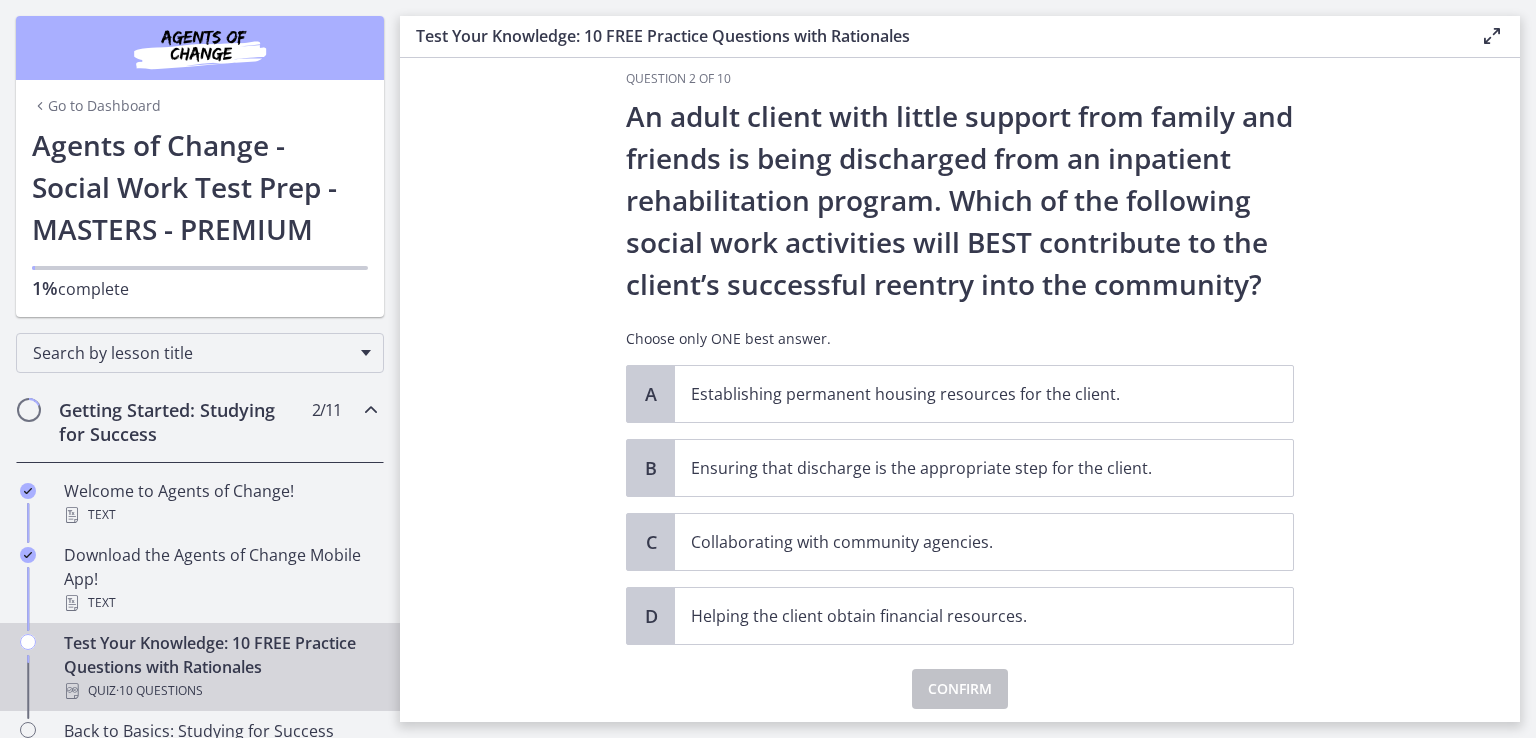 drag, startPoint x: 1512, startPoint y: 263, endPoint x: 1436, endPoint y: 197, distance: 100.65784 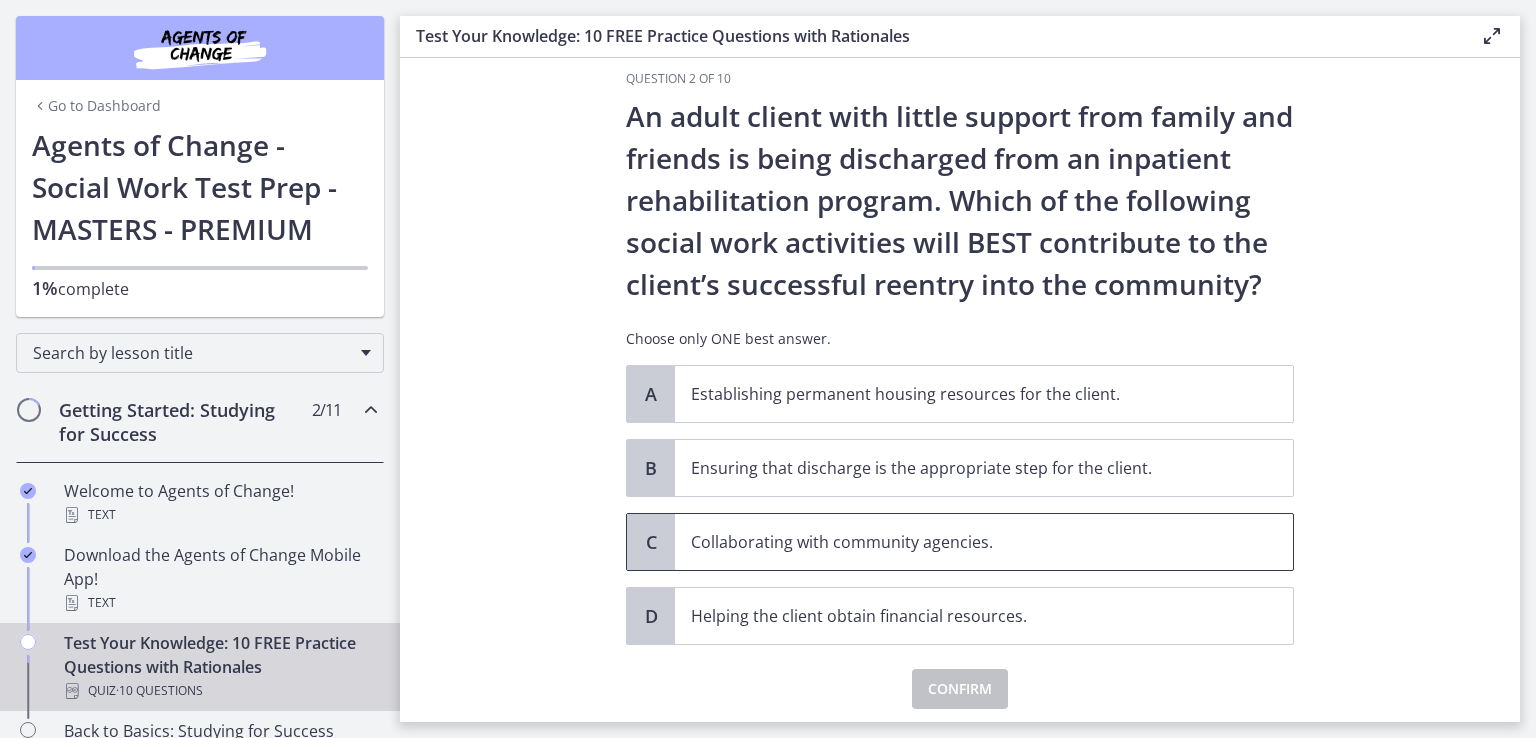 click on "Collaborating with community agencies." at bounding box center (964, 542) 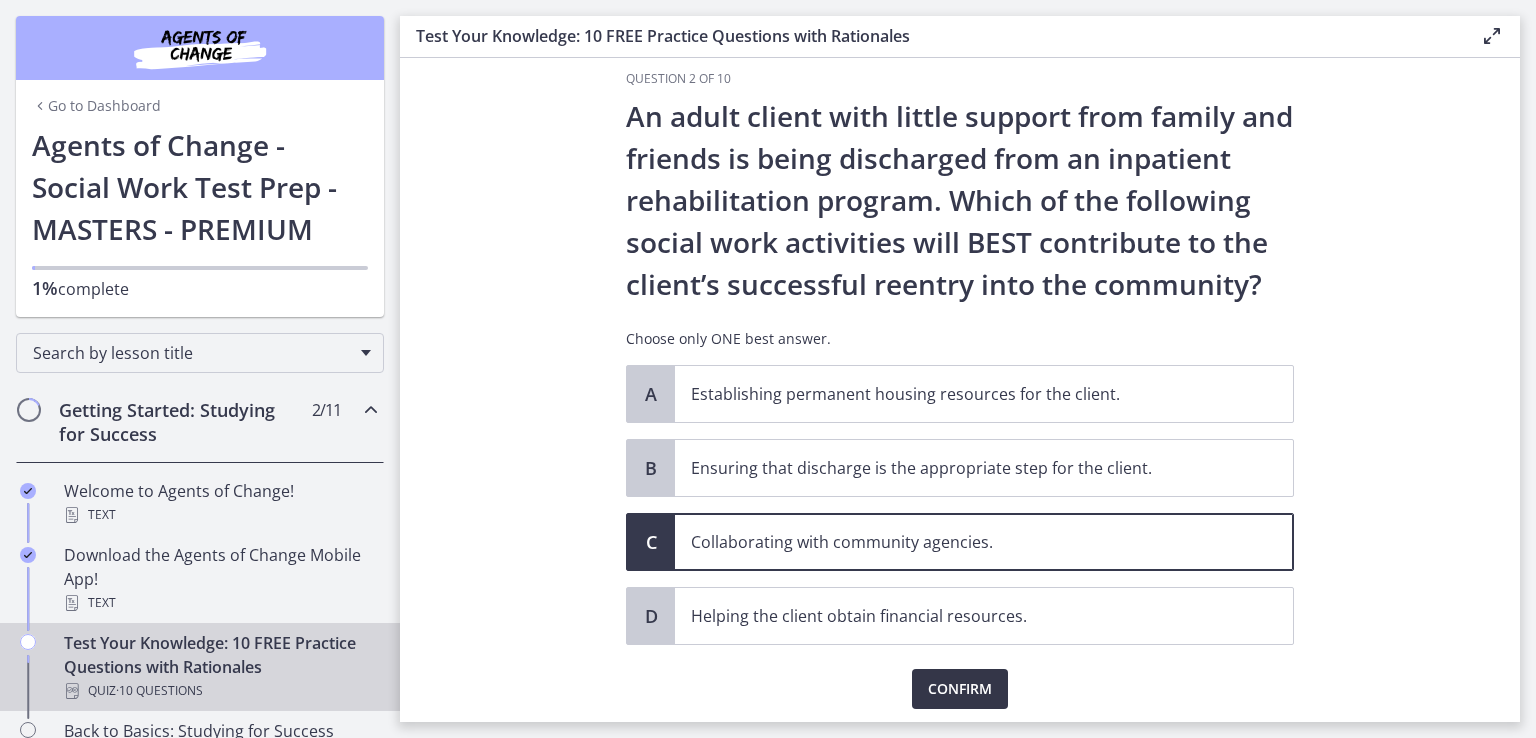 click on "Confirm" at bounding box center [960, 689] 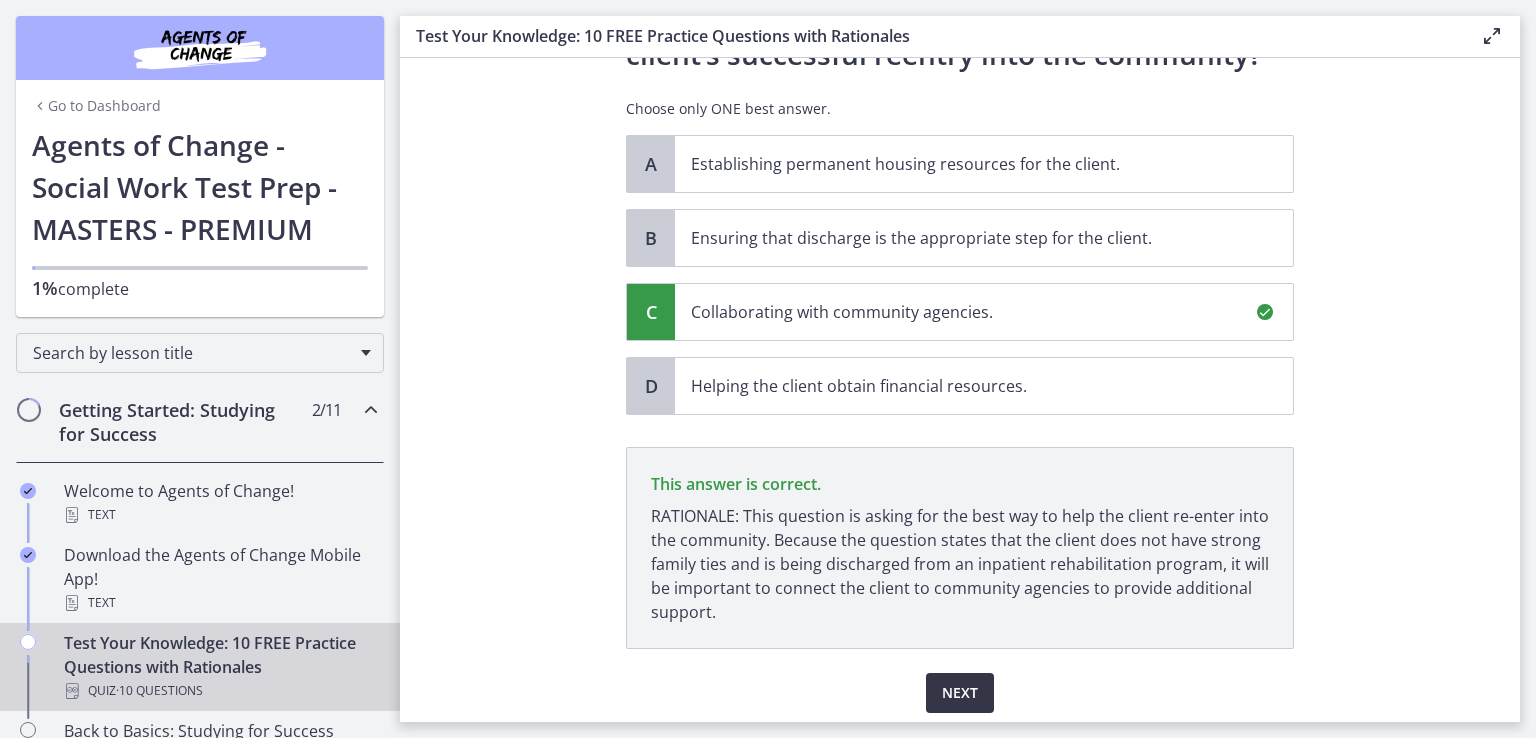 scroll, scrollTop: 326, scrollLeft: 0, axis: vertical 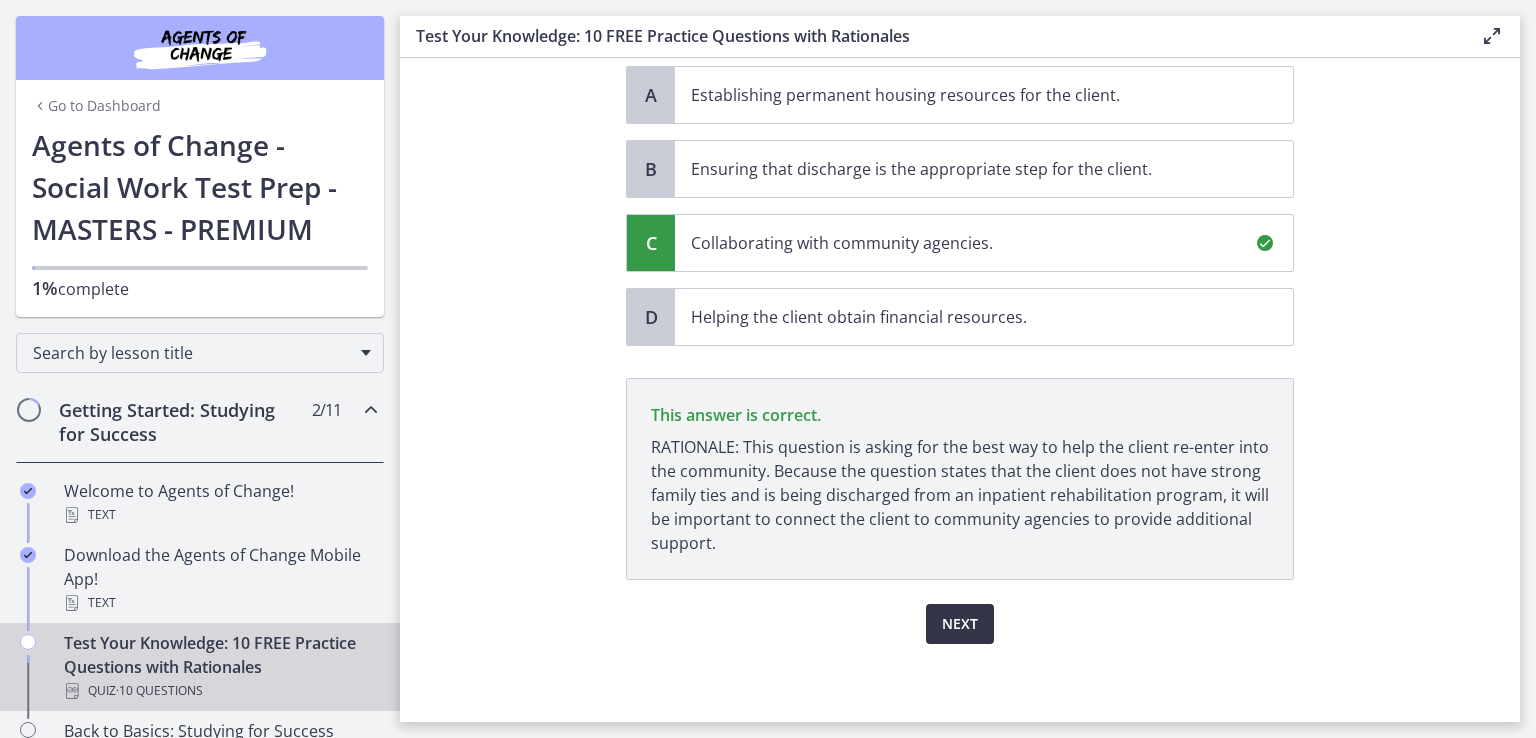 click on "Next" at bounding box center (960, 624) 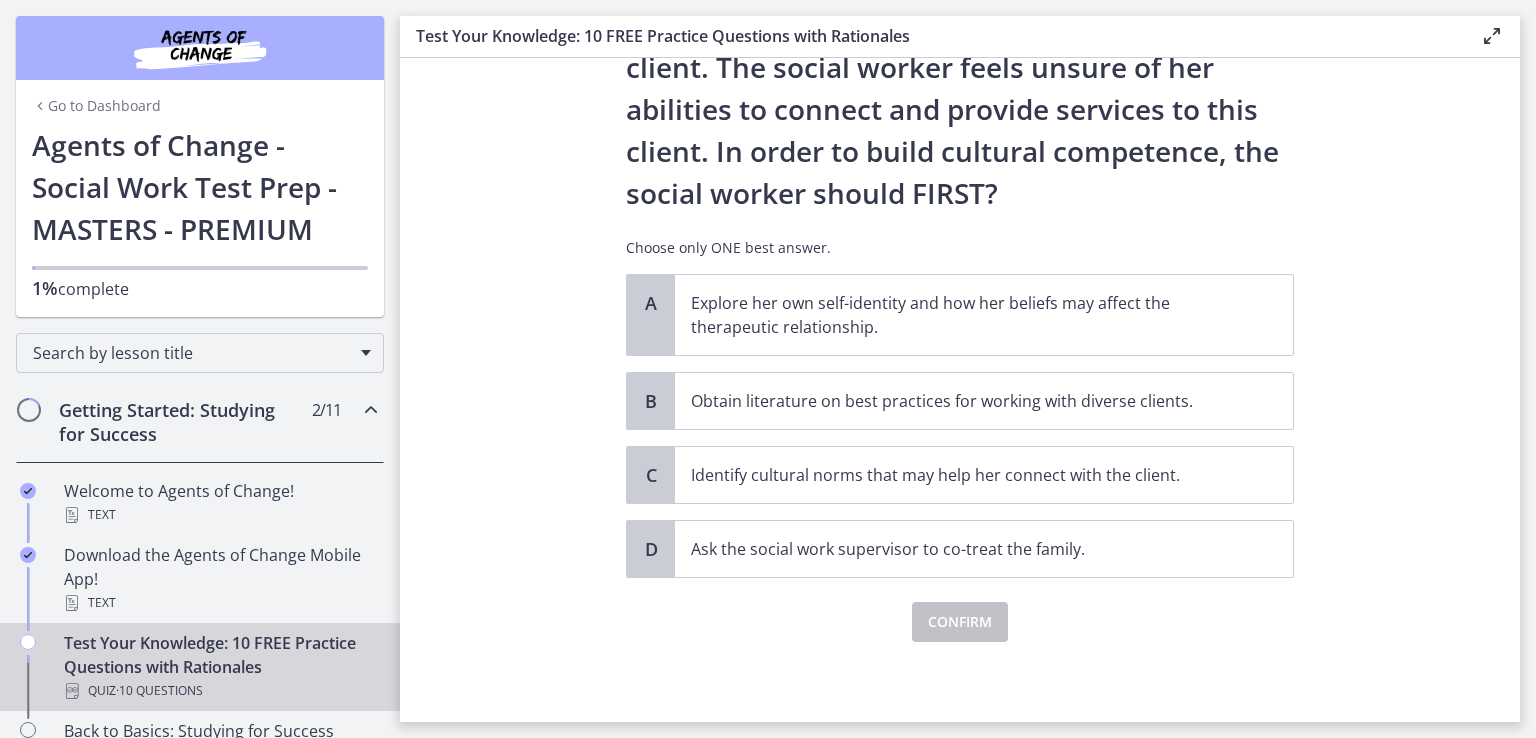 scroll, scrollTop: 0, scrollLeft: 0, axis: both 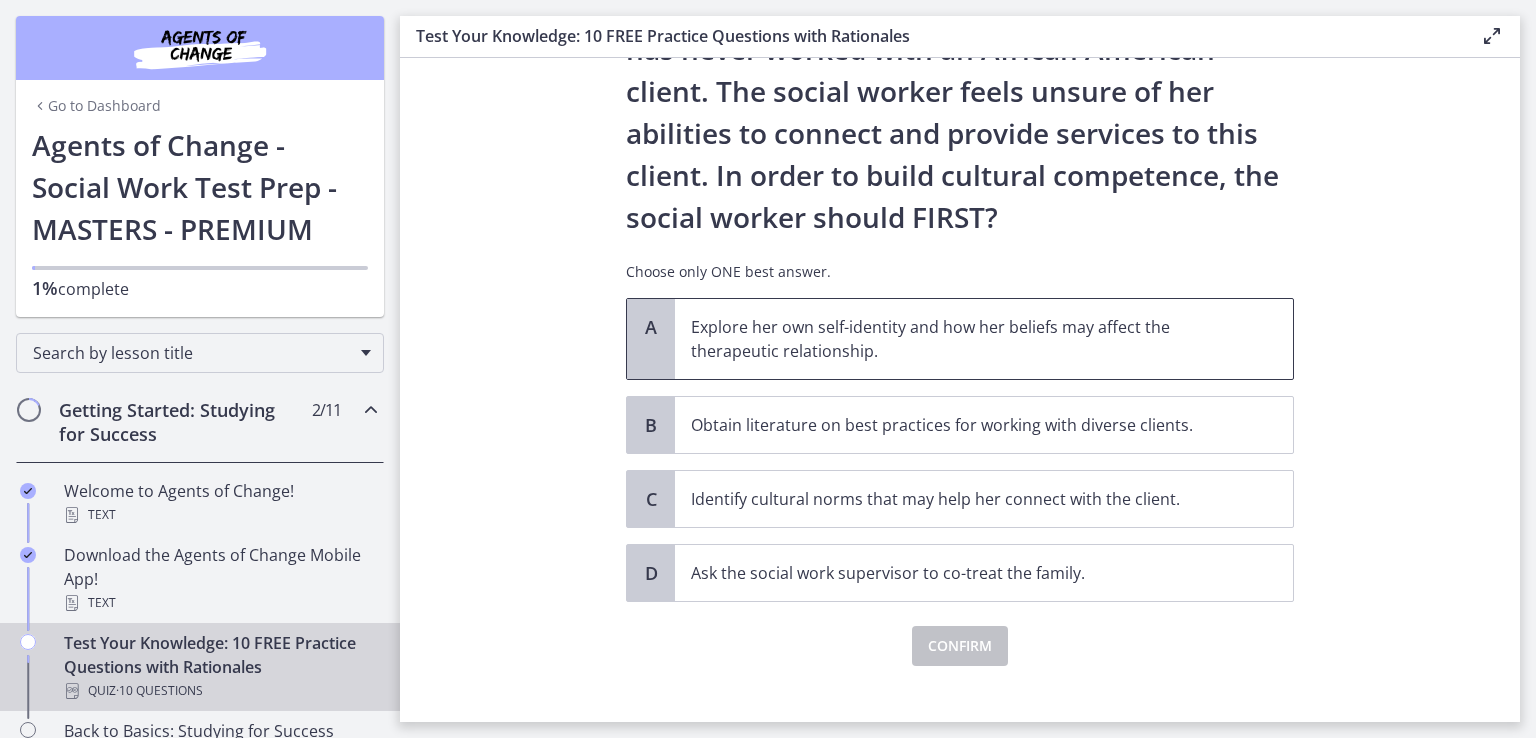 click on "Explore her own self-identity and how her beliefs may affect the therapeutic relationship." at bounding box center [964, 339] 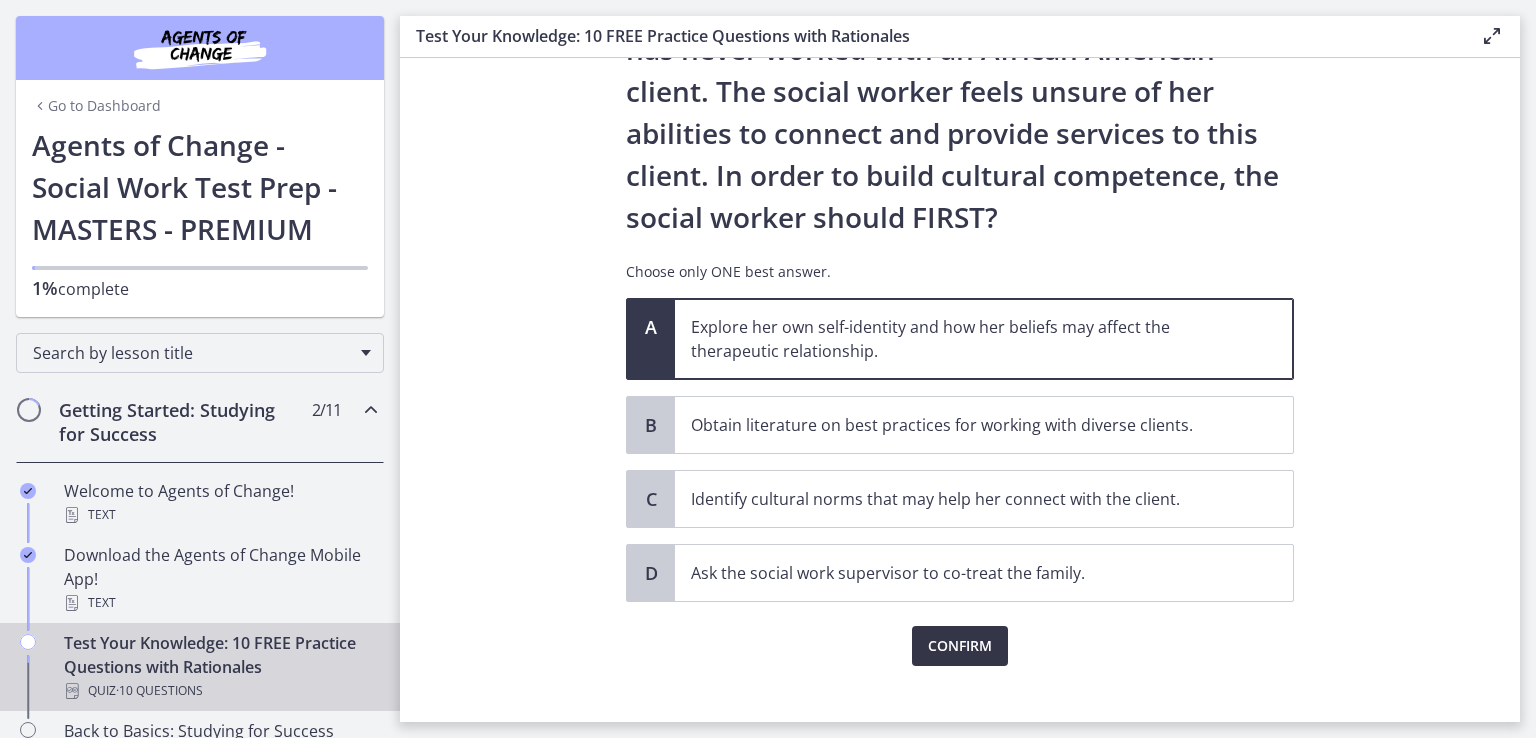 click on "Confirm" at bounding box center [960, 646] 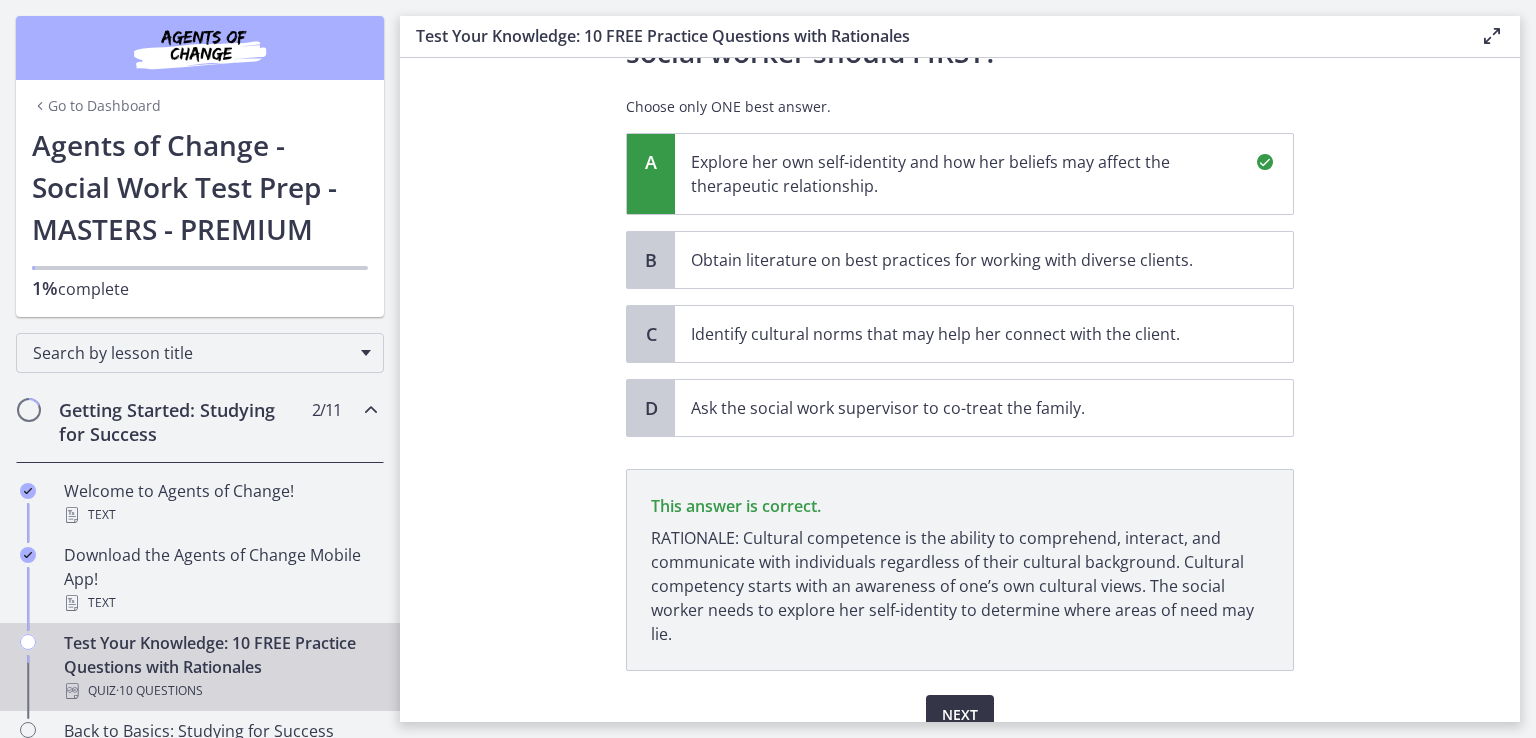 scroll, scrollTop: 518, scrollLeft: 0, axis: vertical 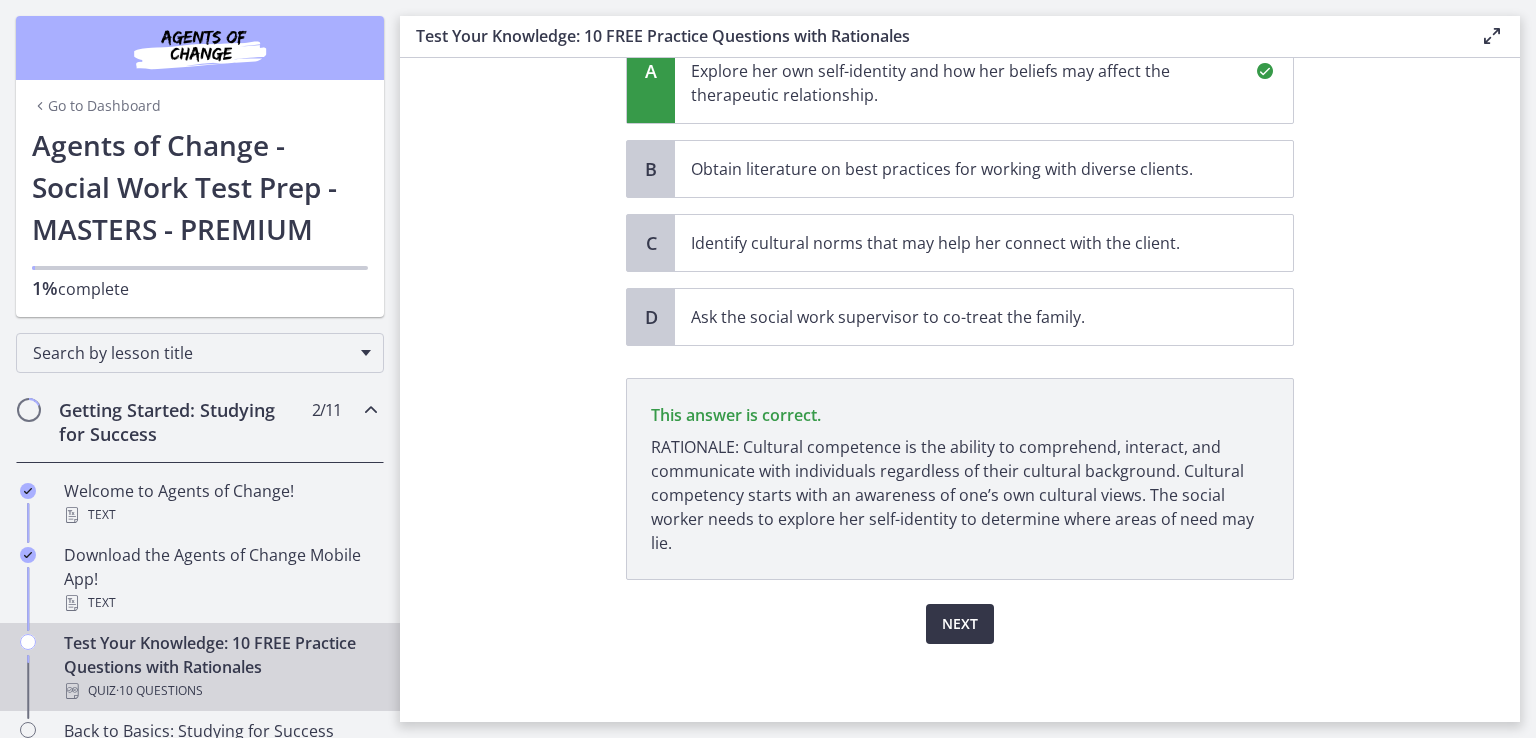 click on "Next" at bounding box center [960, 624] 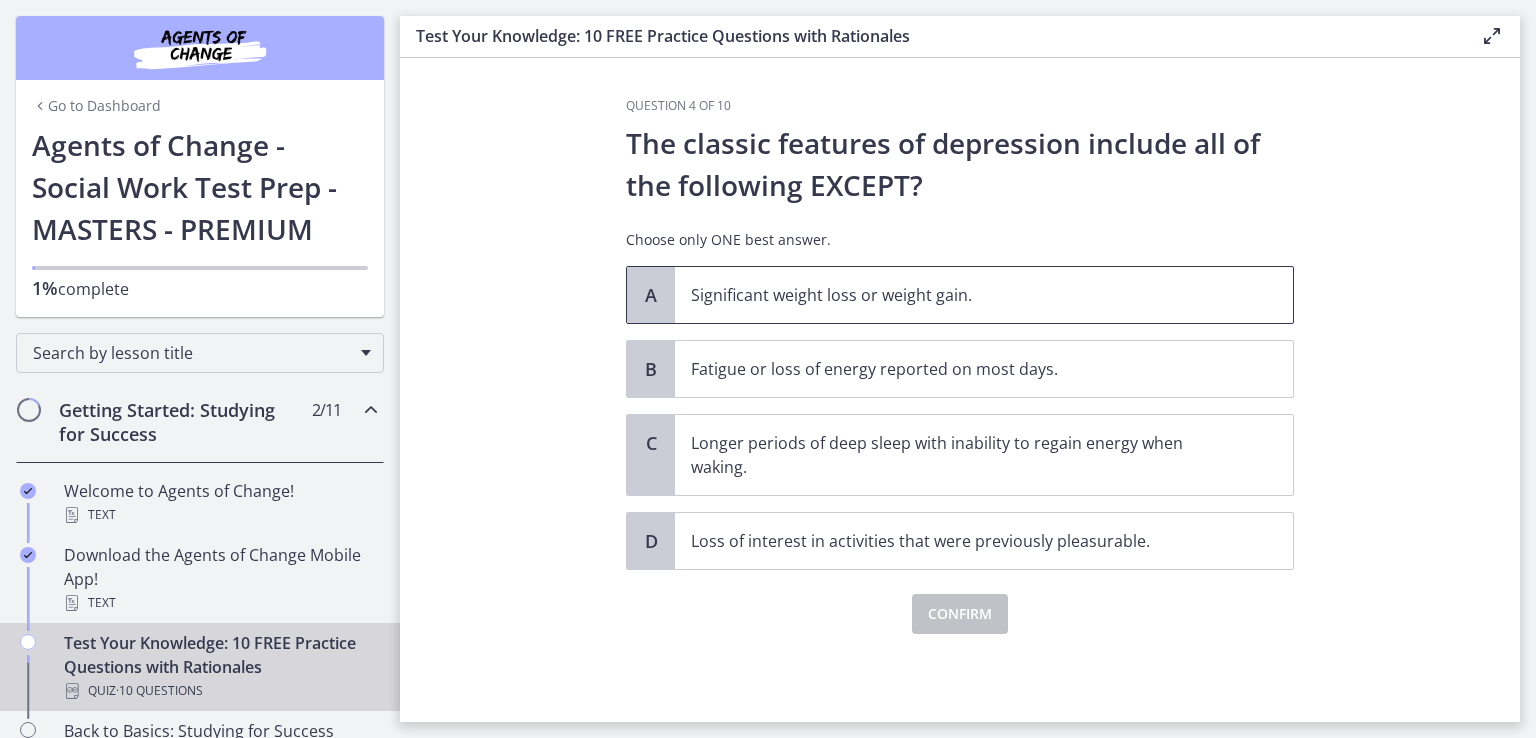 click on "Significant weight loss or weight gain." at bounding box center [984, 295] 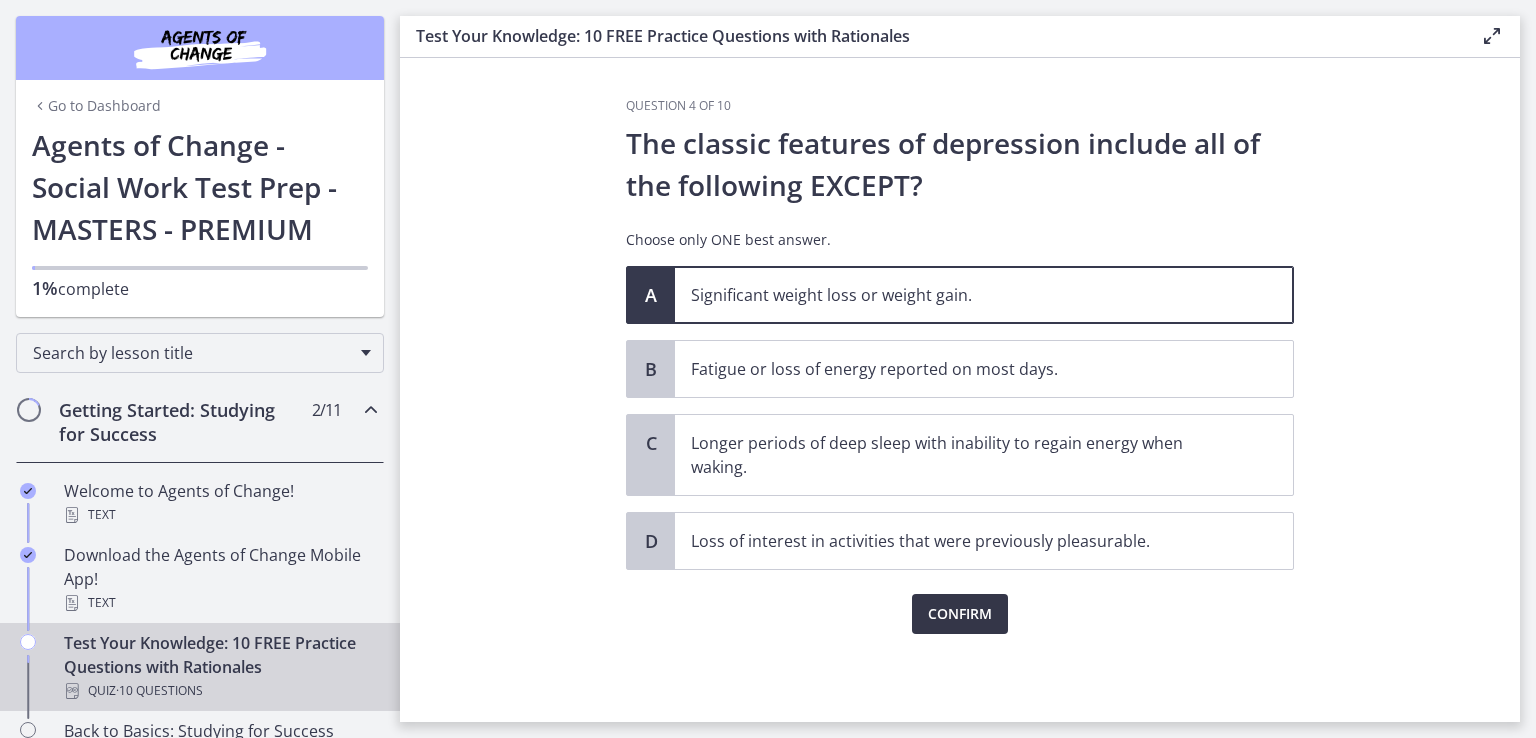 click on "Confirm" at bounding box center [960, 614] 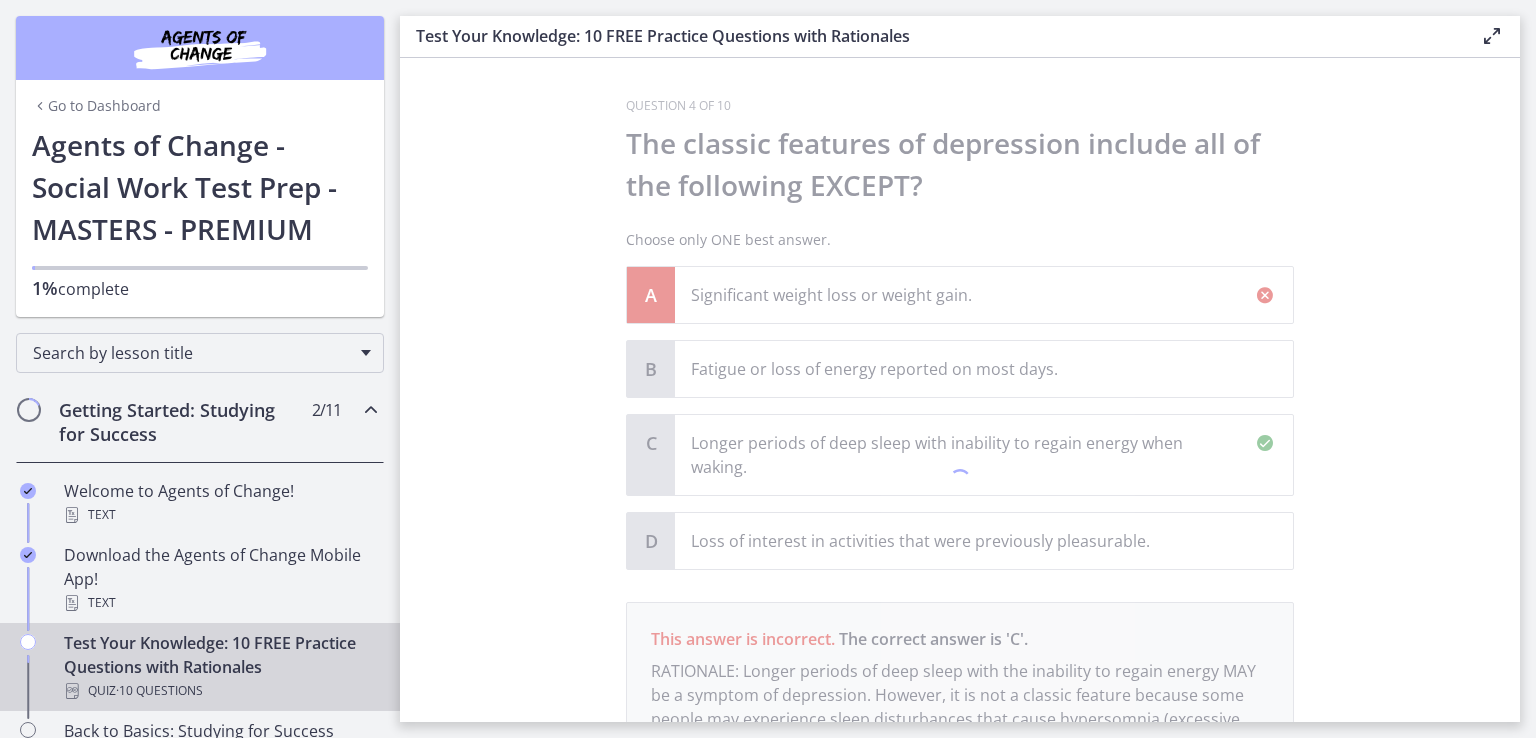 scroll, scrollTop: 224, scrollLeft: 0, axis: vertical 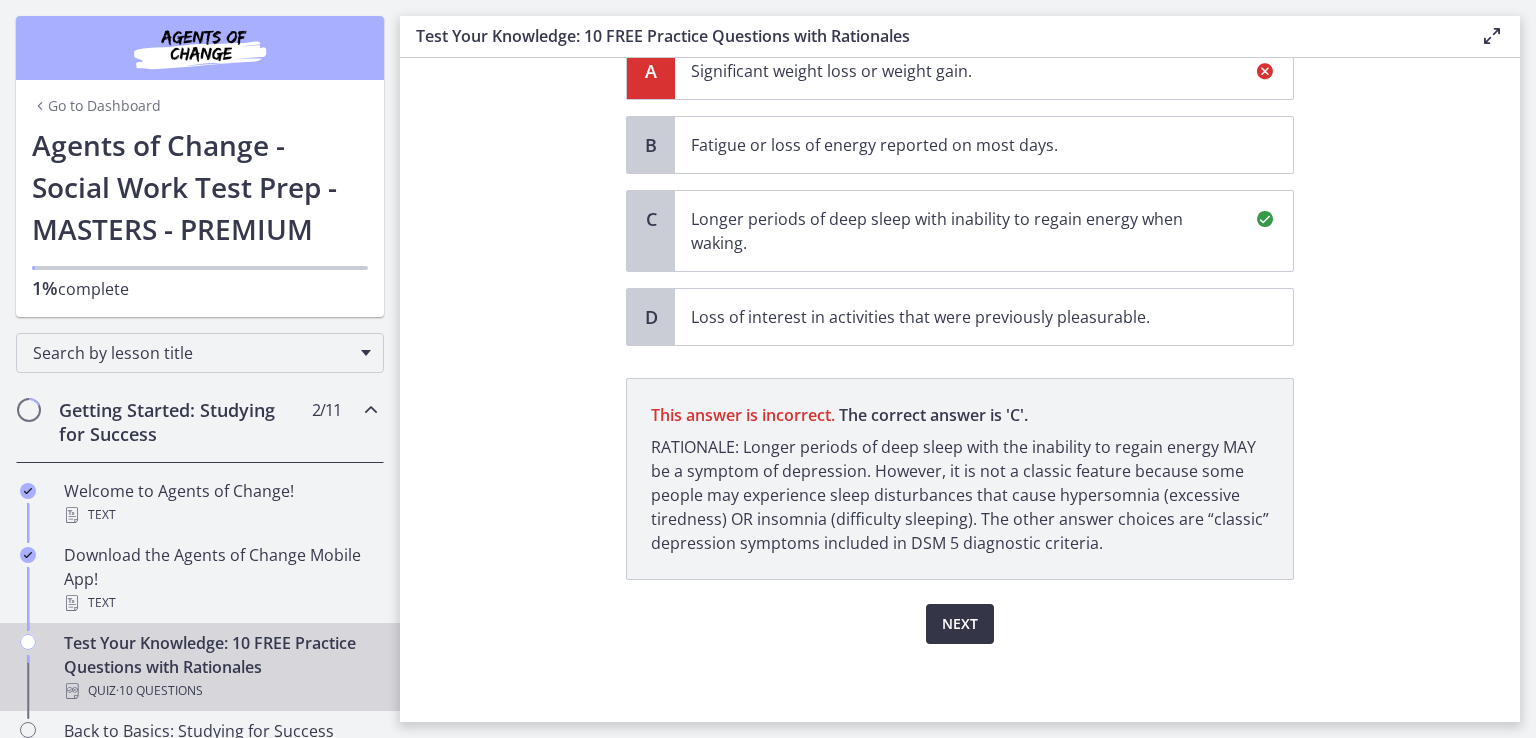 click on "Next" at bounding box center [960, 624] 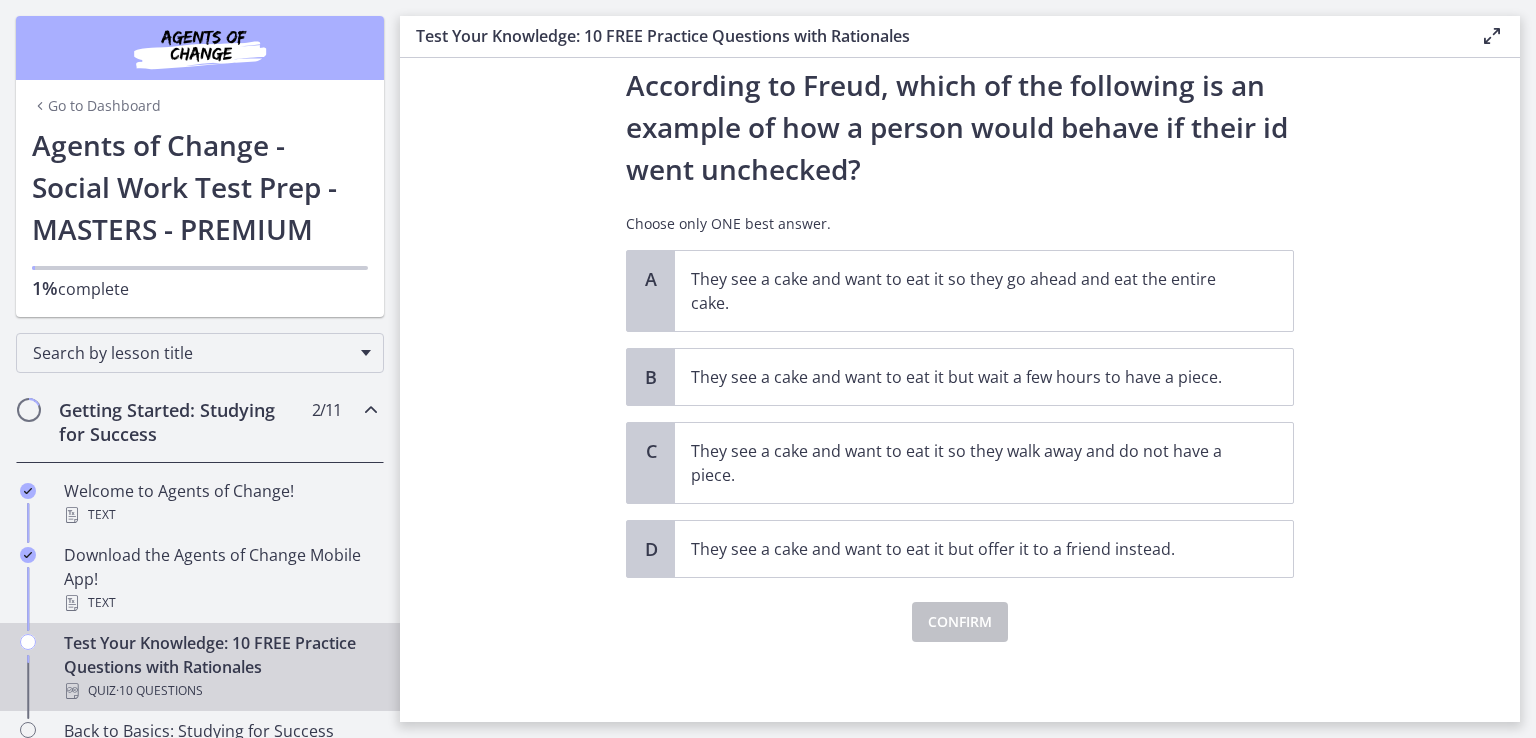 scroll, scrollTop: 0, scrollLeft: 0, axis: both 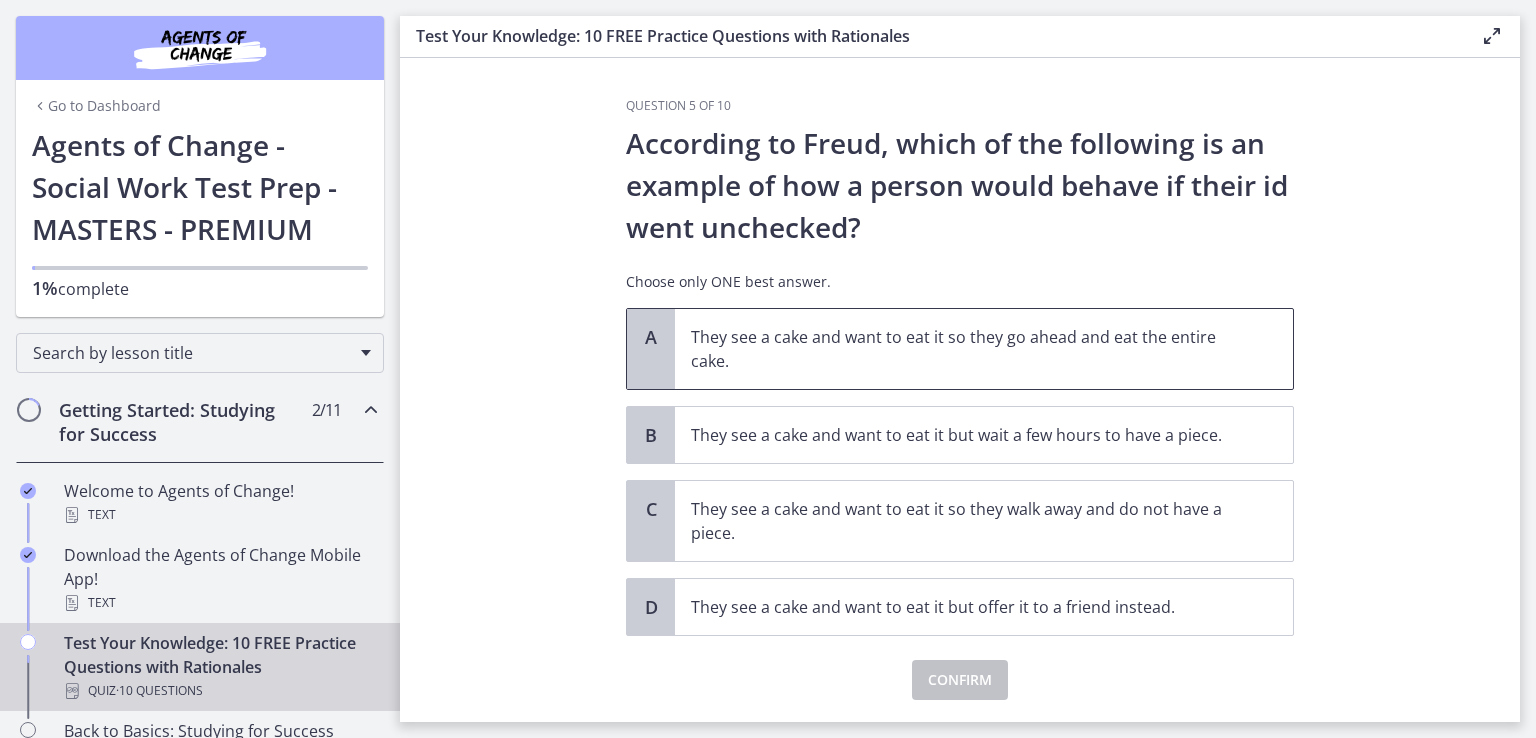 click on "They see a cake and want to eat it so they go ahead and eat the entire cake." at bounding box center [964, 349] 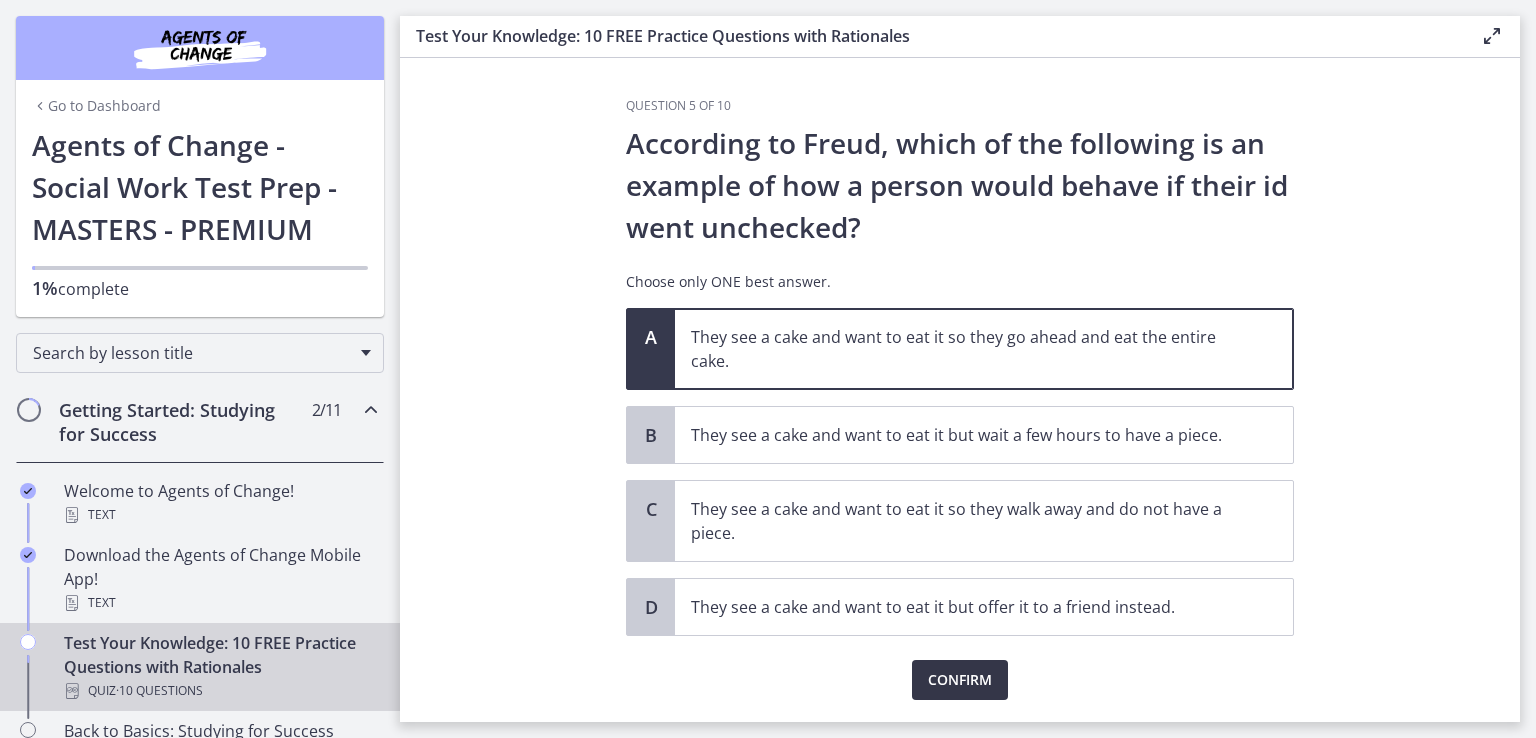 click on "Confirm" at bounding box center [960, 680] 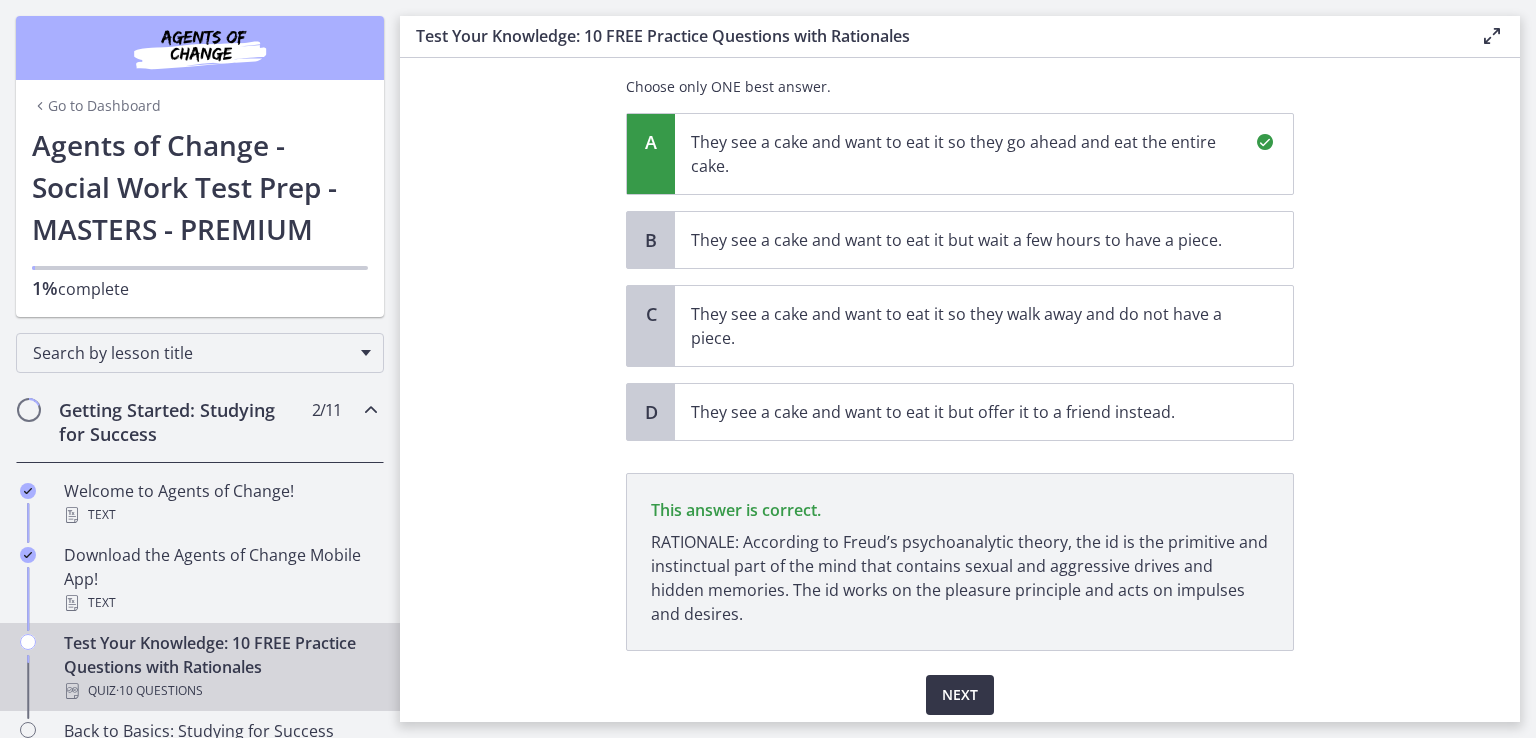 scroll, scrollTop: 266, scrollLeft: 0, axis: vertical 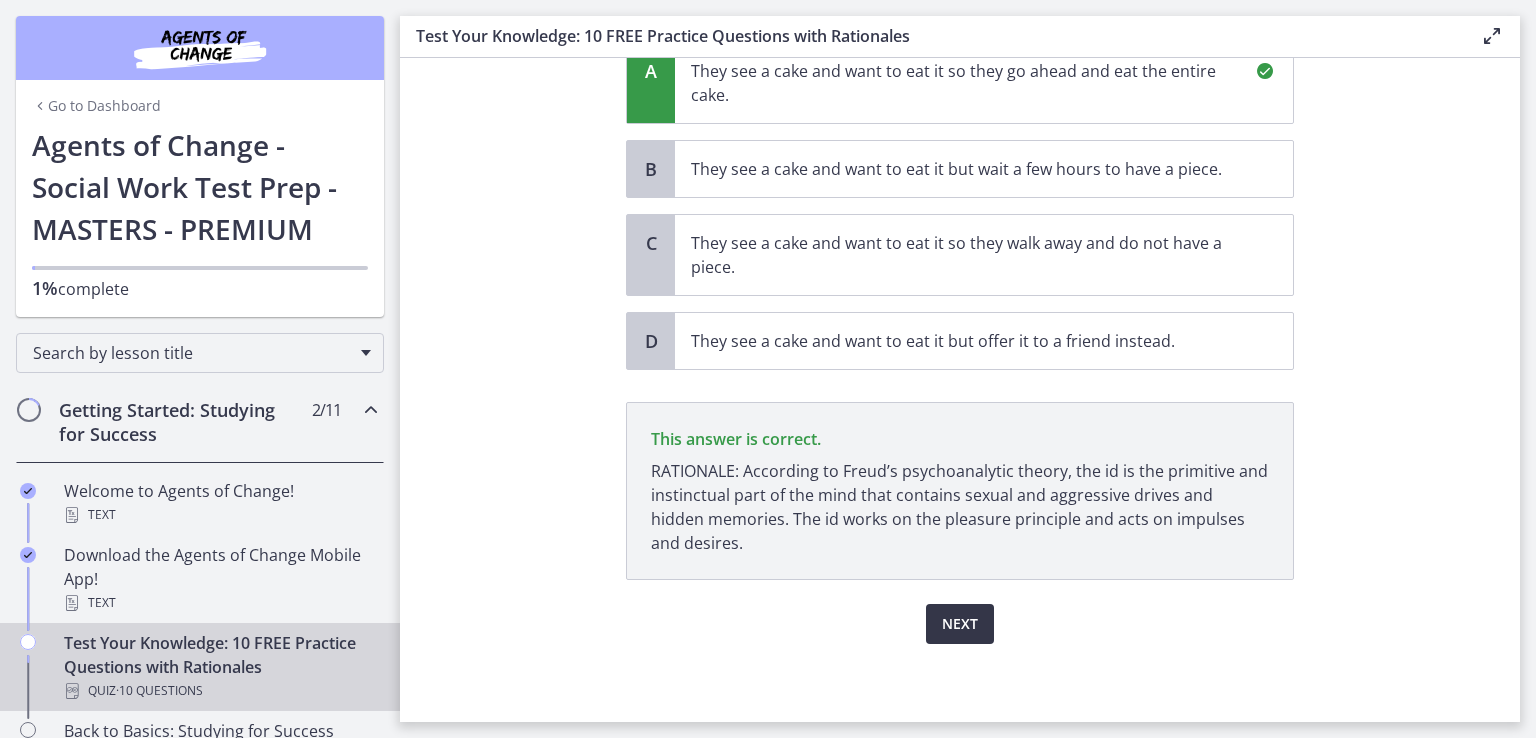 click on "Next" at bounding box center (960, 624) 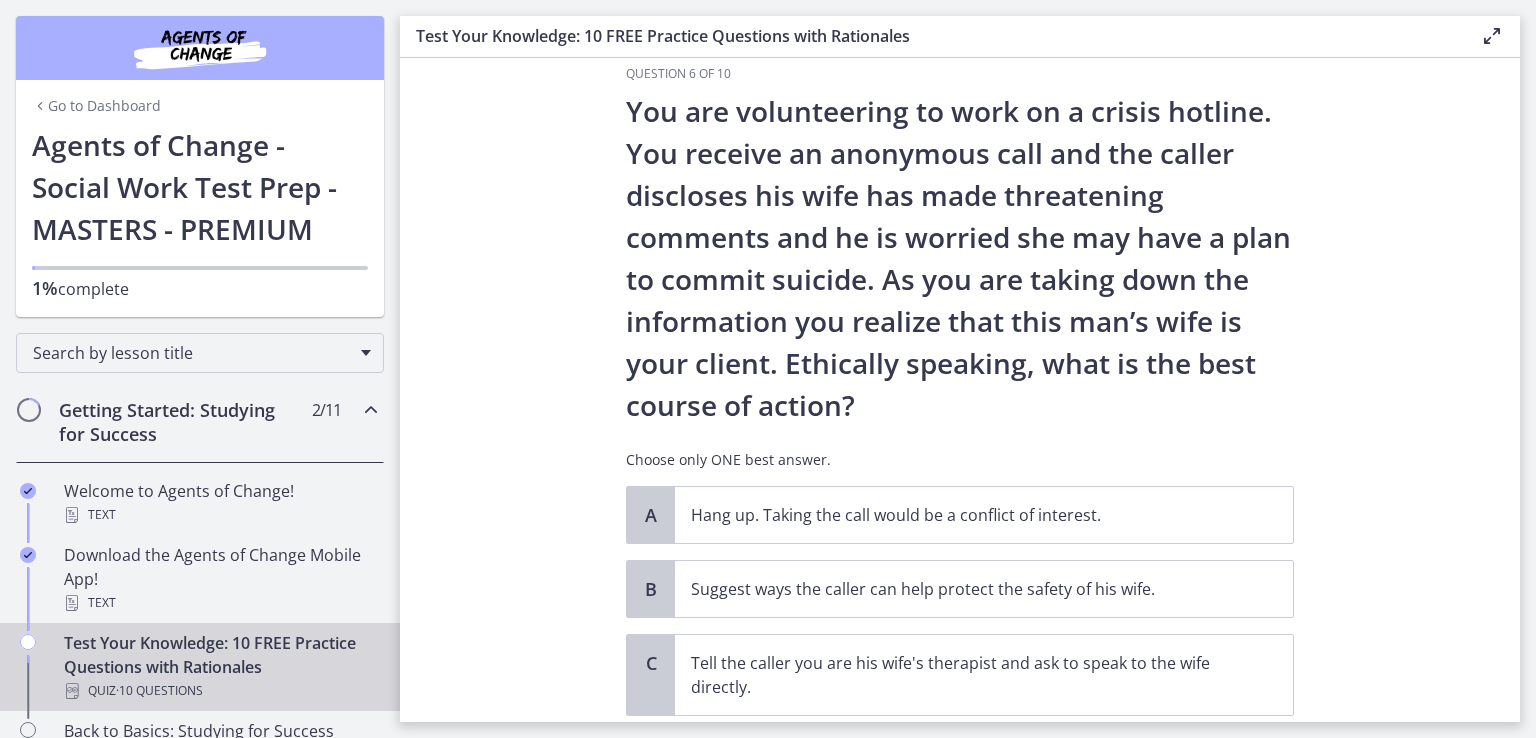 scroll, scrollTop: 30, scrollLeft: 0, axis: vertical 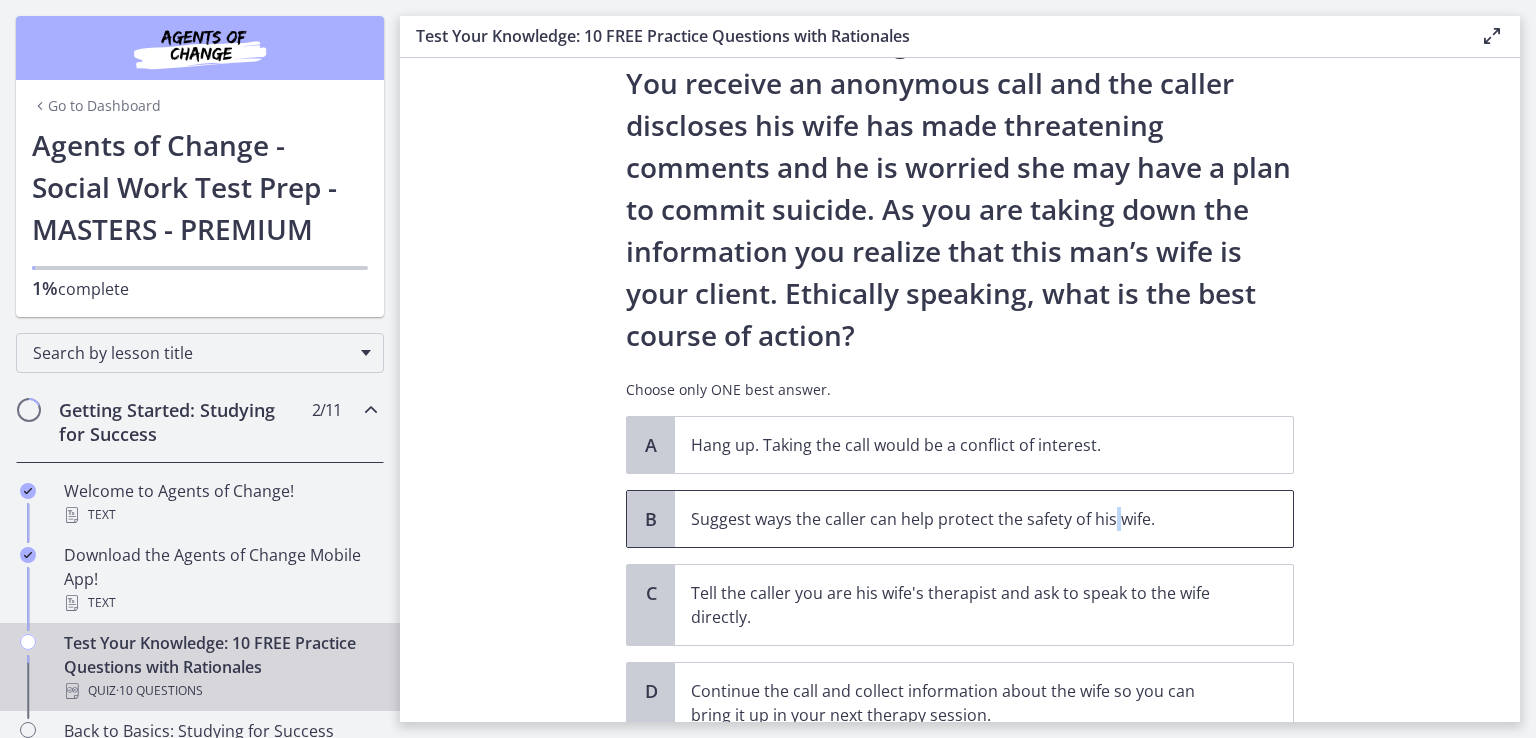 click on "Suggest ways the caller can help protect the safety of his wife." at bounding box center [964, 519] 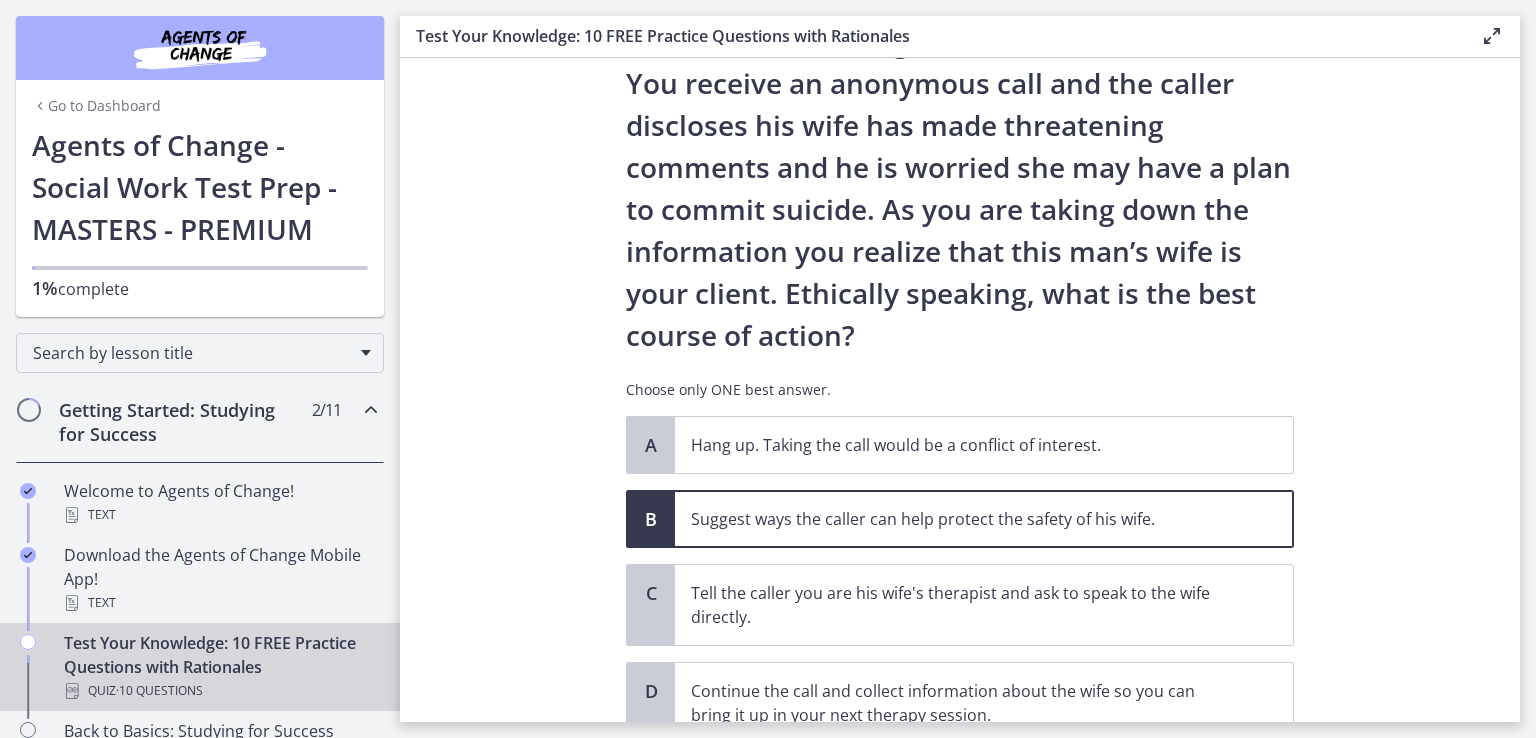 click on "Suggest ways the caller can help protect the safety of his wife." at bounding box center (984, 519) 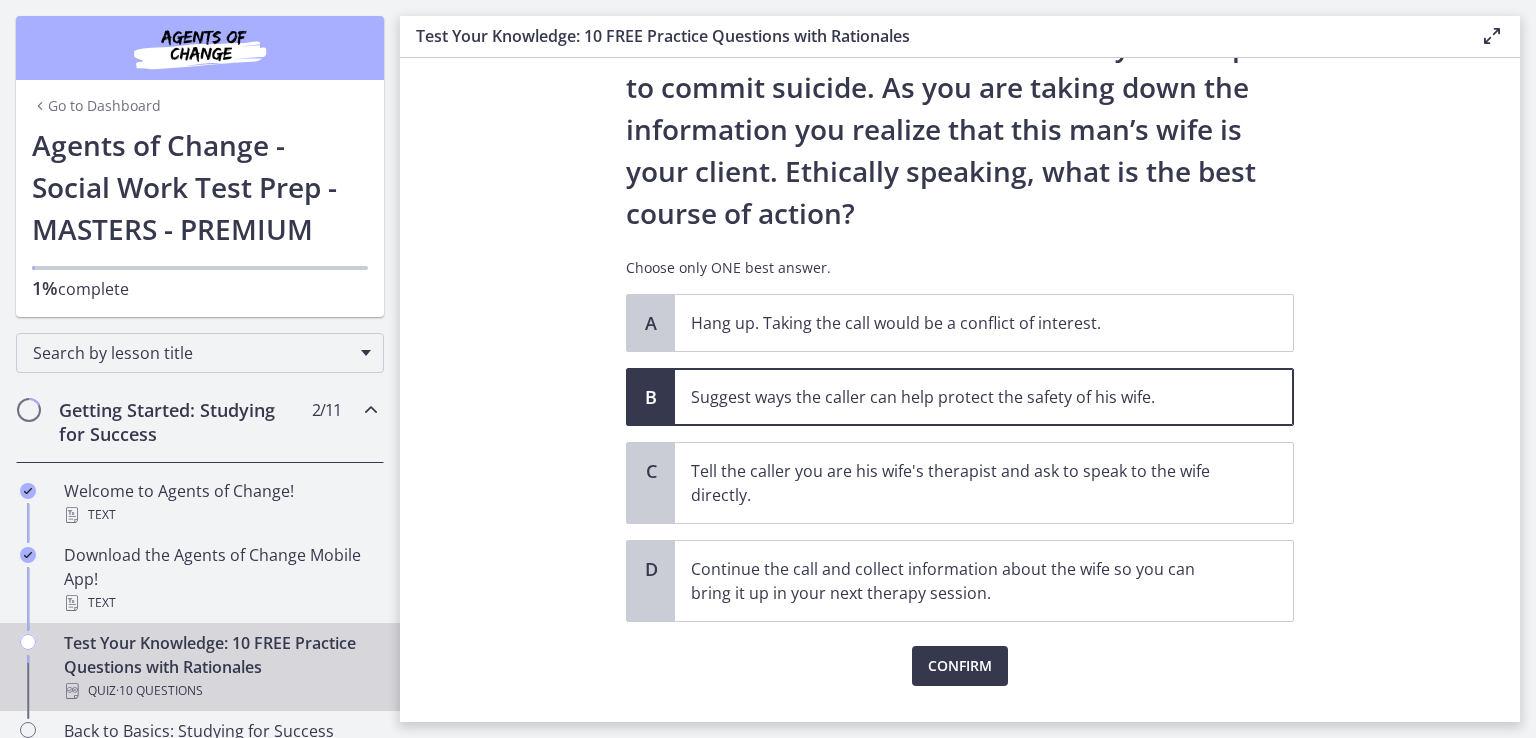 scroll, scrollTop: 251, scrollLeft: 0, axis: vertical 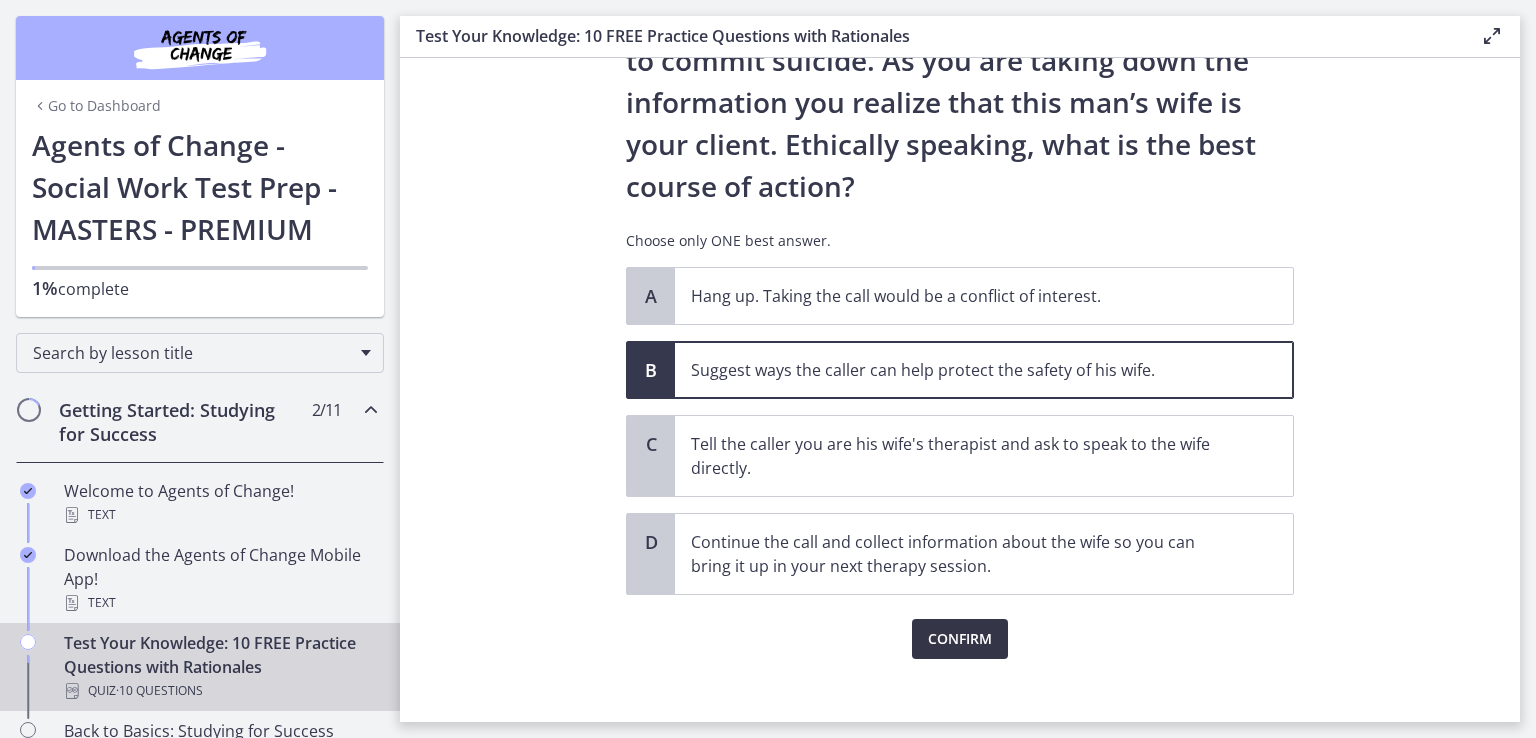 click on "Confirm" at bounding box center (960, 639) 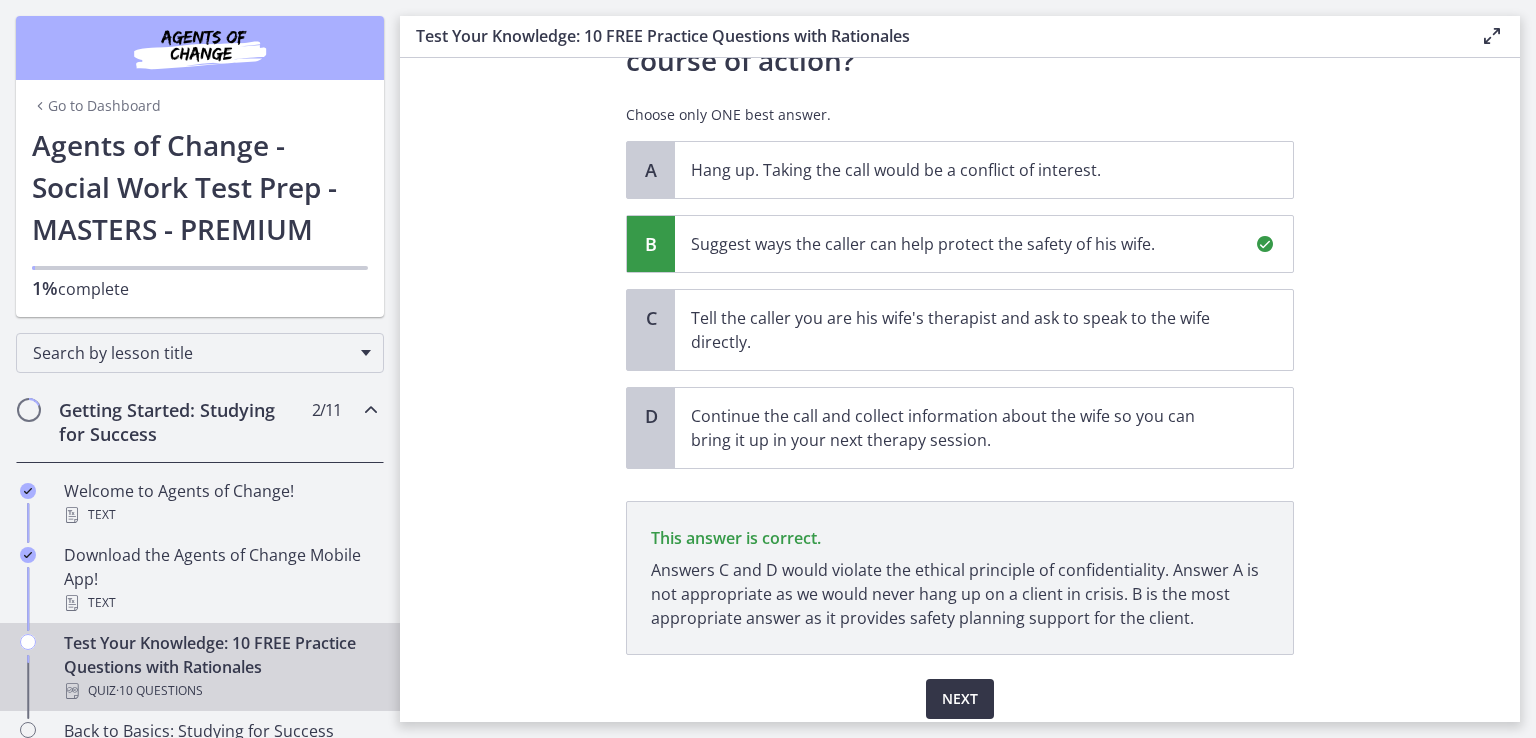 scroll, scrollTop: 452, scrollLeft: 0, axis: vertical 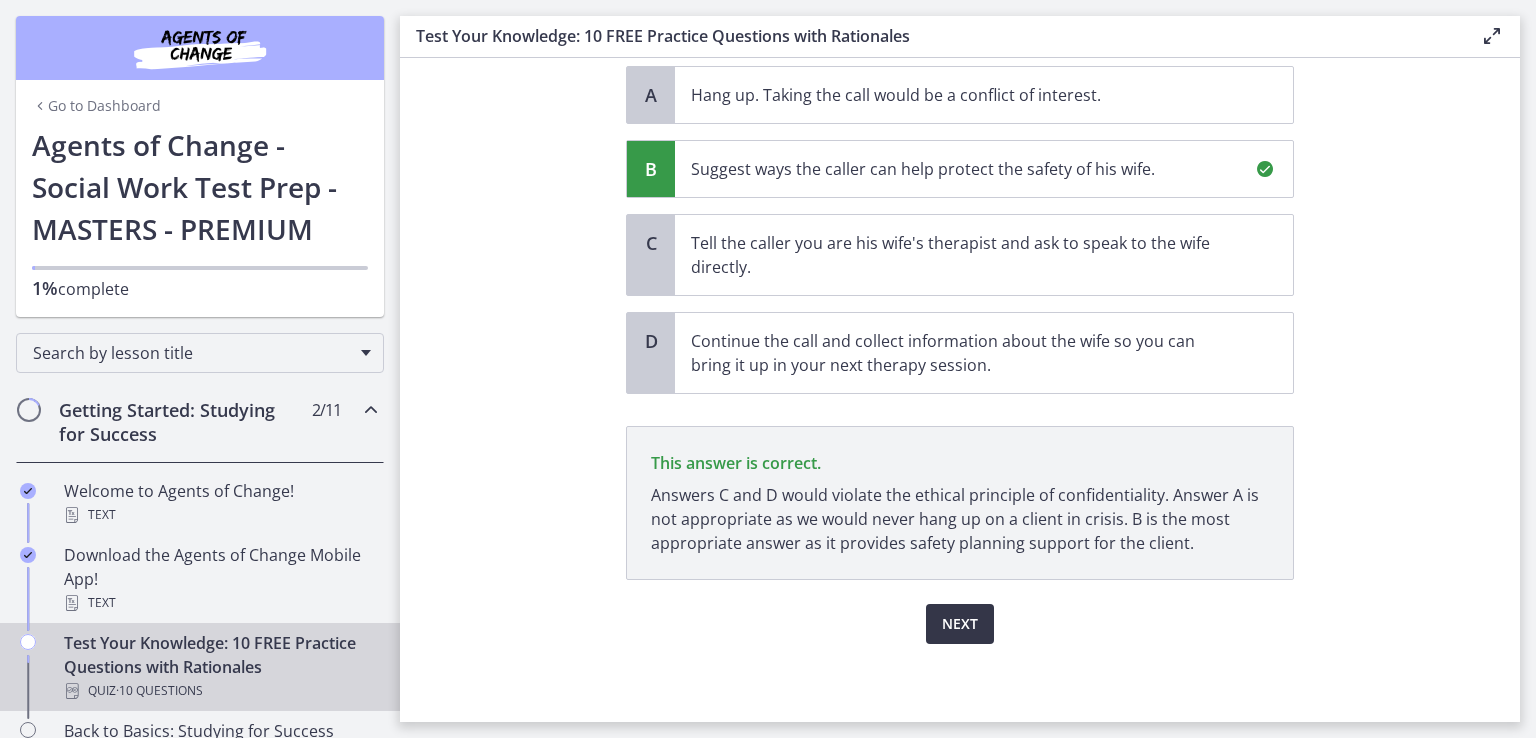 click on "Next" at bounding box center (960, 624) 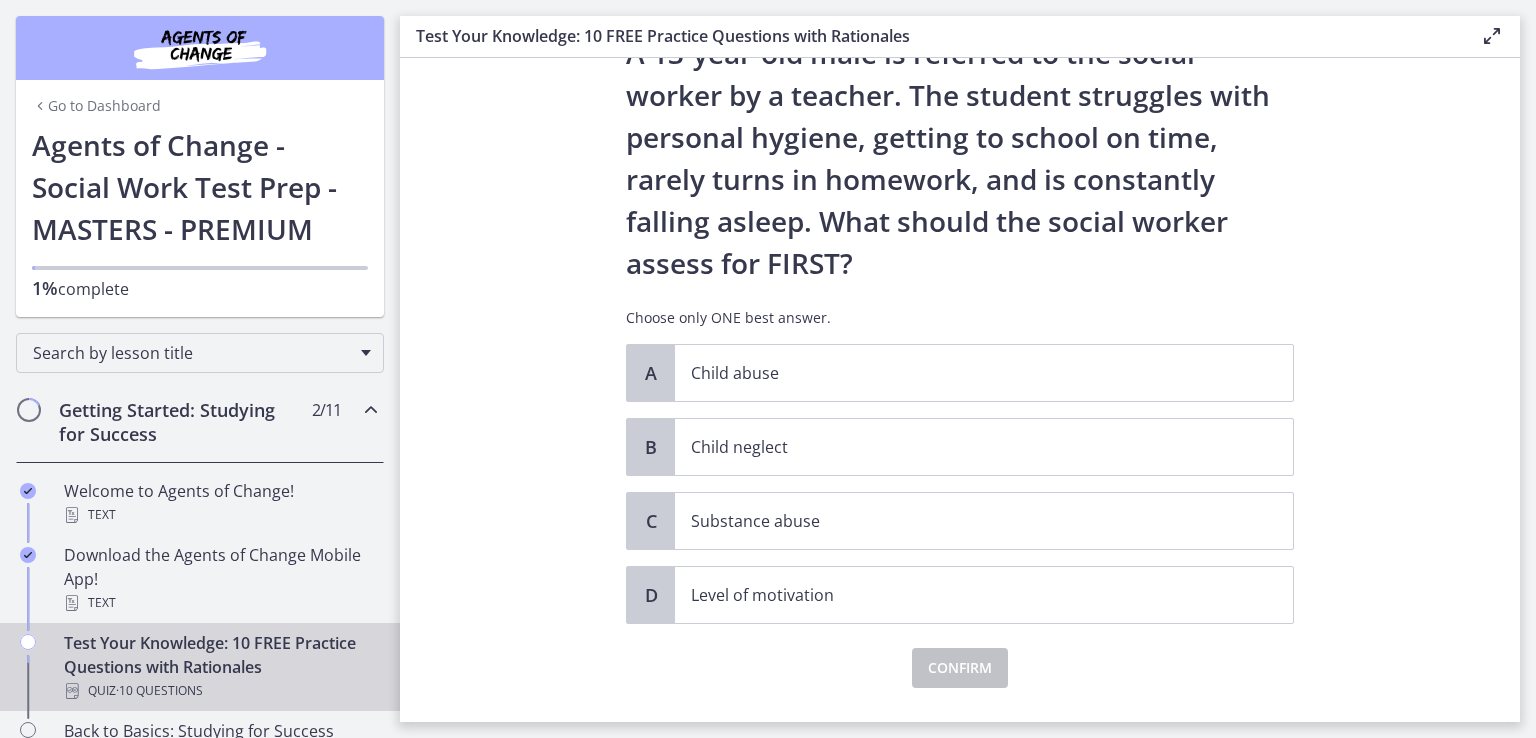 scroll, scrollTop: 95, scrollLeft: 0, axis: vertical 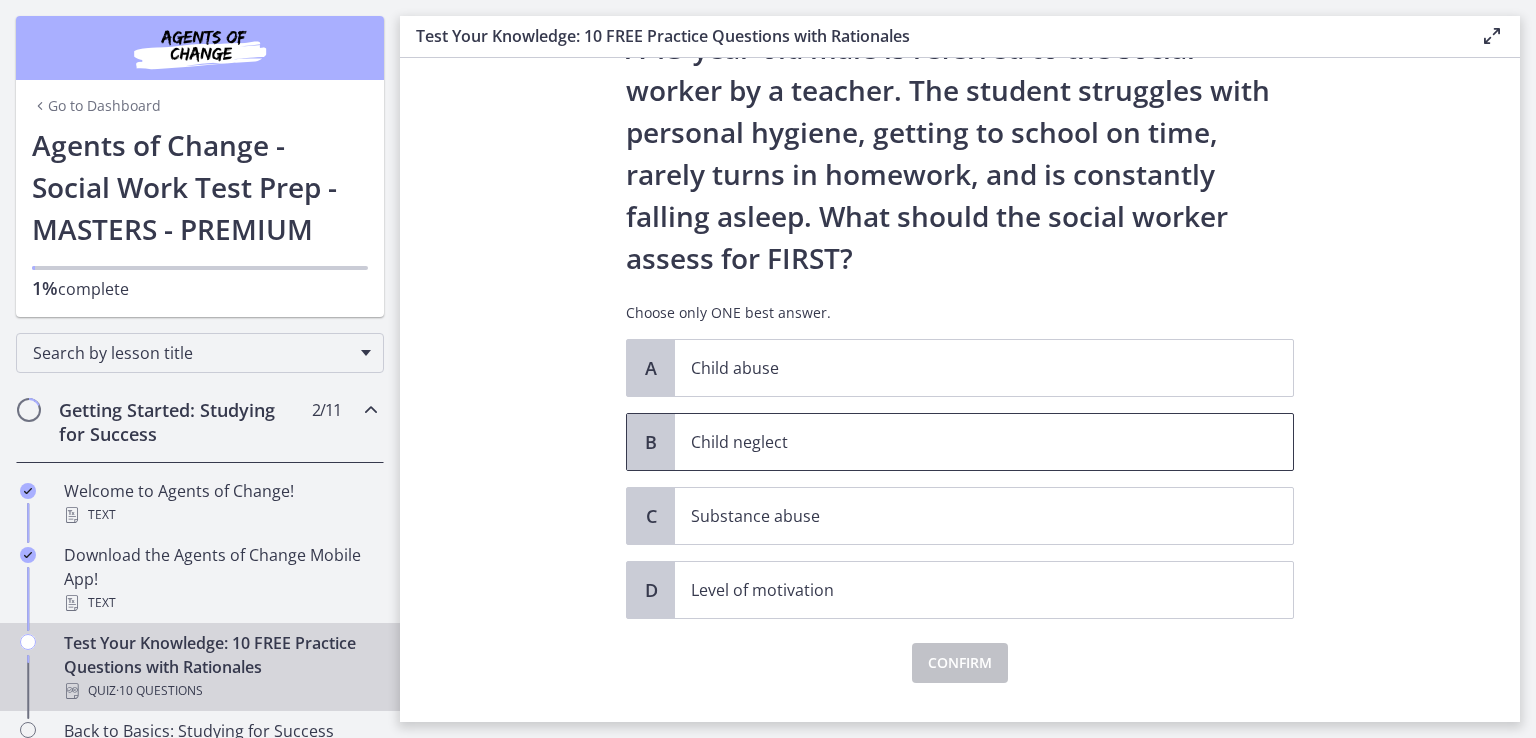 click on "Child neglect" at bounding box center [984, 442] 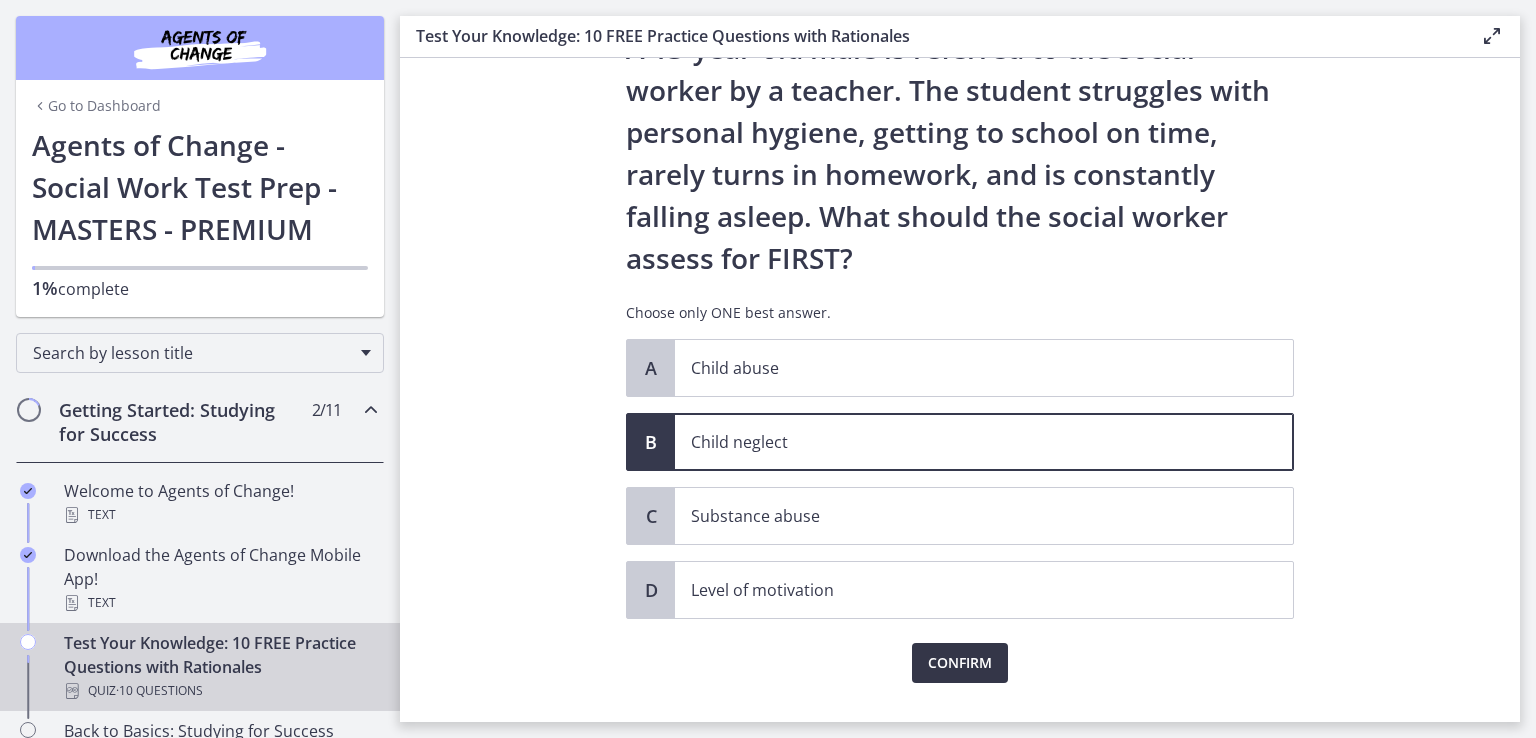 click on "Confirm" at bounding box center (960, 663) 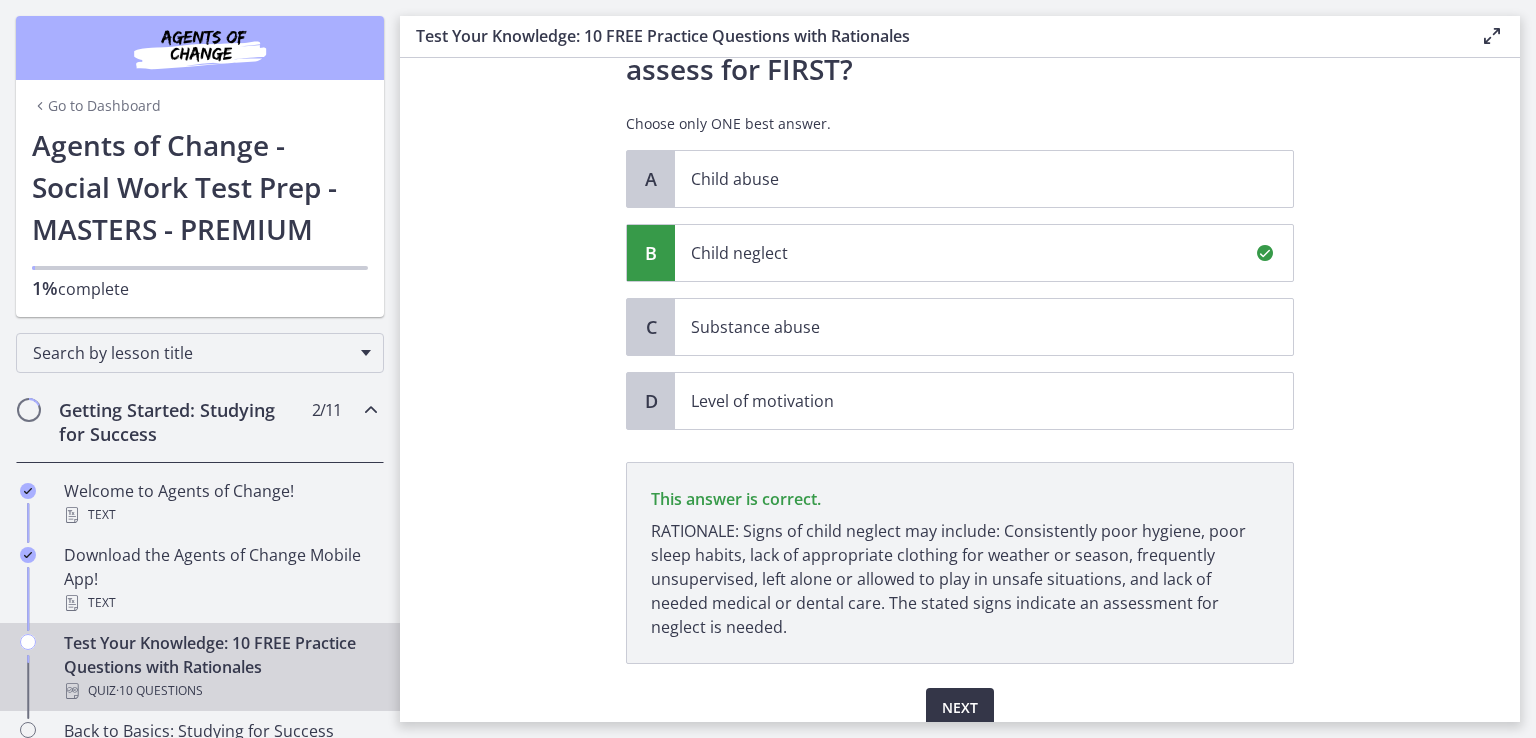 scroll, scrollTop: 368, scrollLeft: 0, axis: vertical 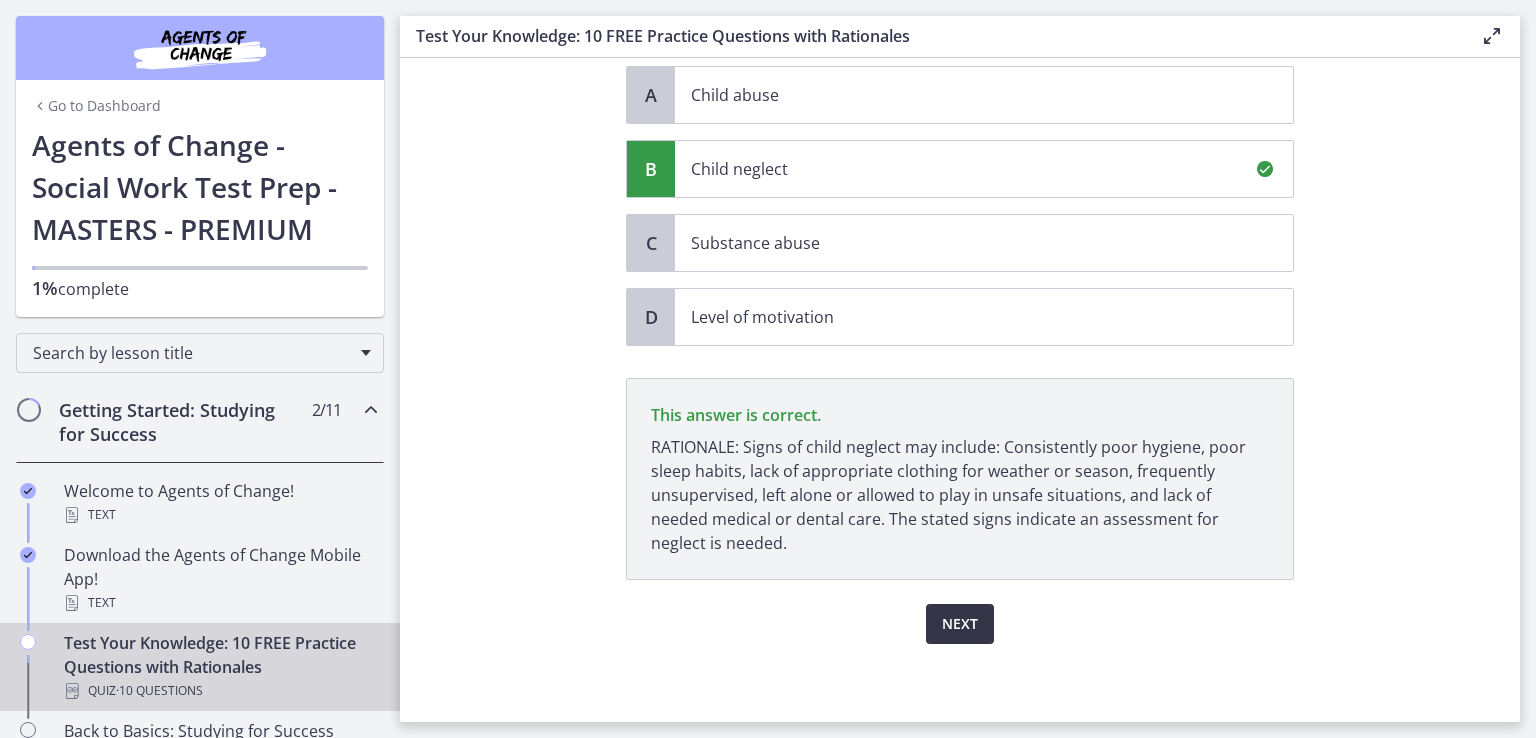 click on "Next" at bounding box center [960, 624] 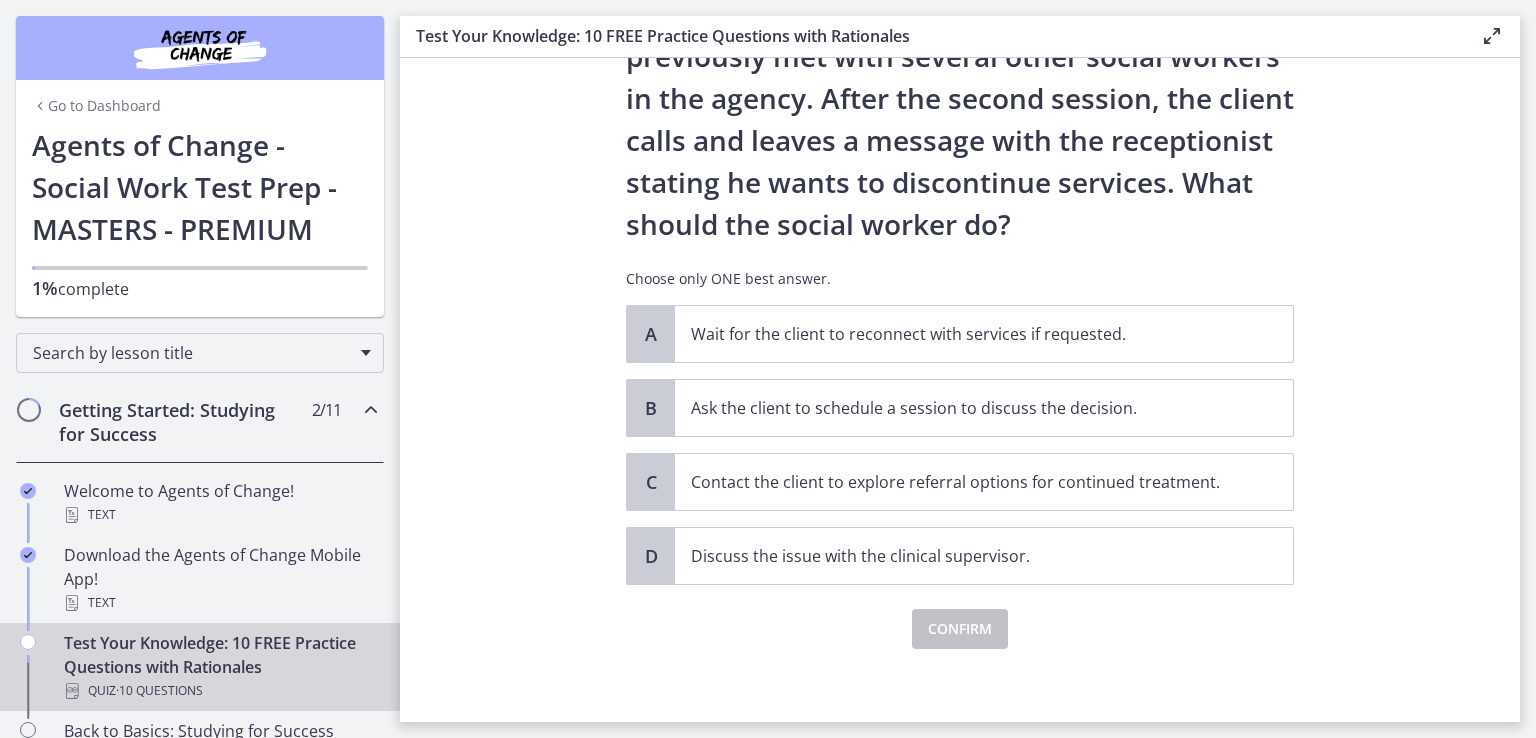scroll, scrollTop: 174, scrollLeft: 0, axis: vertical 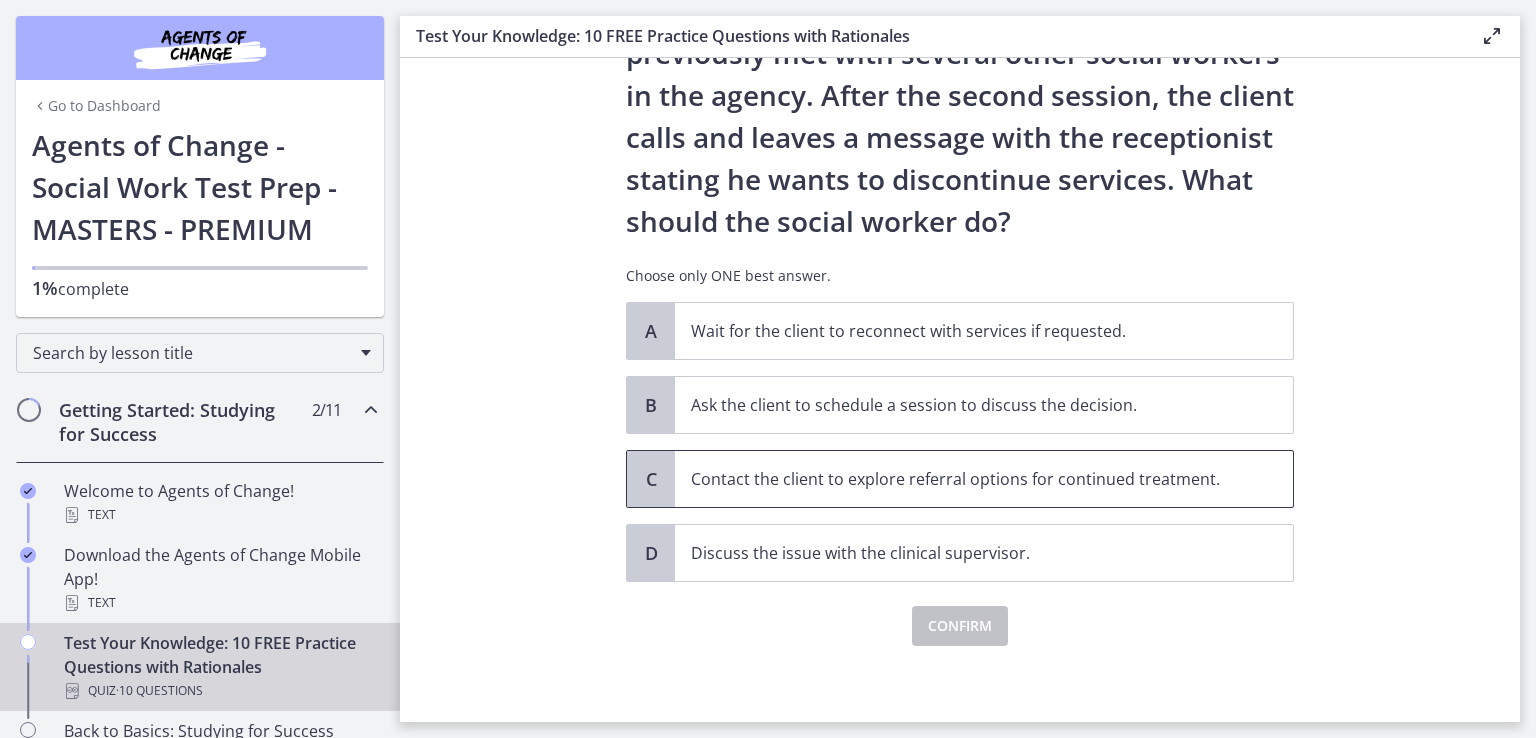 click on "Contact the client to explore referral options for continued treatment." at bounding box center (964, 479) 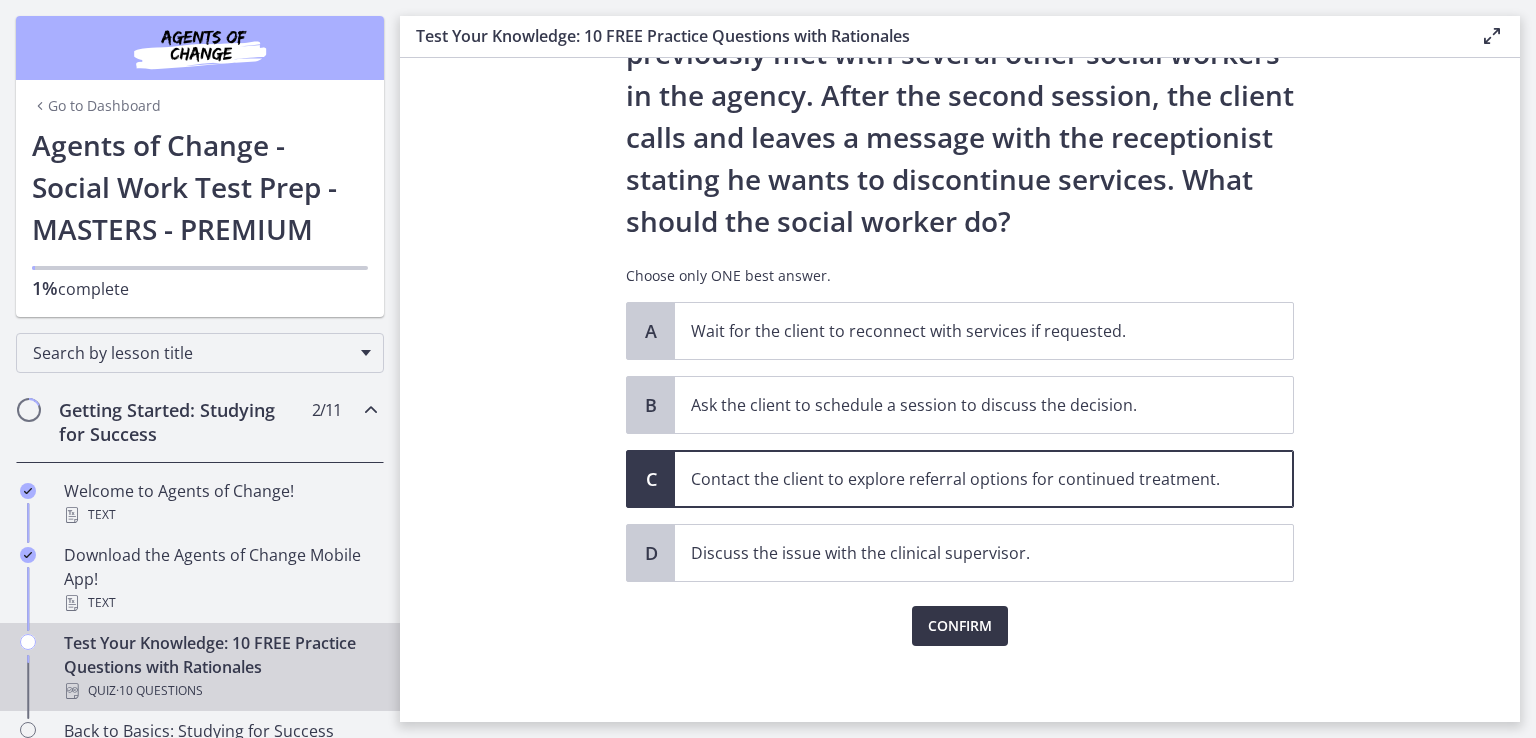 click on "Confirm" at bounding box center (960, 626) 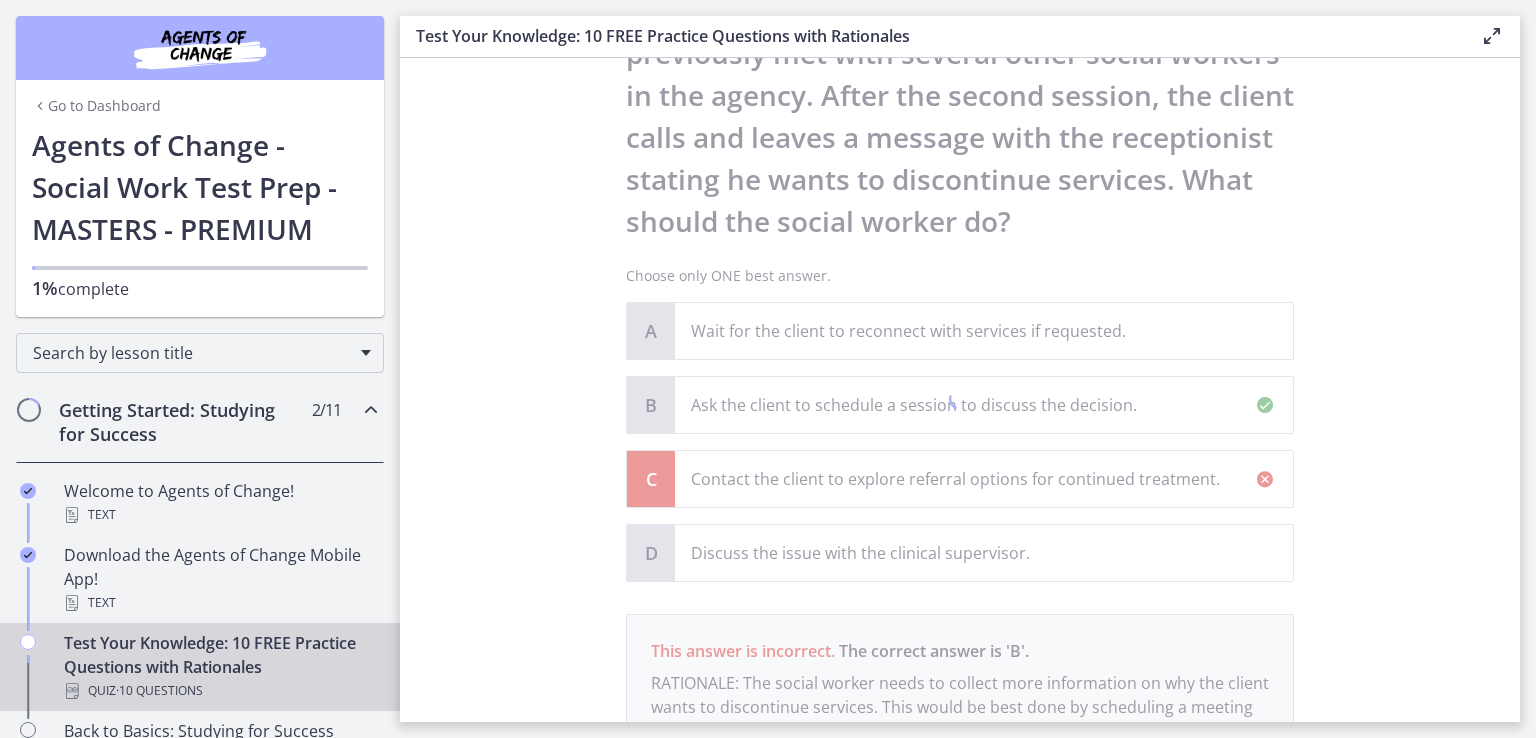 scroll, scrollTop: 410, scrollLeft: 0, axis: vertical 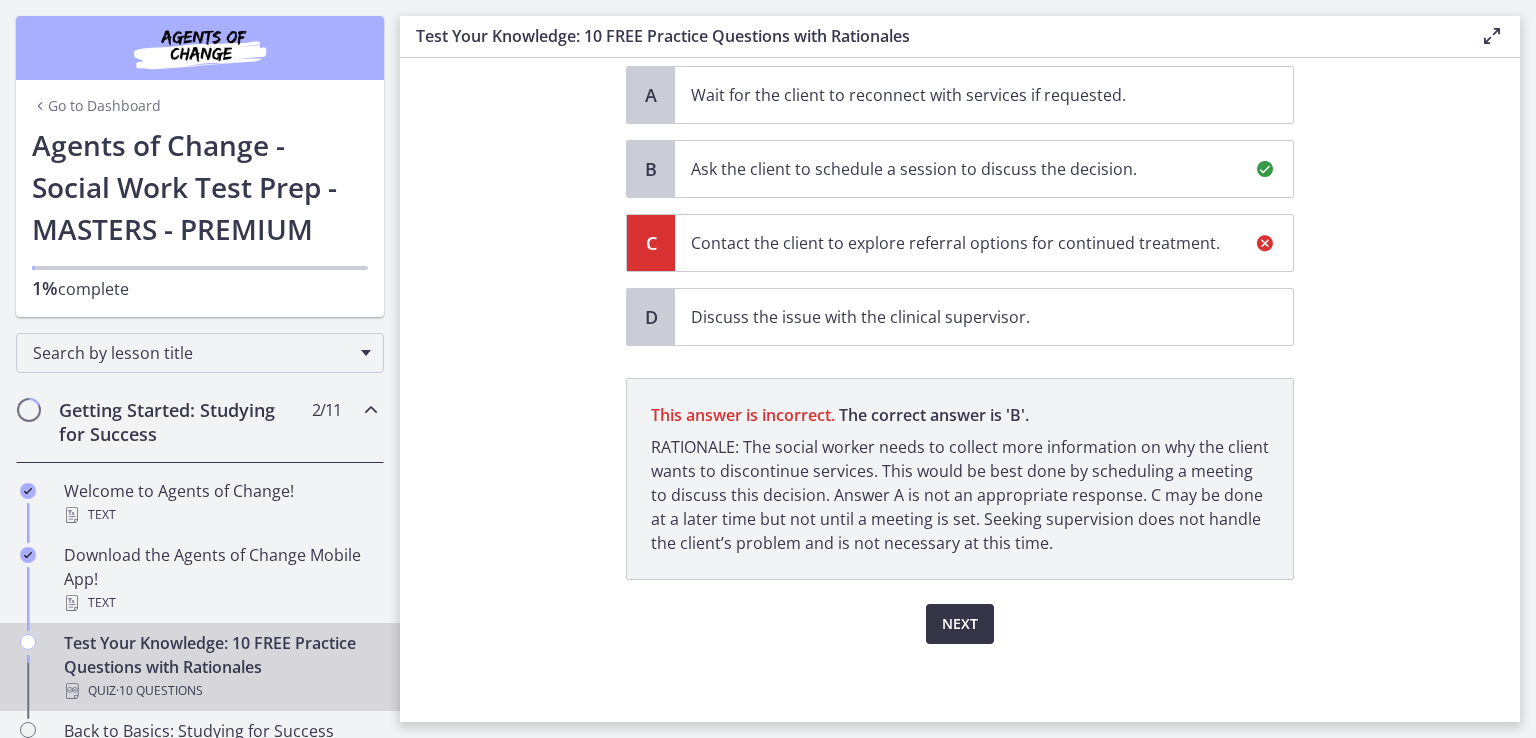 click on "Next" at bounding box center (960, 624) 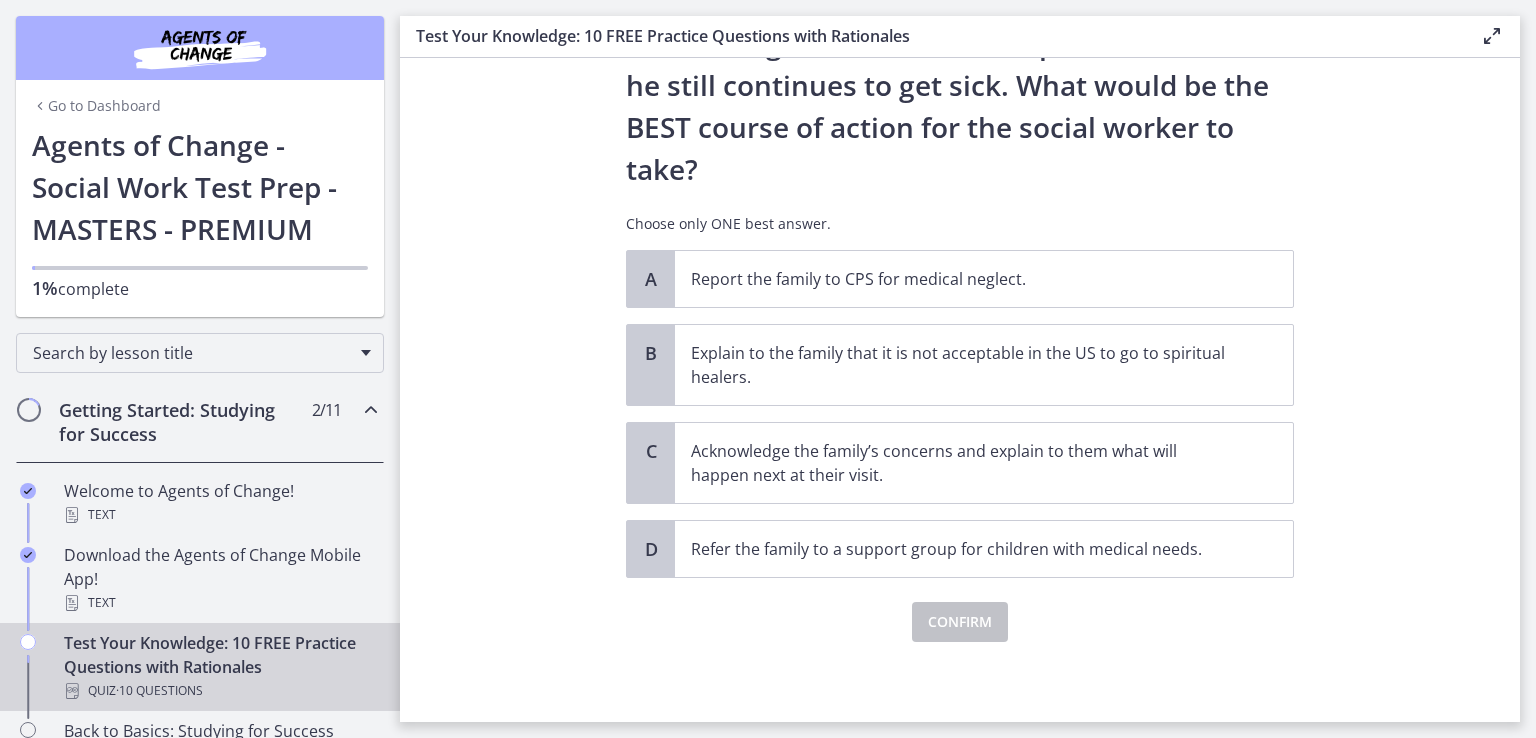 scroll, scrollTop: 0, scrollLeft: 0, axis: both 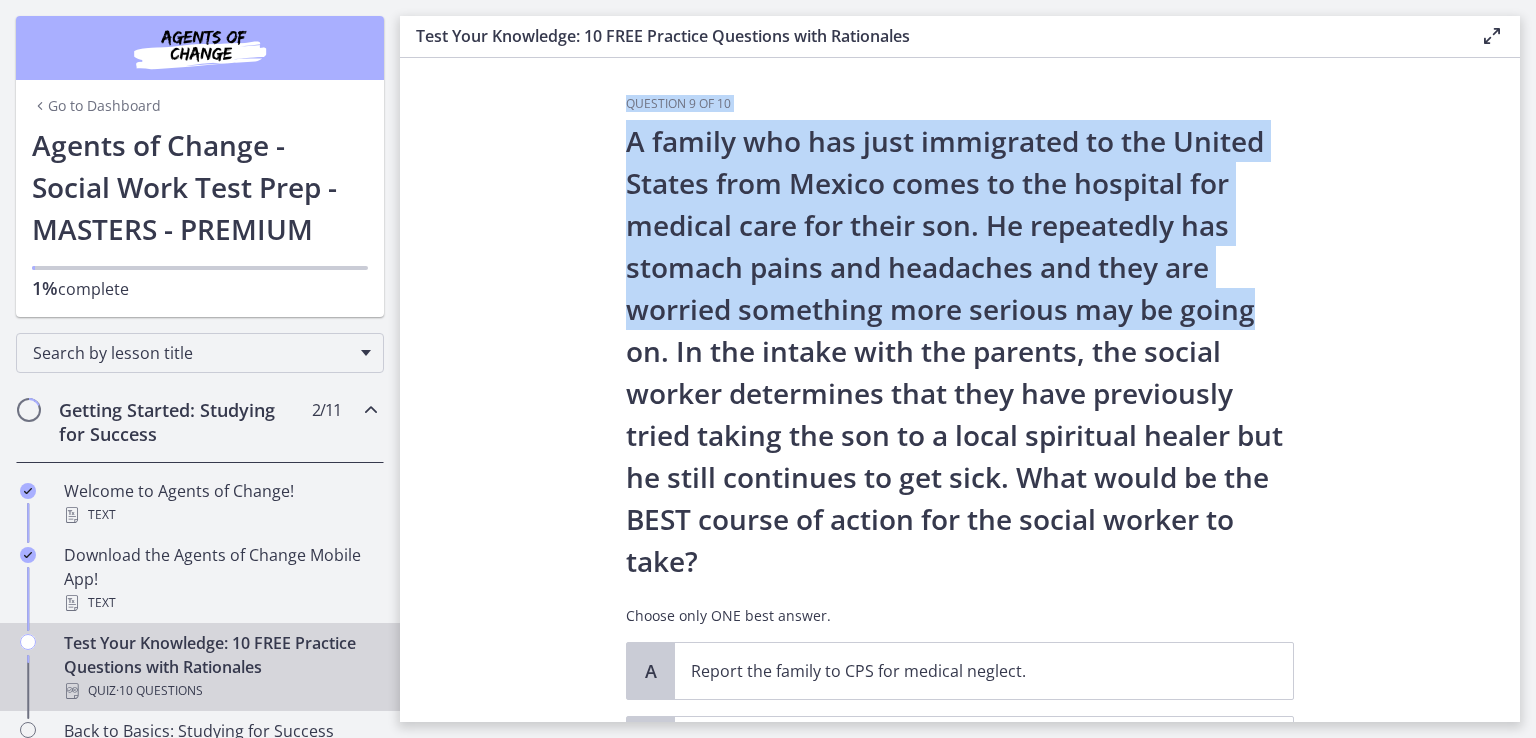 drag, startPoint x: 1524, startPoint y: 273, endPoint x: 1516, endPoint y: 319, distance: 46.69047 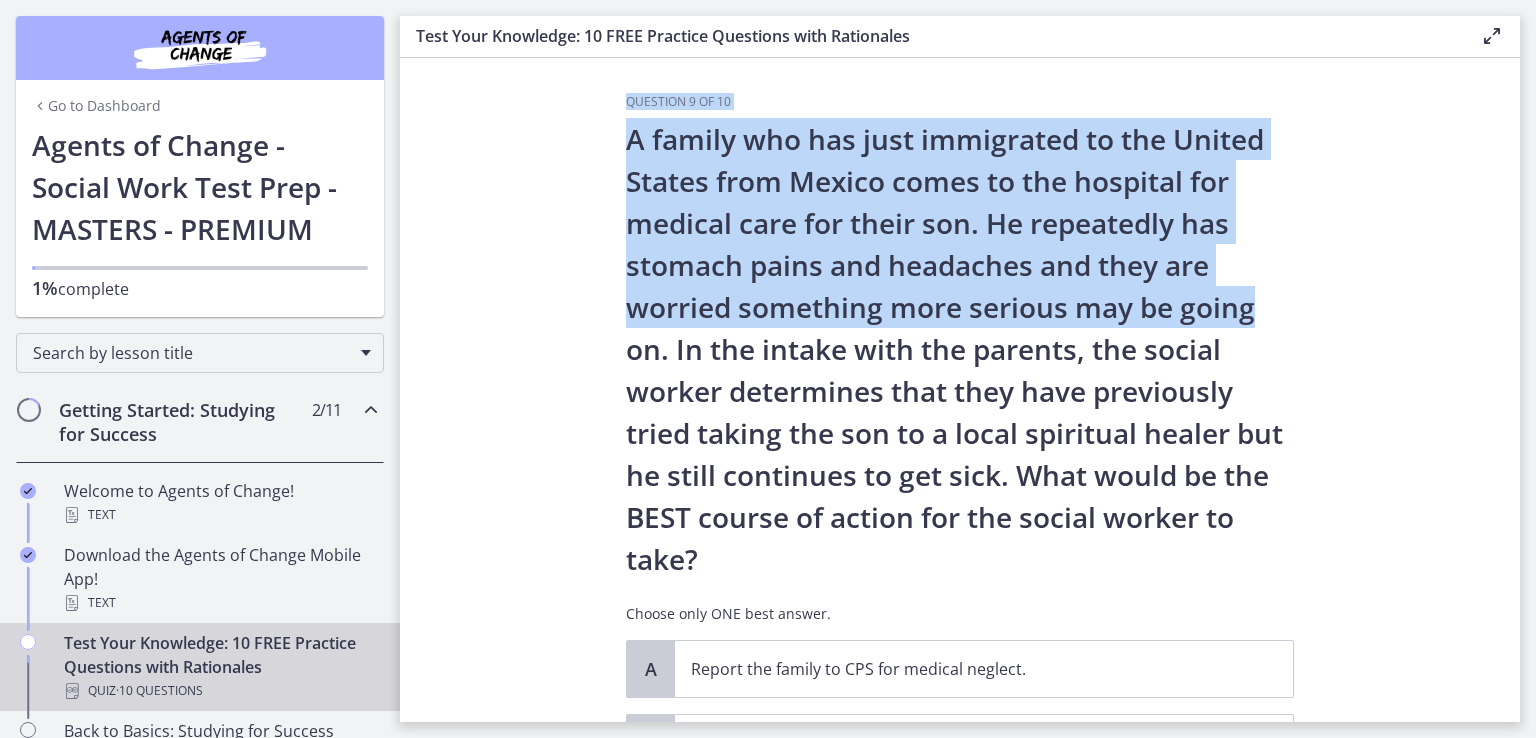 scroll, scrollTop: 7, scrollLeft: 0, axis: vertical 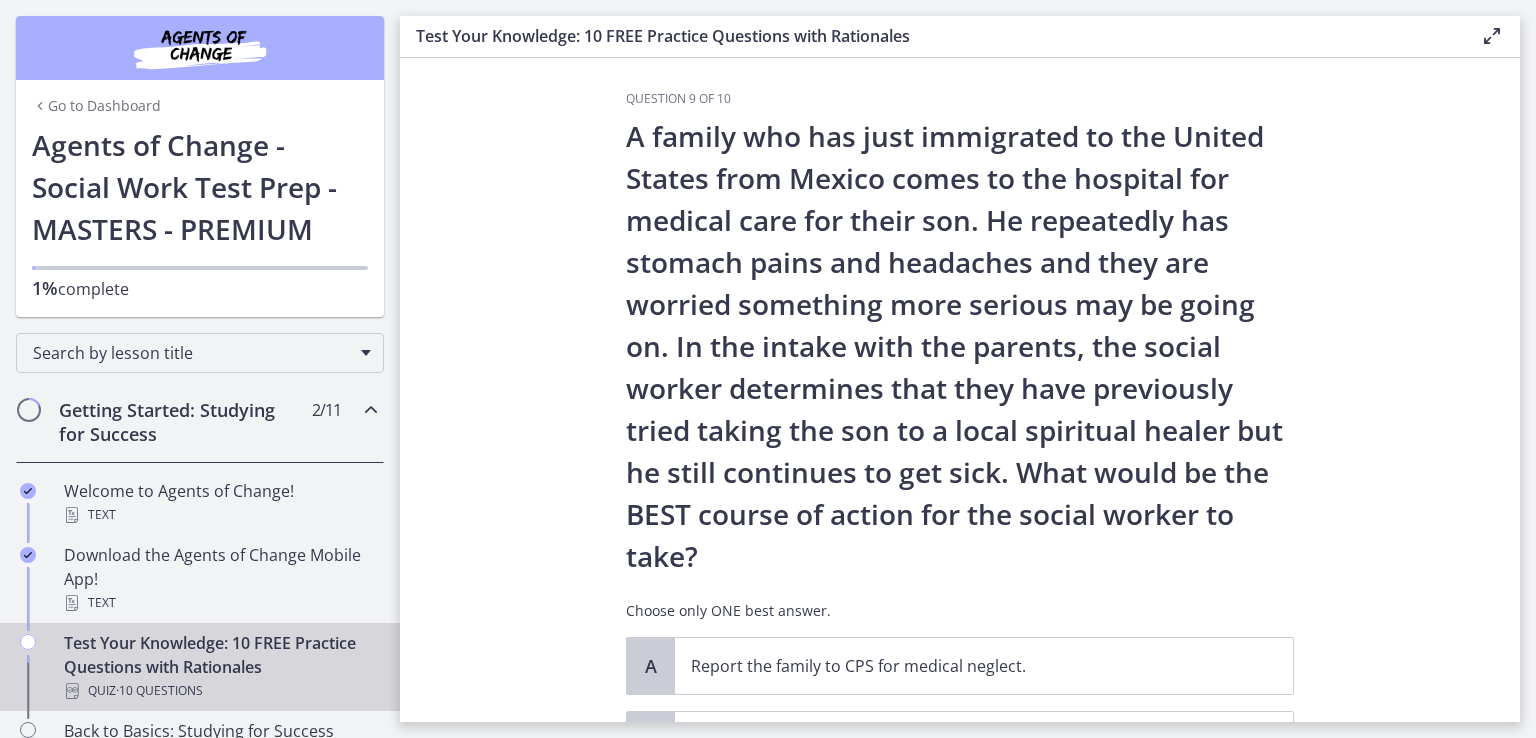 click on "Question   9   of   10
A family who has just immigrated to the United States from Mexico comes to the hospital for medical care for their son. He repeatedly has stomach pains and headaches and they are worried something more serious may be going on. In the intake with the parents, the social worker determines that they have previously tried taking the son to a local spiritual healer but he still continues to get sick. What would be the BEST course of action for the social worker to take?
Choose only ONE best answer.
A
Report the family to CPS for medical neglect.
B
Explain to the family that it is not acceptable in the US to go to spiritual healers.
C
D" at bounding box center [960, 390] 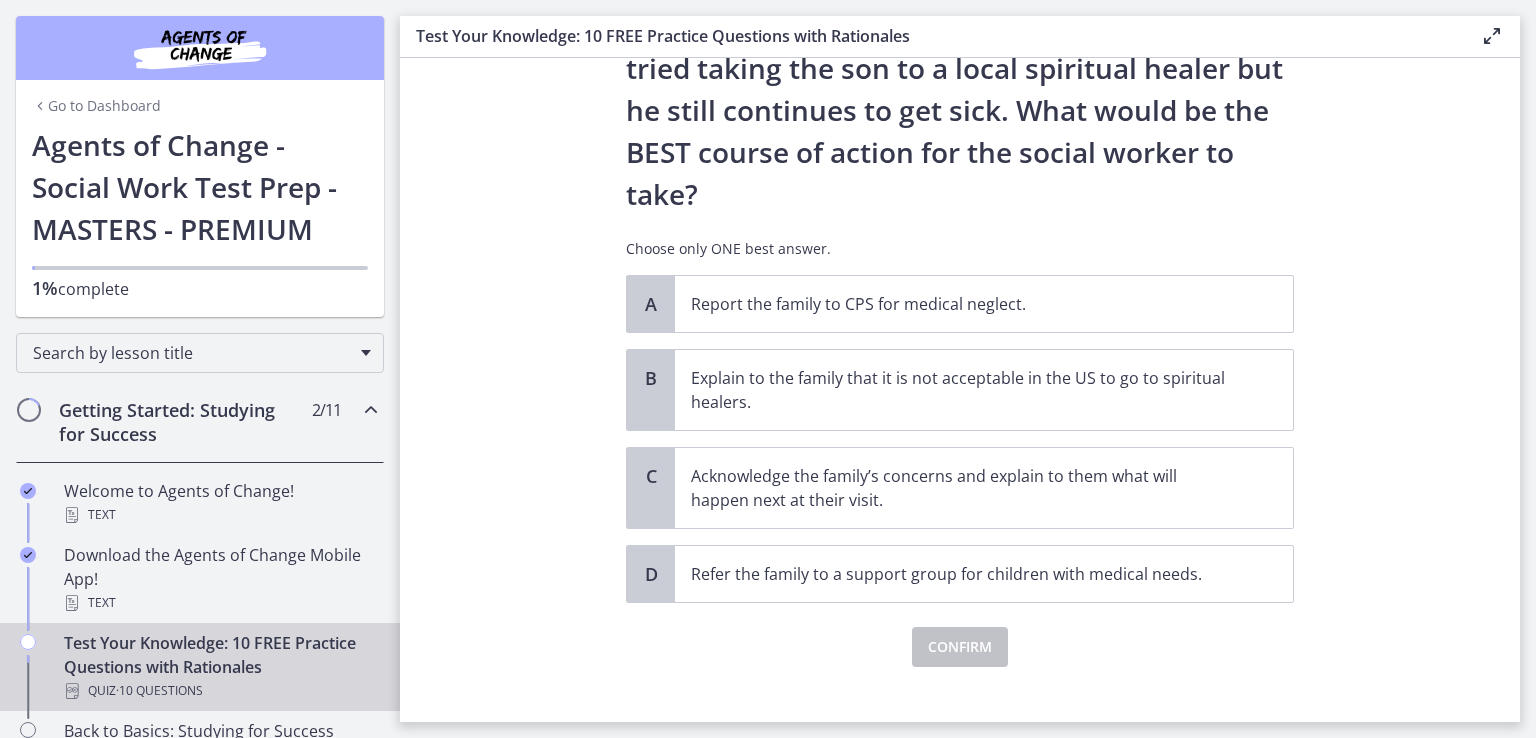 scroll, scrollTop: 371, scrollLeft: 0, axis: vertical 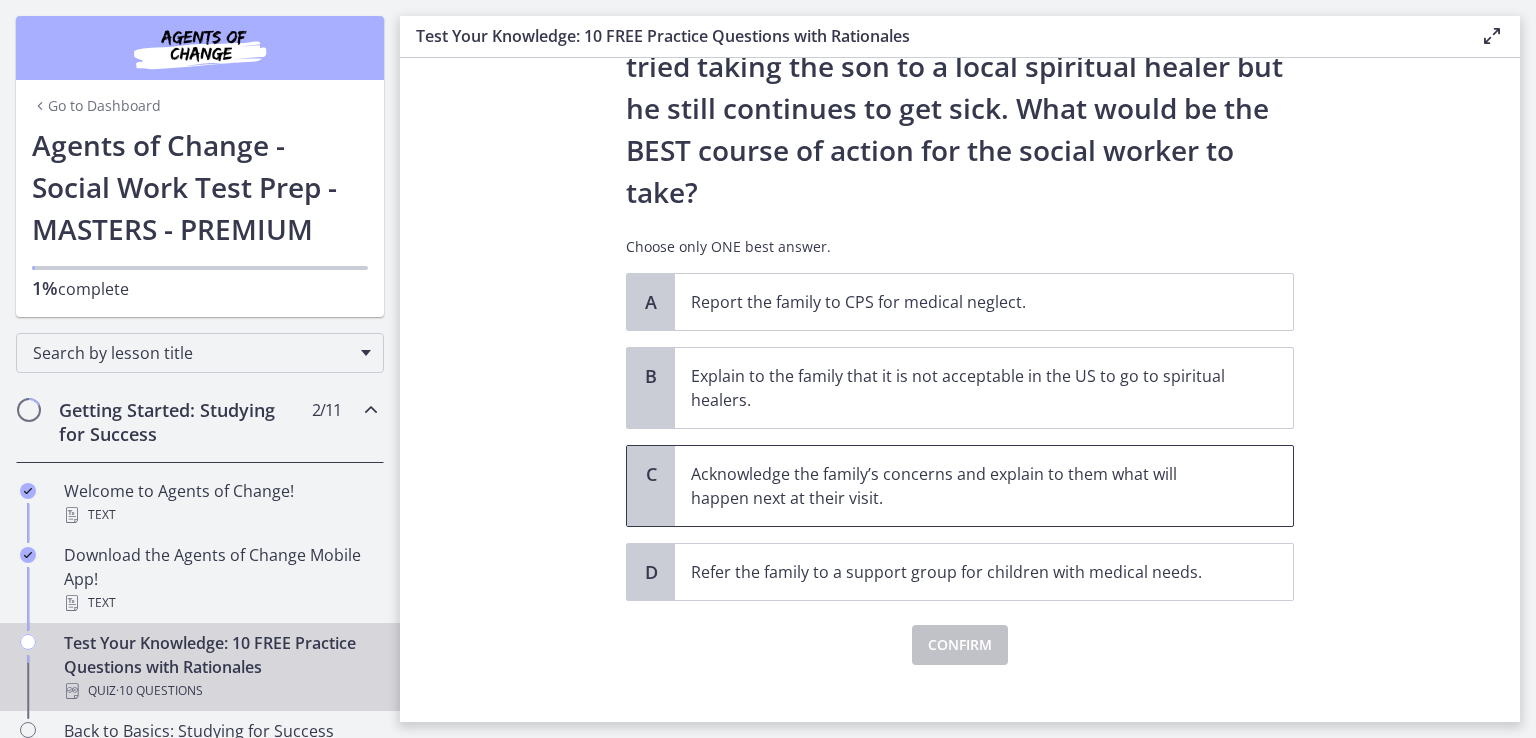 click on "Acknowledge the family’s concerns and explain to them what will happen next at their visit." at bounding box center [984, 486] 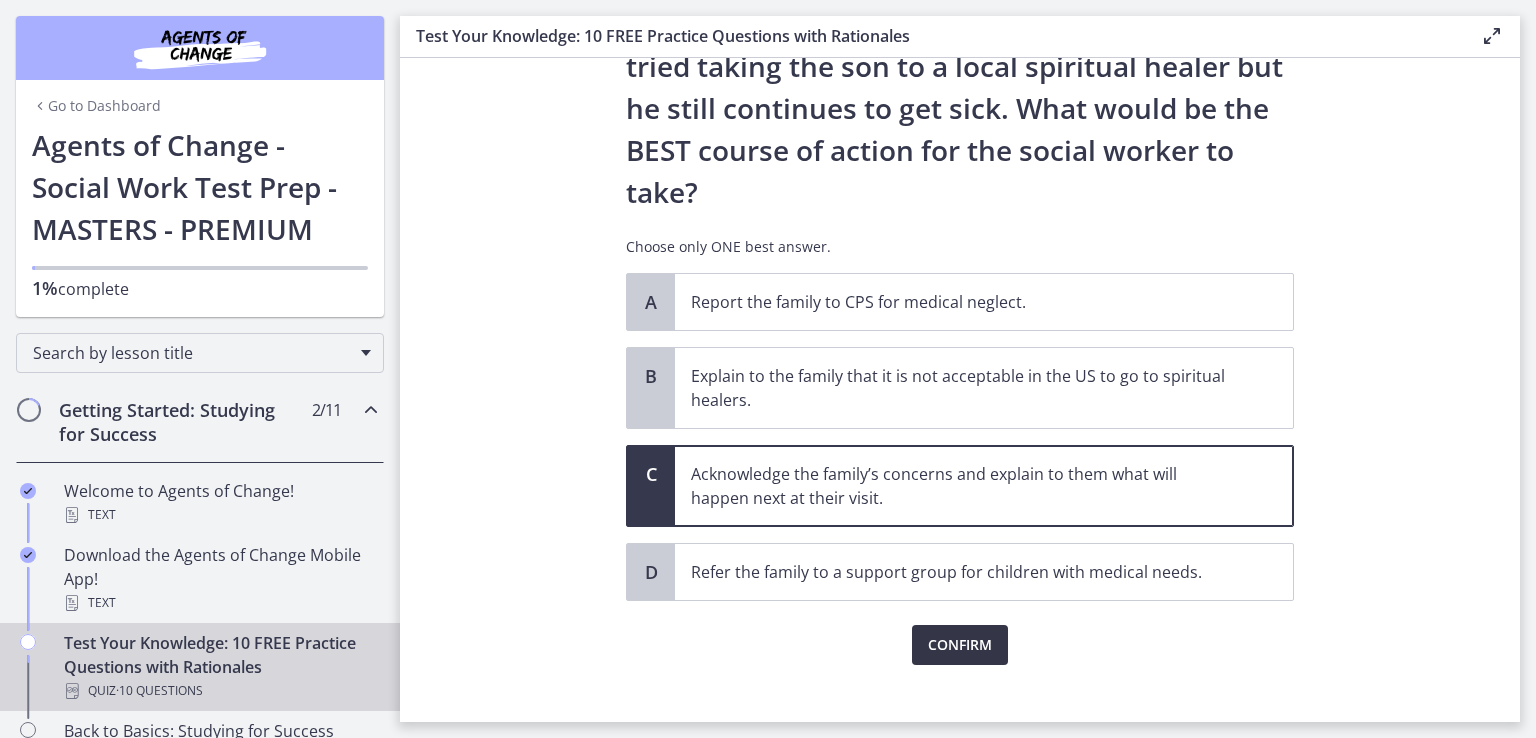 click on "Confirm" at bounding box center (960, 645) 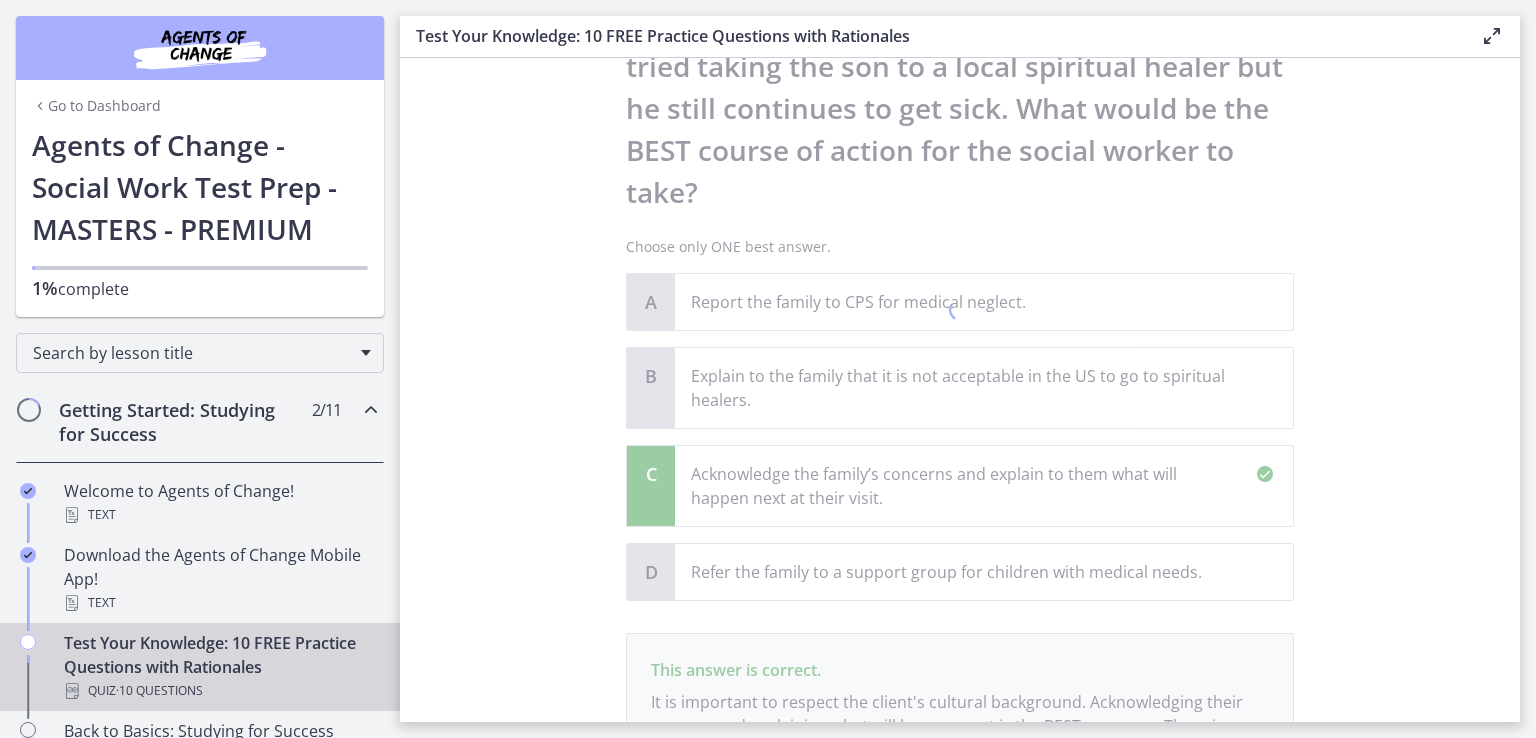scroll, scrollTop: 626, scrollLeft: 0, axis: vertical 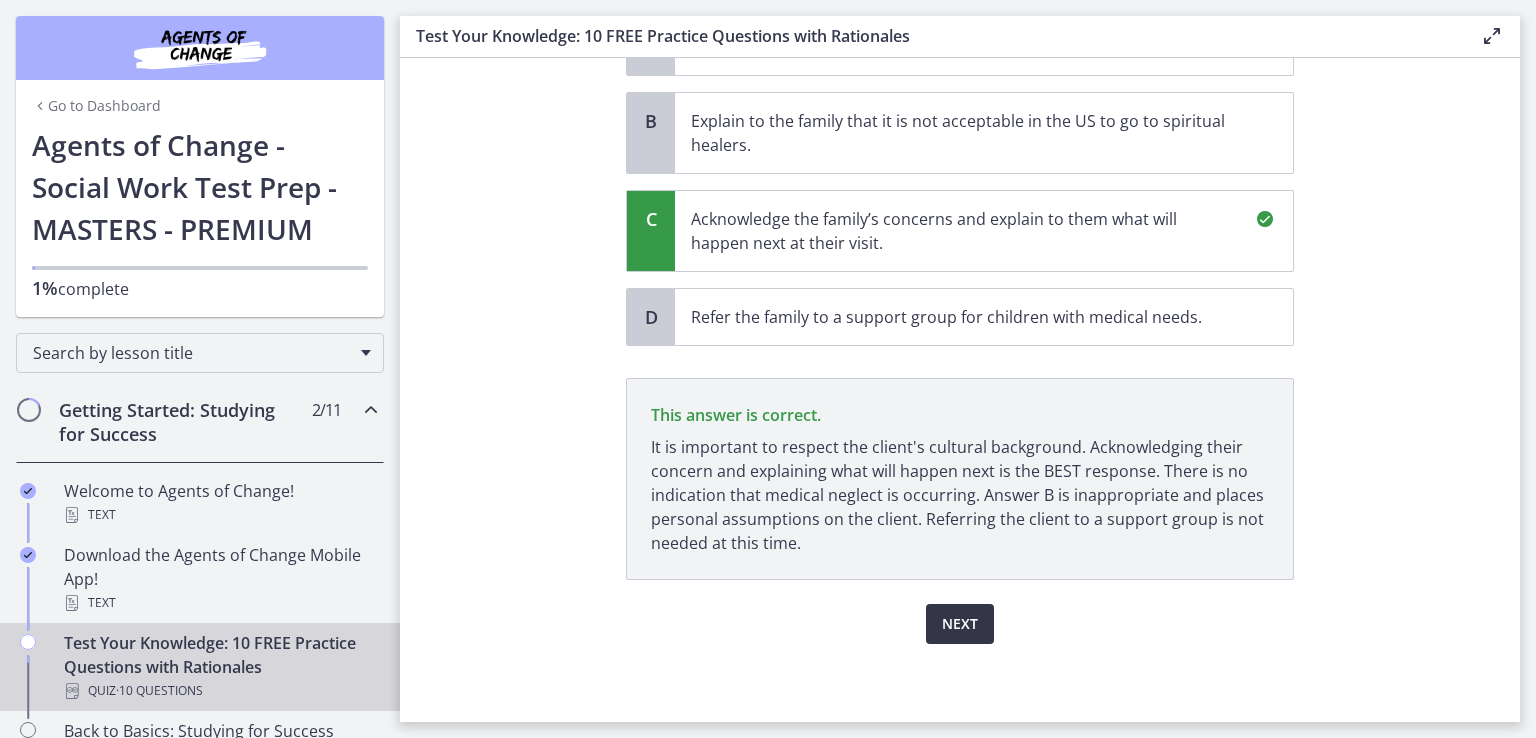 click on "Next" at bounding box center [960, 624] 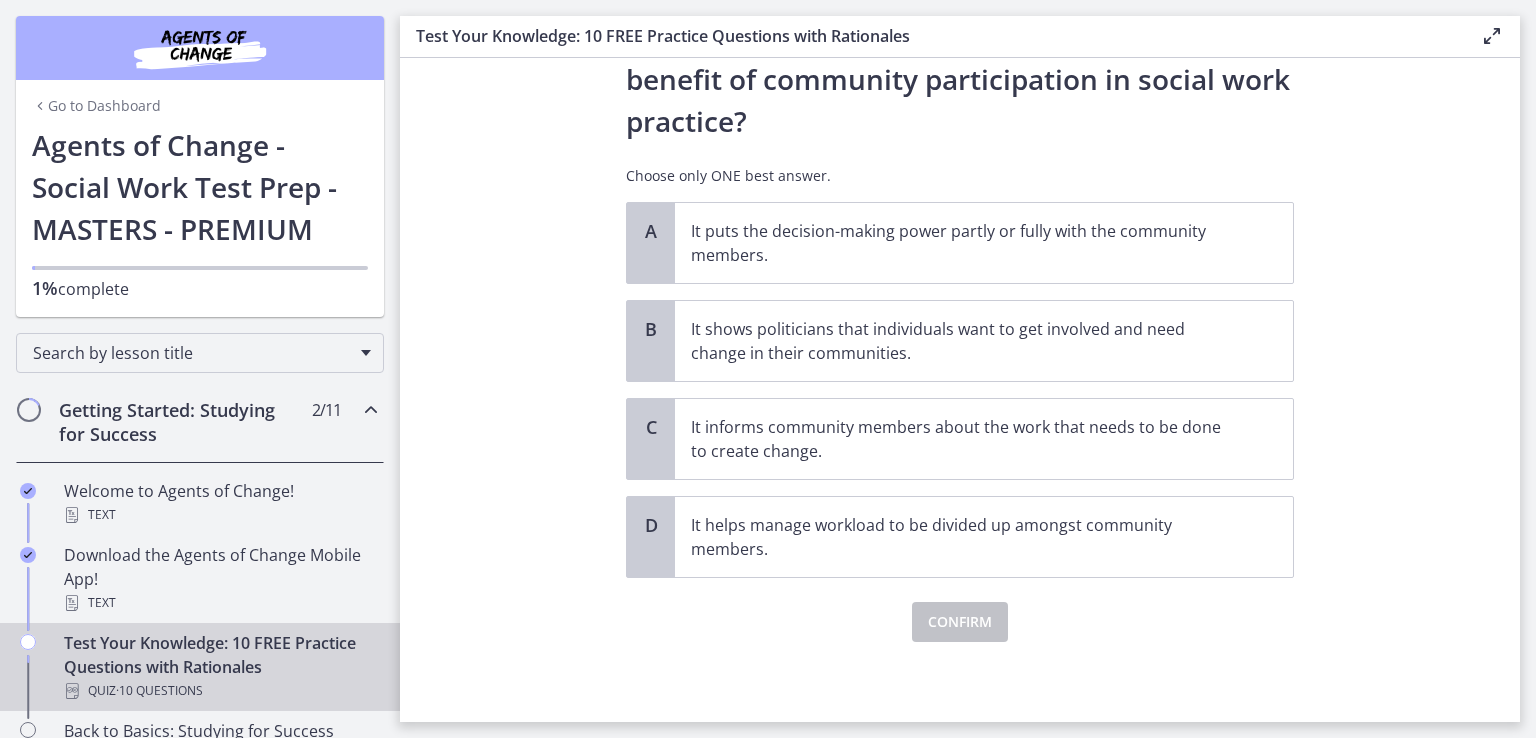 scroll, scrollTop: 0, scrollLeft: 0, axis: both 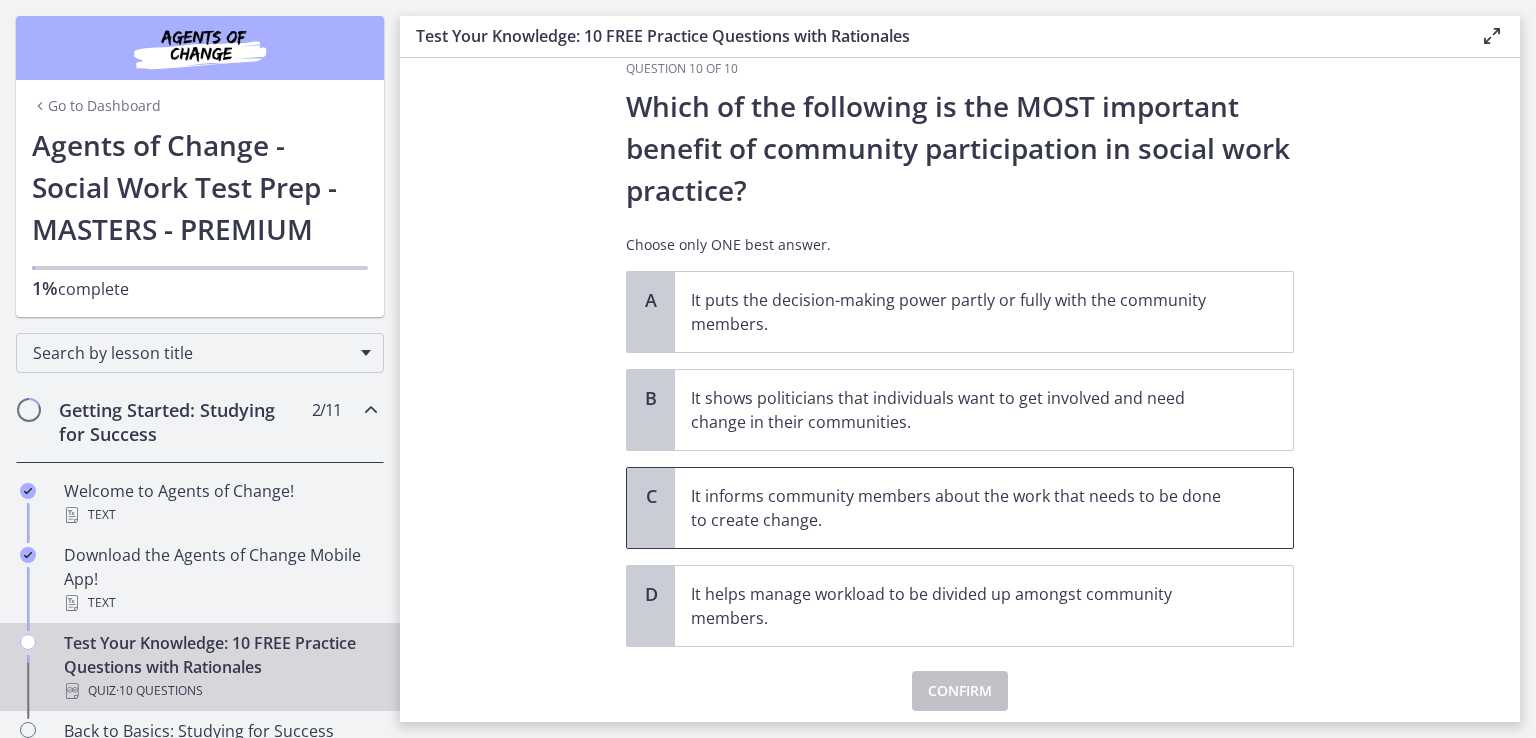 click on "It informs community members about the work that needs to be done to create change." at bounding box center [964, 508] 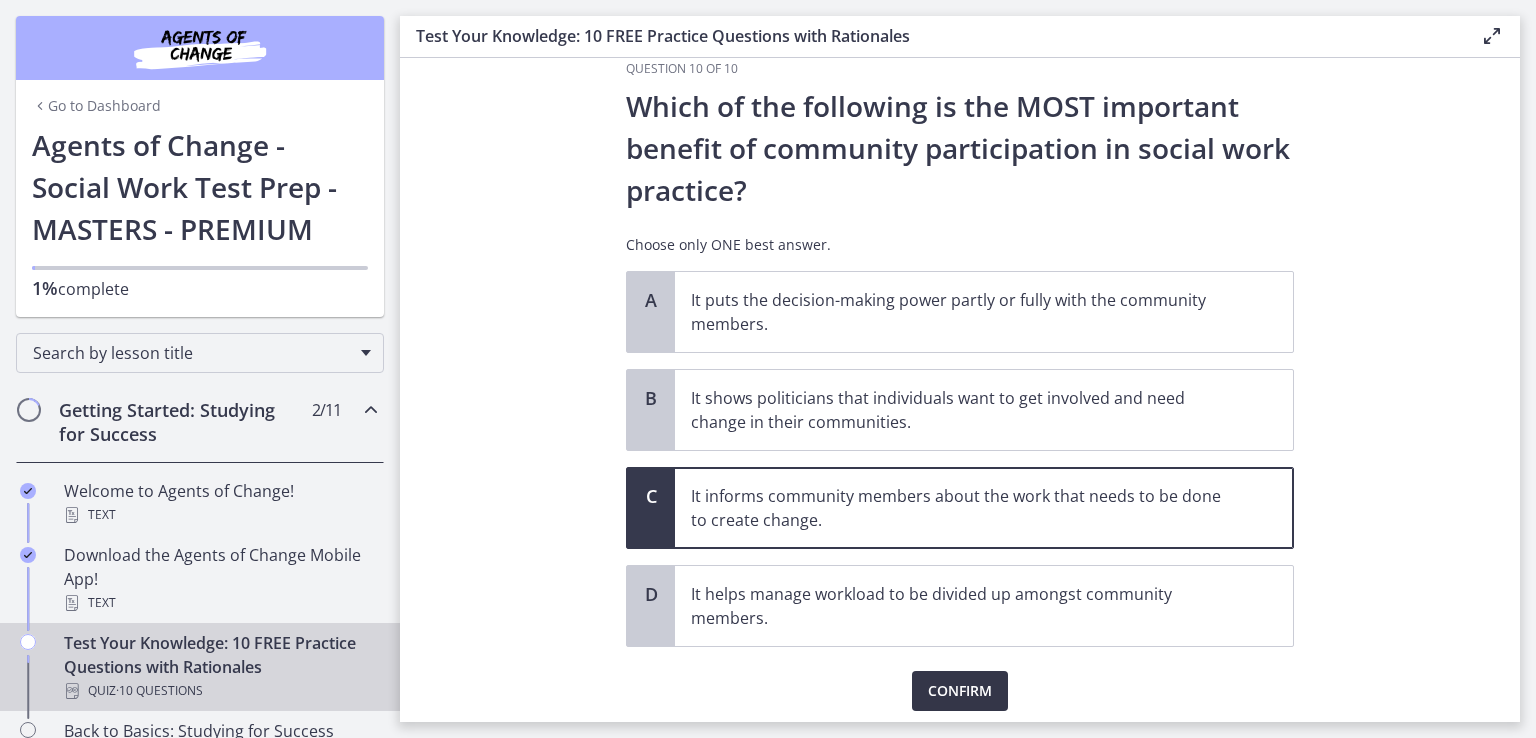 click on "Confirm" at bounding box center [960, 691] 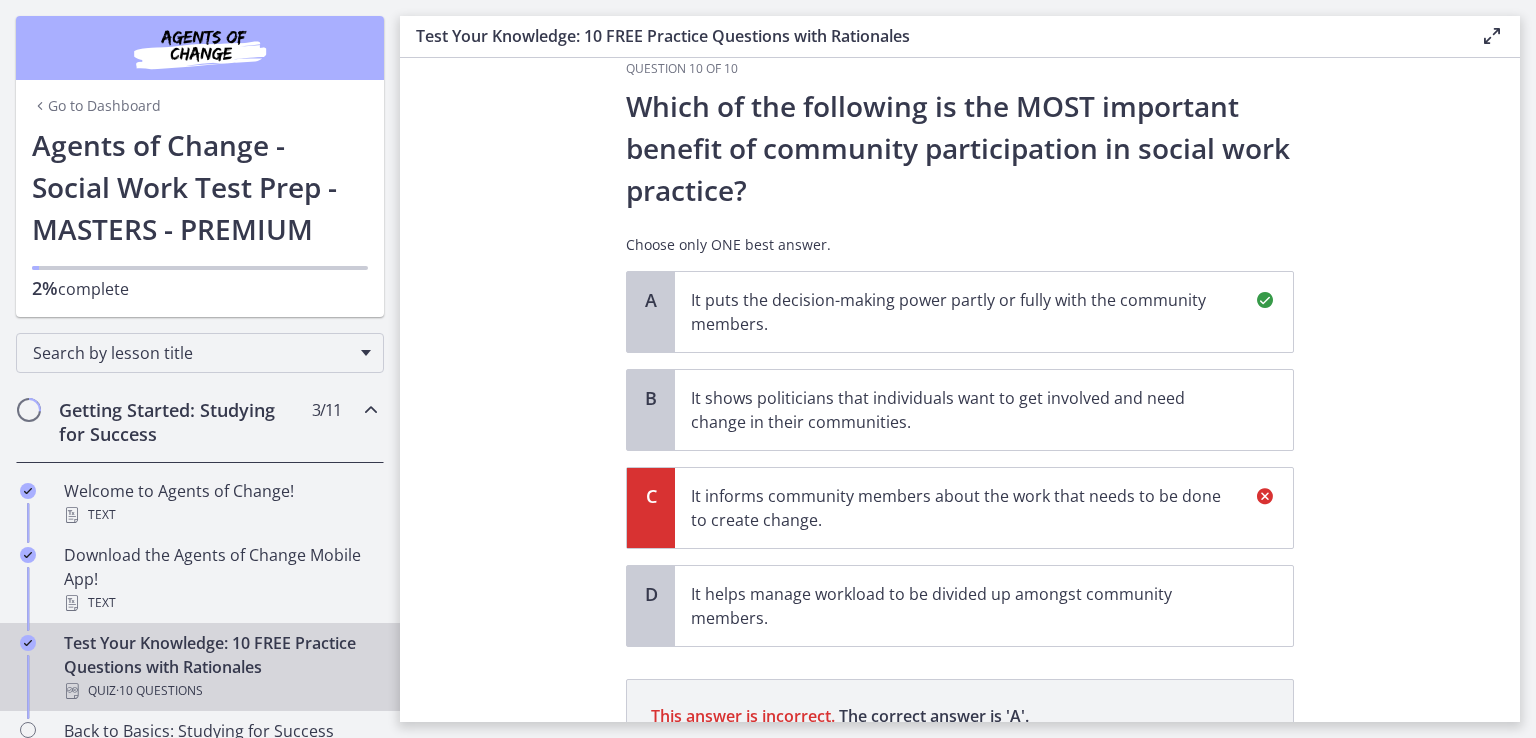 scroll, scrollTop: 314, scrollLeft: 0, axis: vertical 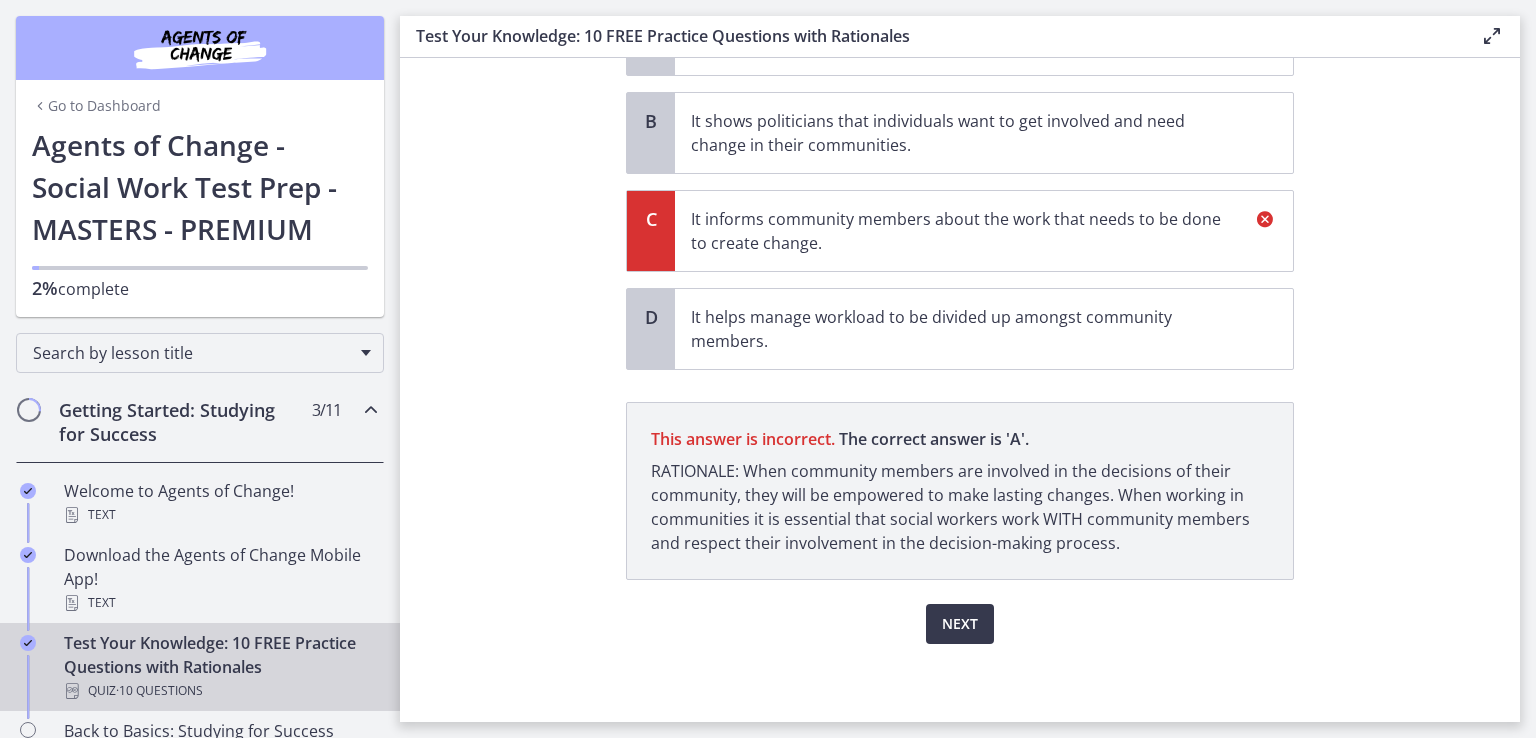click on "Question   10   of   10
Which of the following is the MOST important benefit of community participation in social work practice?
Choose only ONE best answer.
A
It puts the decision-making power partly or fully with the community members.
B
It shows politicians that individuals want to get involved and need change in their communities.
C
It informs community members about the work that needs to be done to create change.
D
It helps manage workload to be divided up amongst community members.
This answer is incorrect.
A" 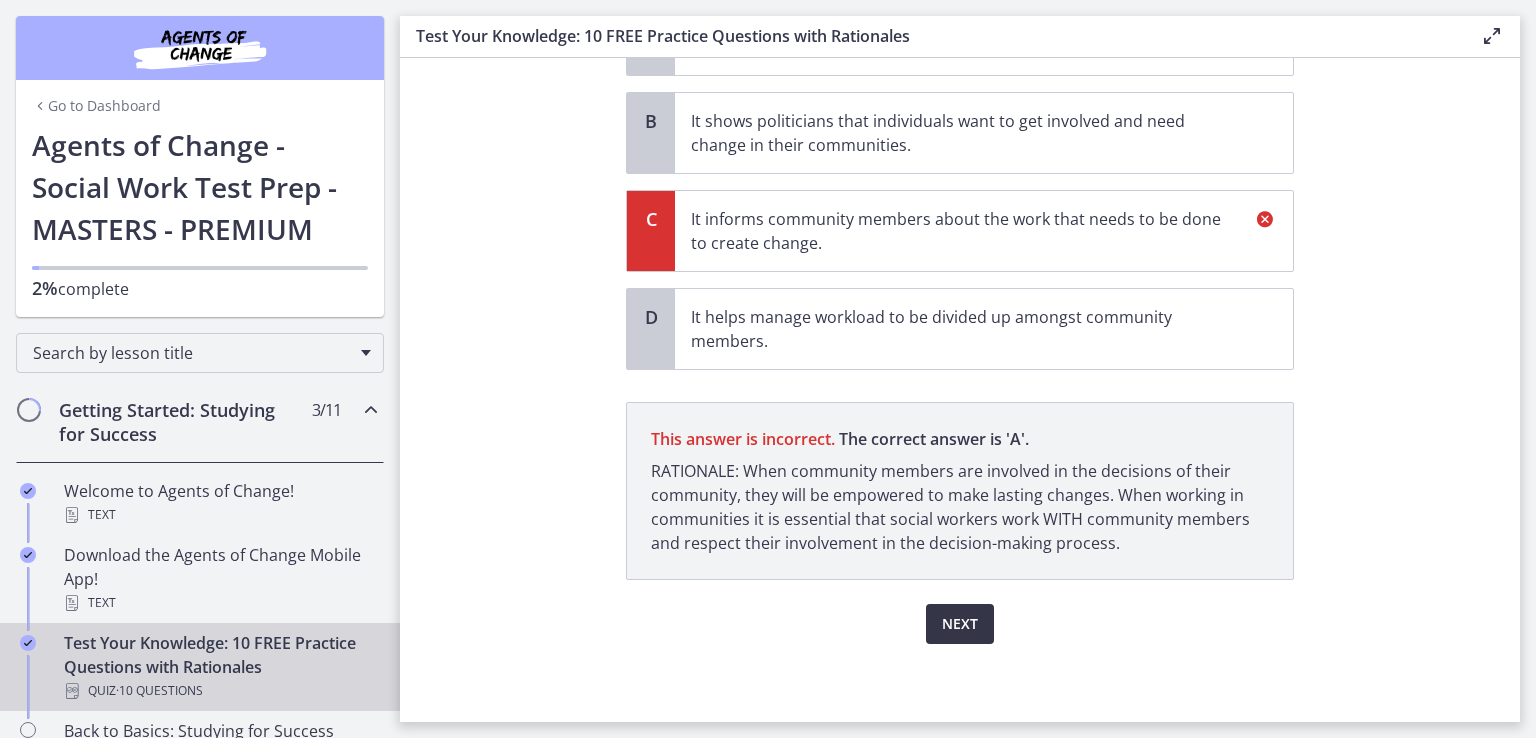 click on "Next" at bounding box center [960, 624] 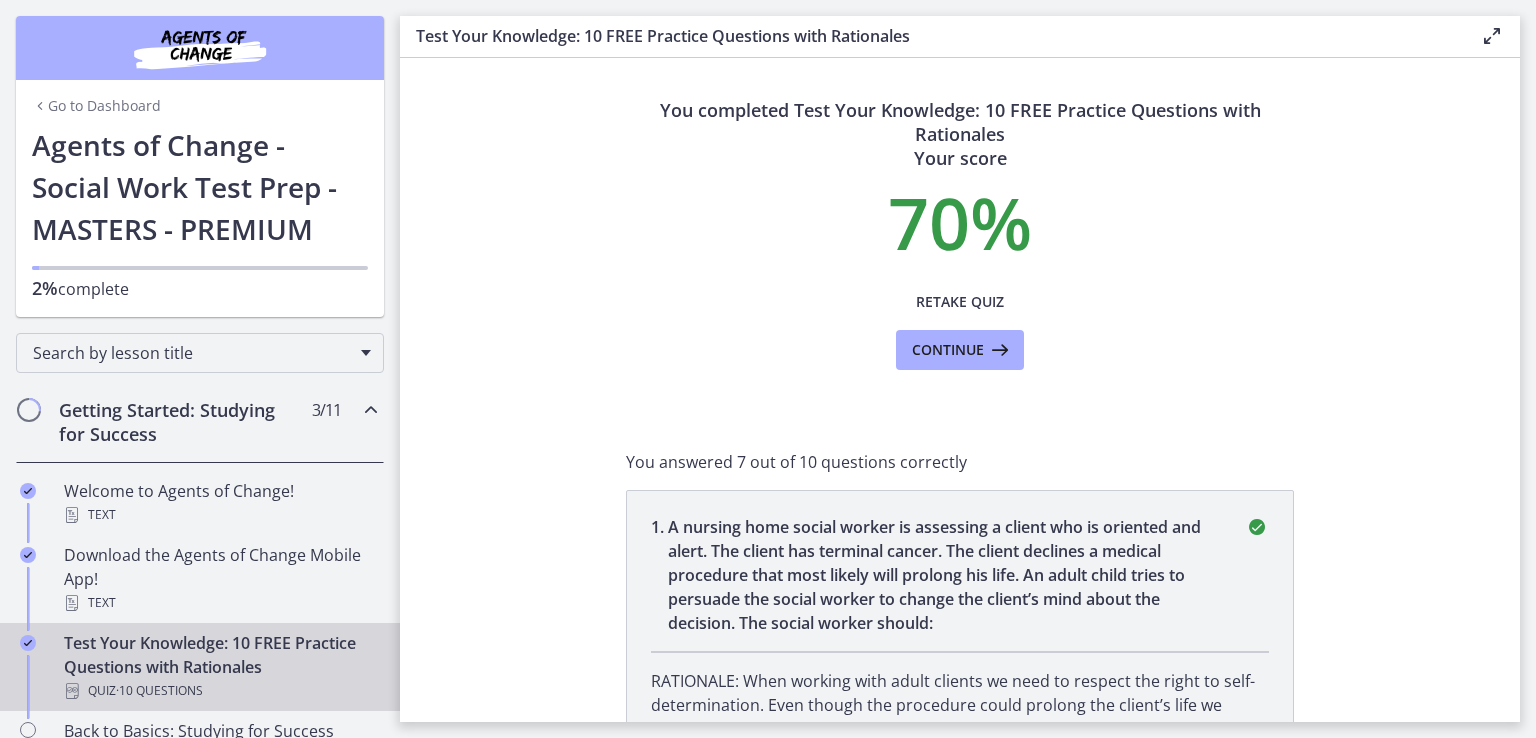 click on "A nursing home social worker is assessing a client who is oriented and alert. The client has terminal cancer. The client declines a medical procedure that most likely will prolong his life. An adult child tries to persuade the social worker to change the client’s mind about the decision. The social worker should:" at bounding box center [944, 575] 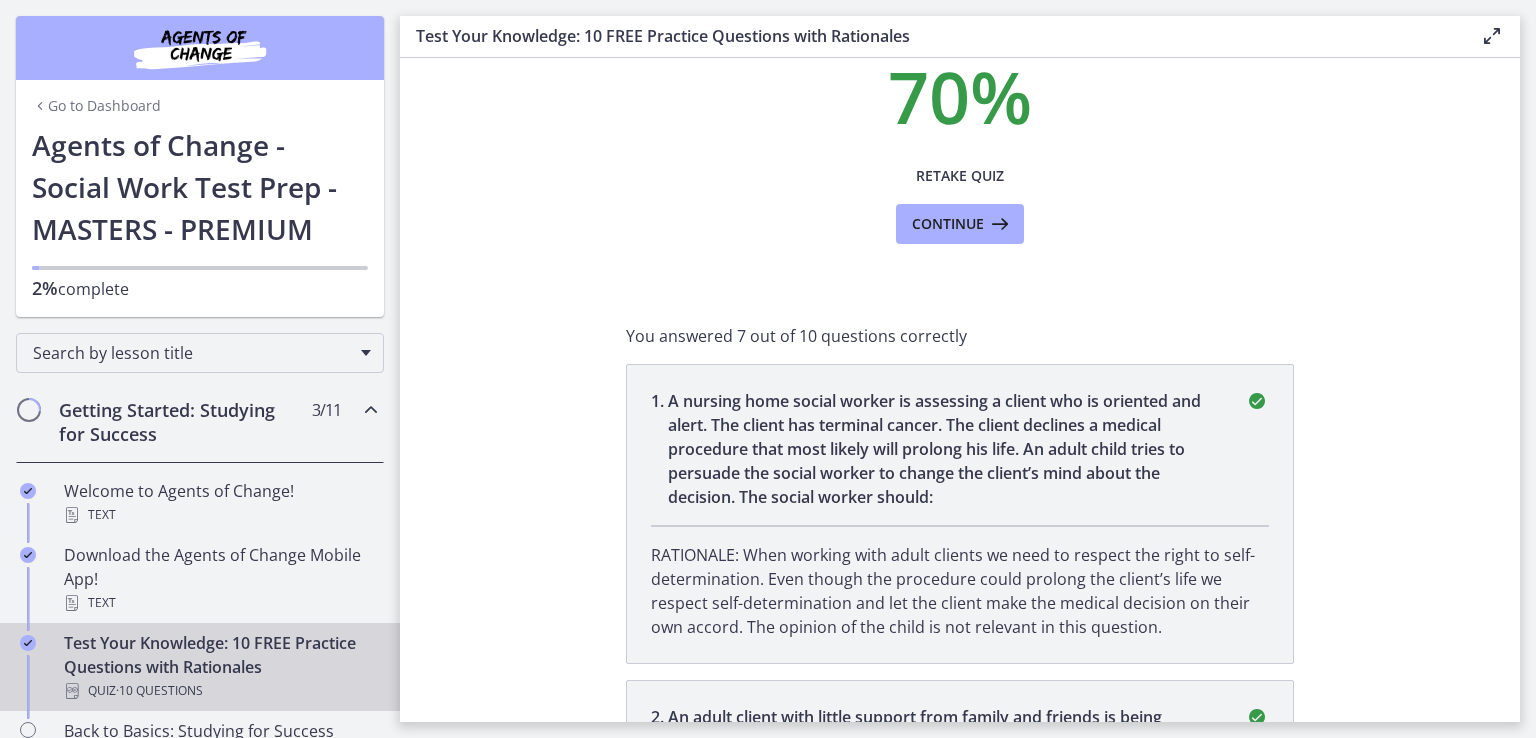 scroll, scrollTop: 0, scrollLeft: 0, axis: both 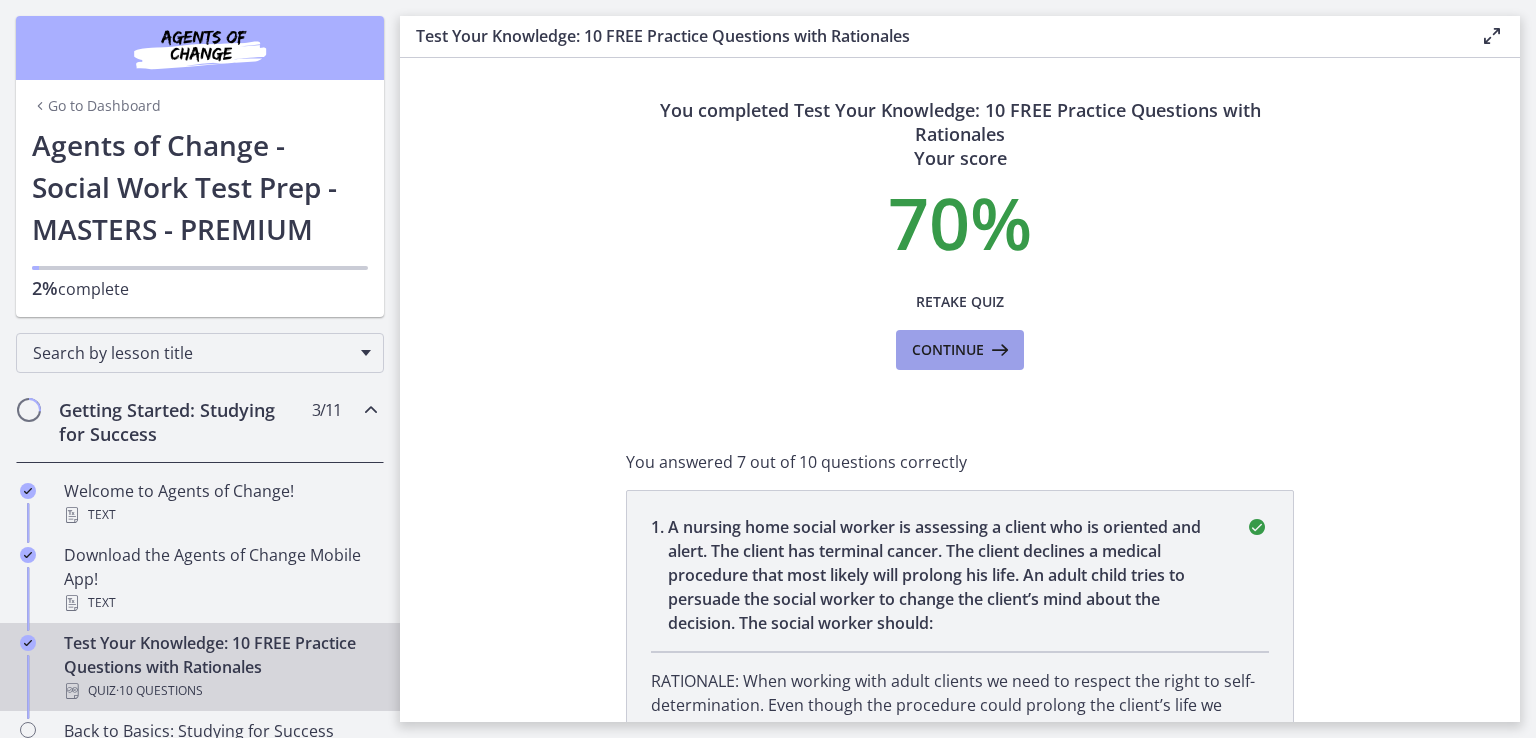 click on "Continue" at bounding box center [948, 350] 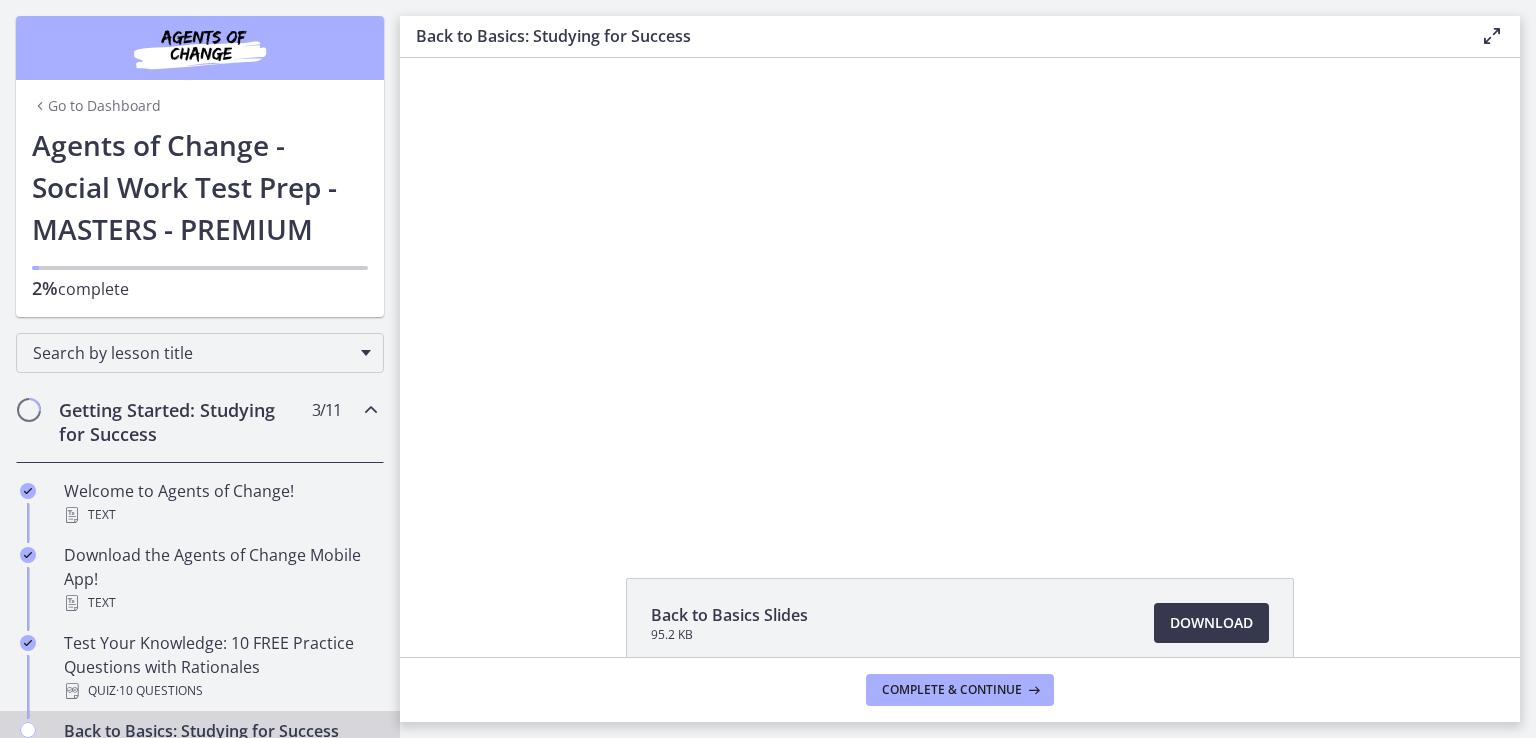 scroll, scrollTop: 0, scrollLeft: 0, axis: both 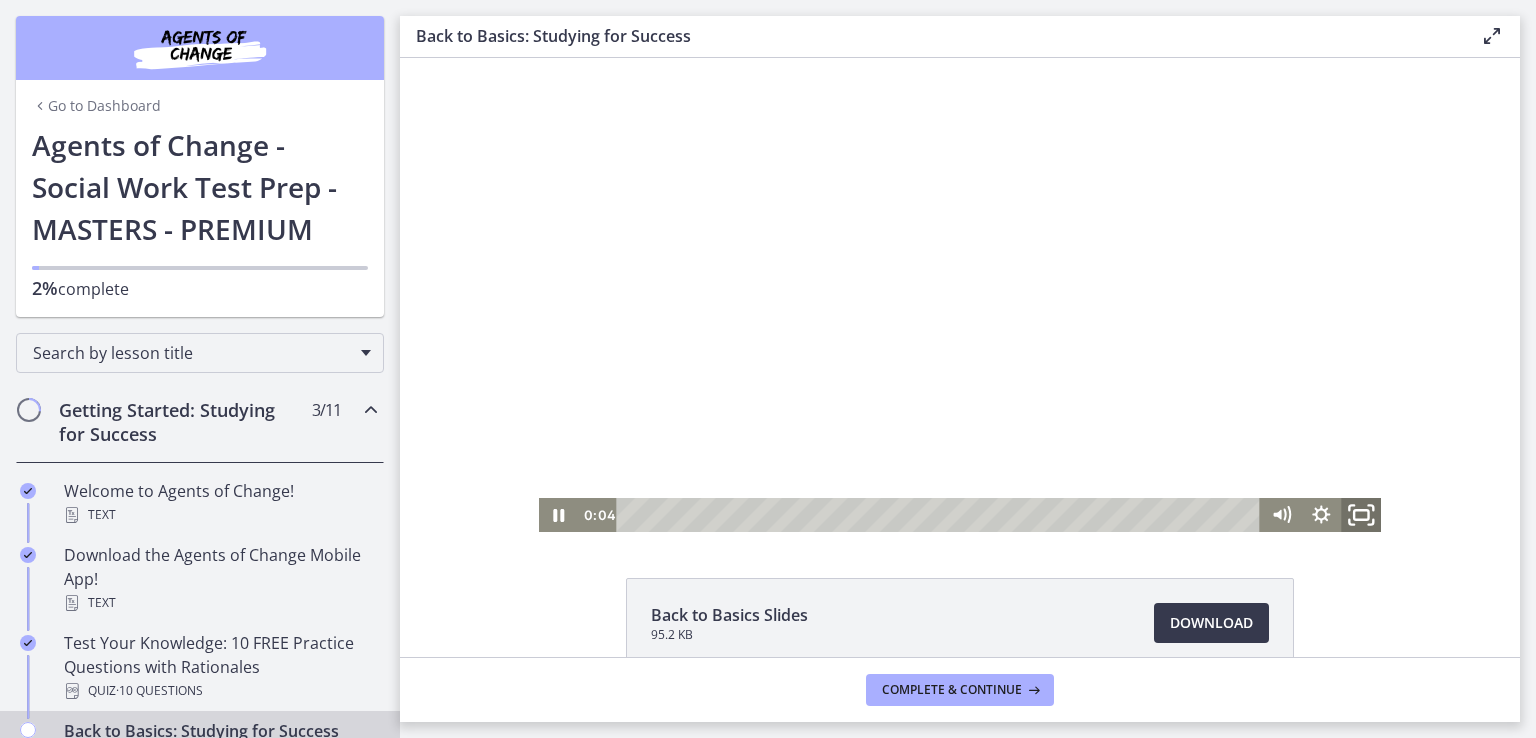 click 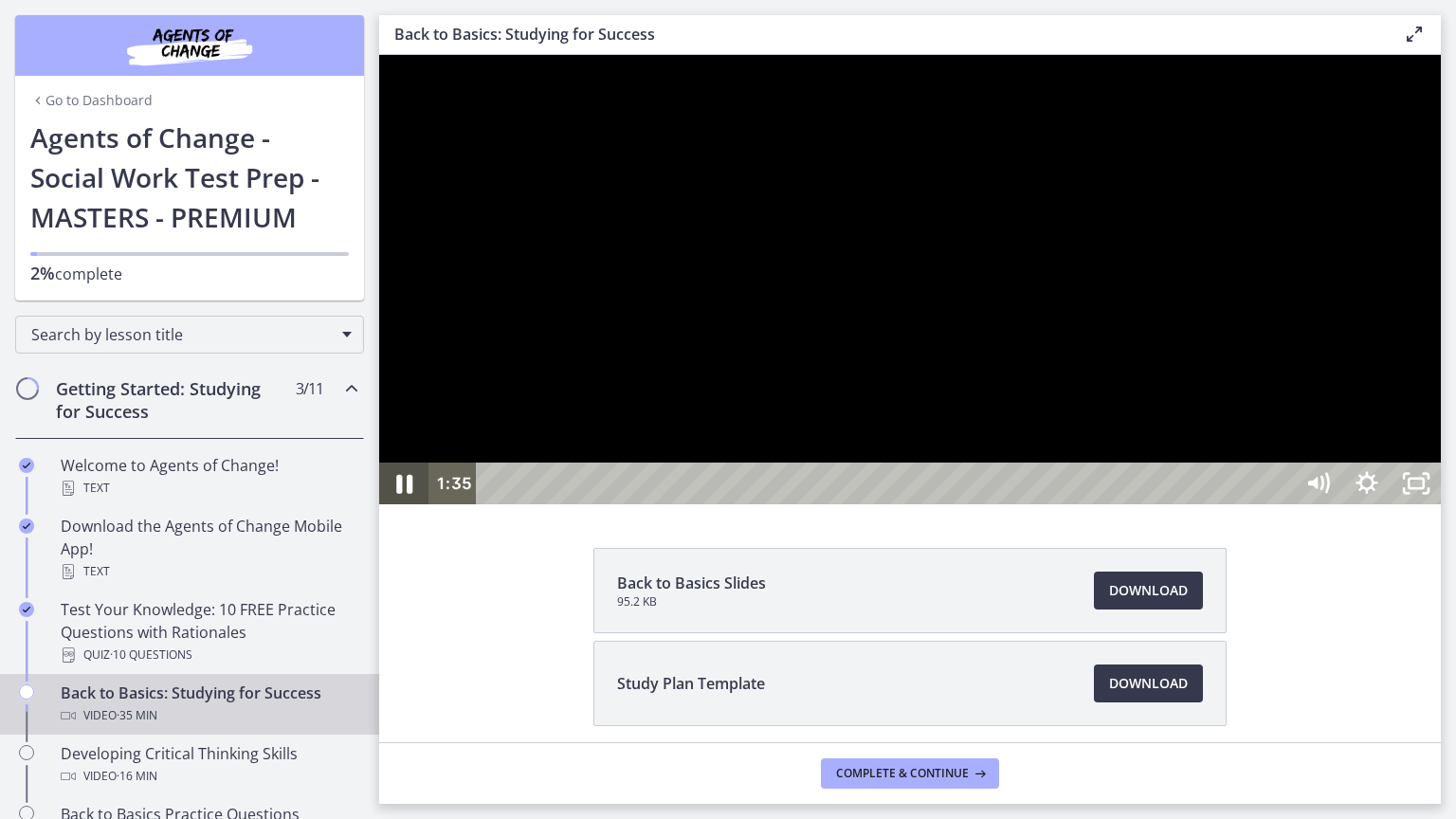 click 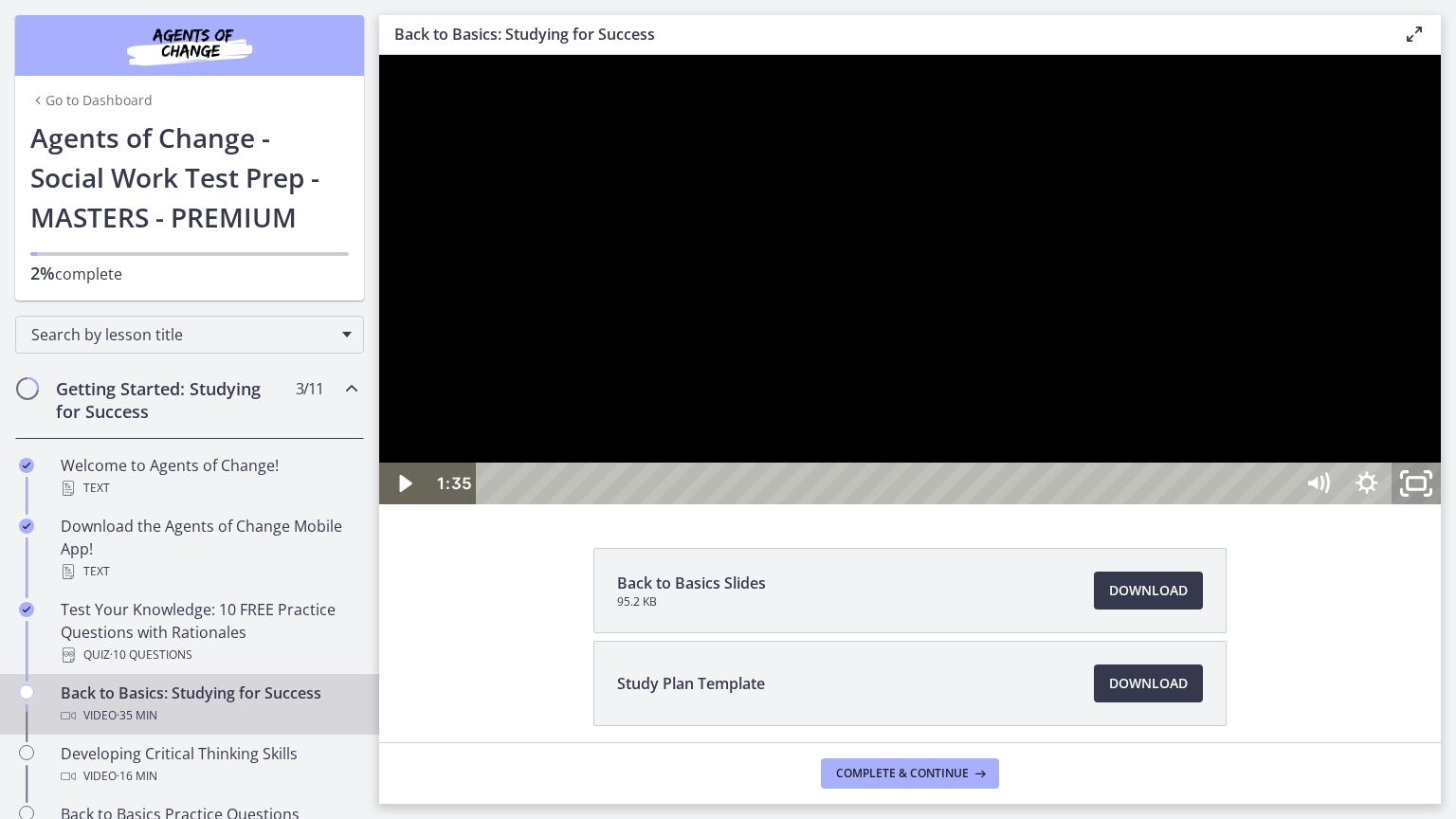 click 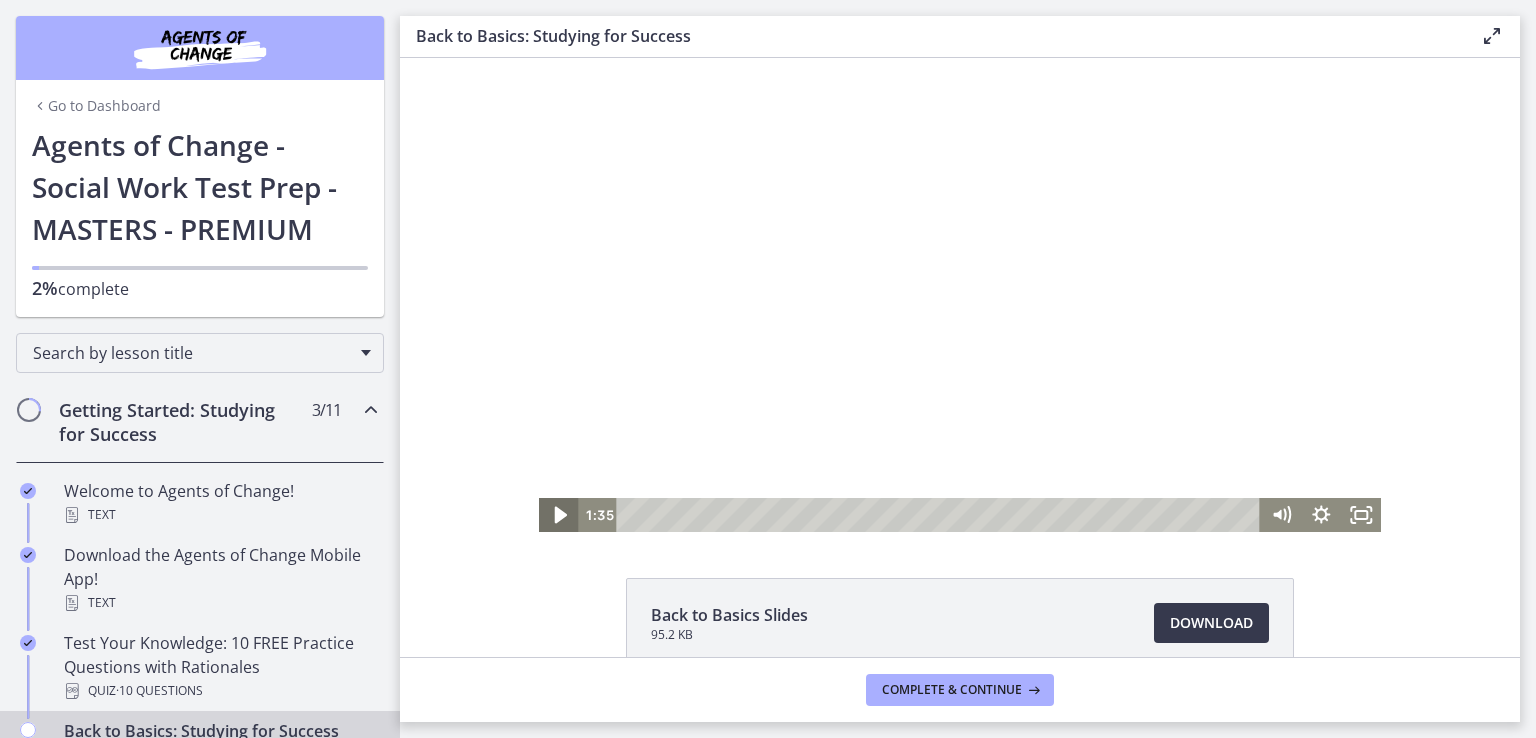 click 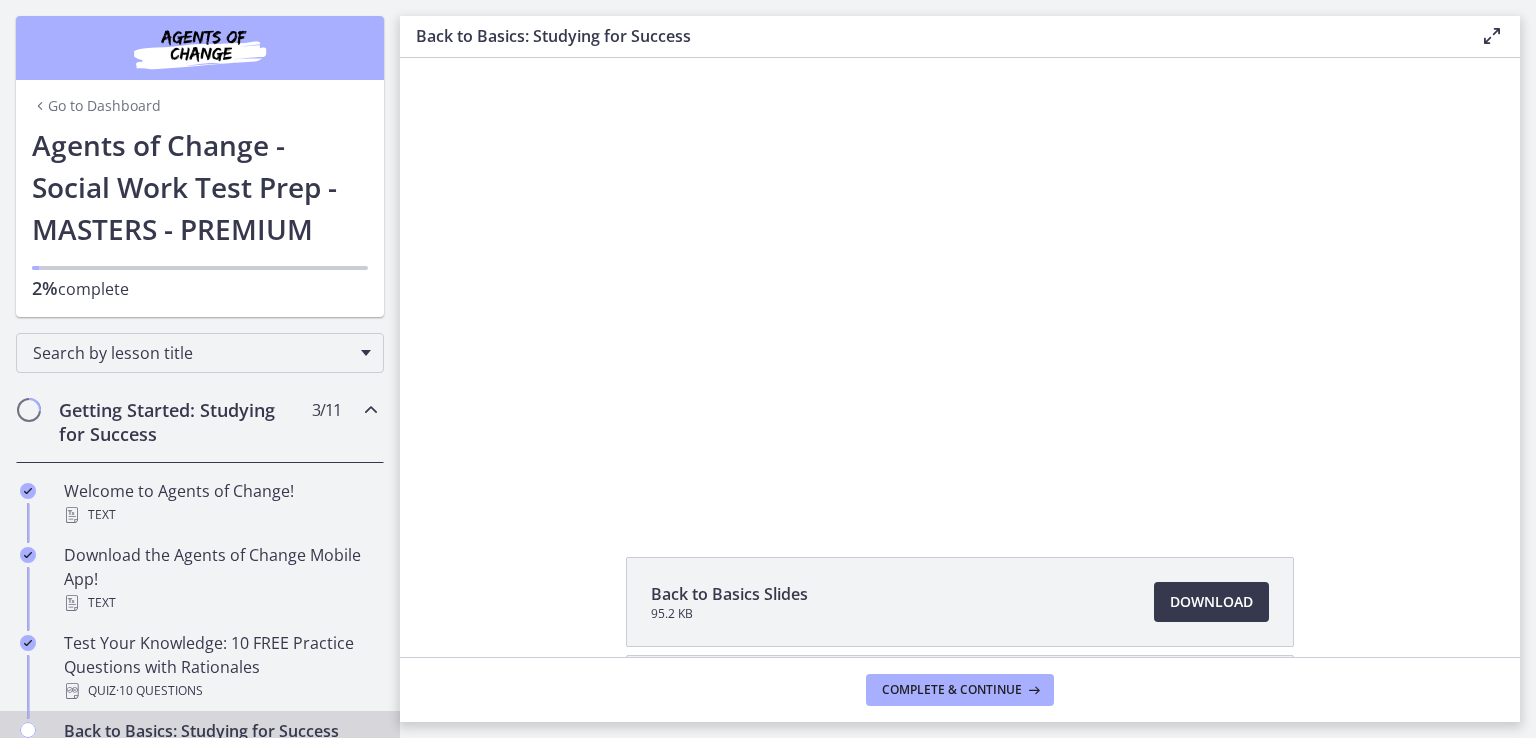 scroll, scrollTop: 16, scrollLeft: 0, axis: vertical 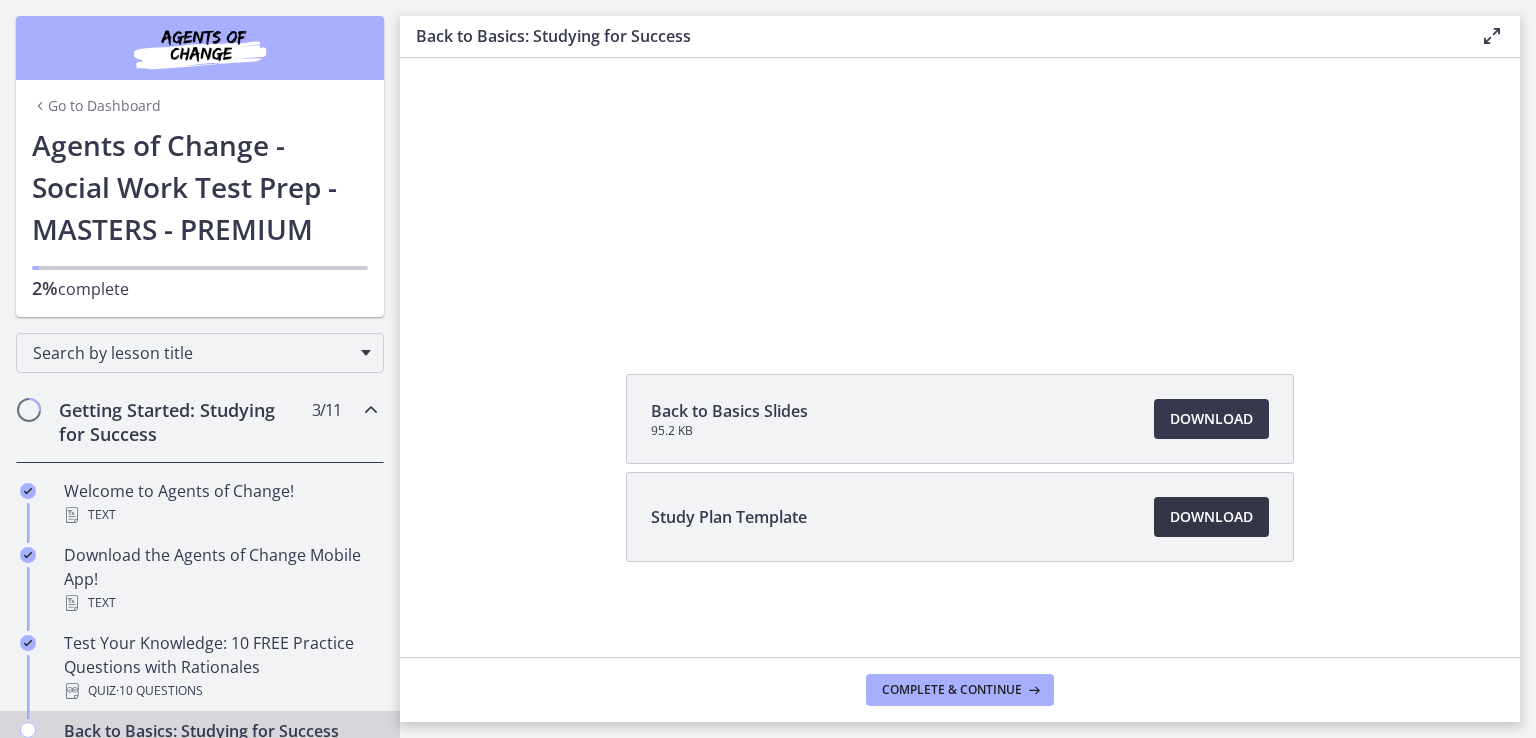 click on "Download
Opens in a new window" at bounding box center [1211, 517] 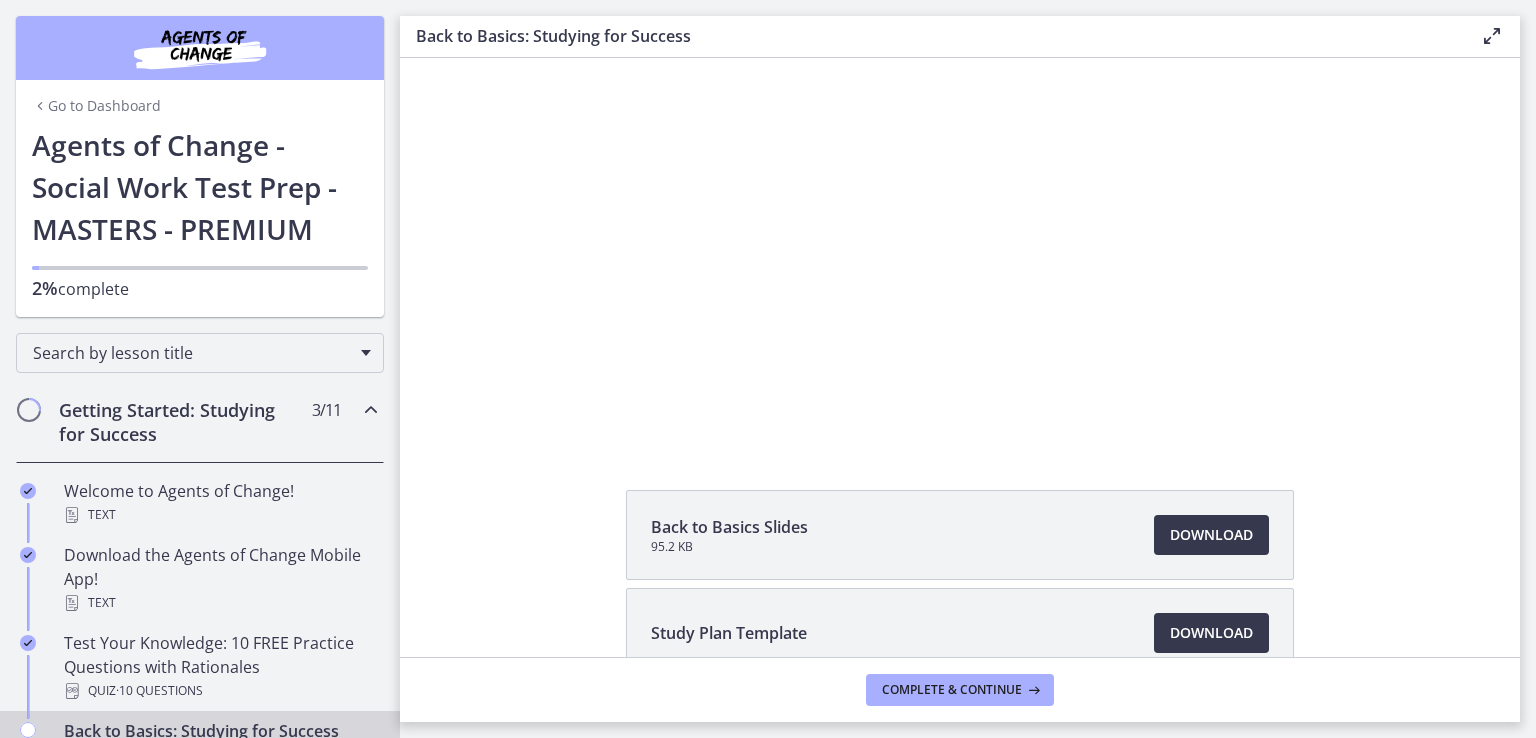 scroll, scrollTop: 74, scrollLeft: 0, axis: vertical 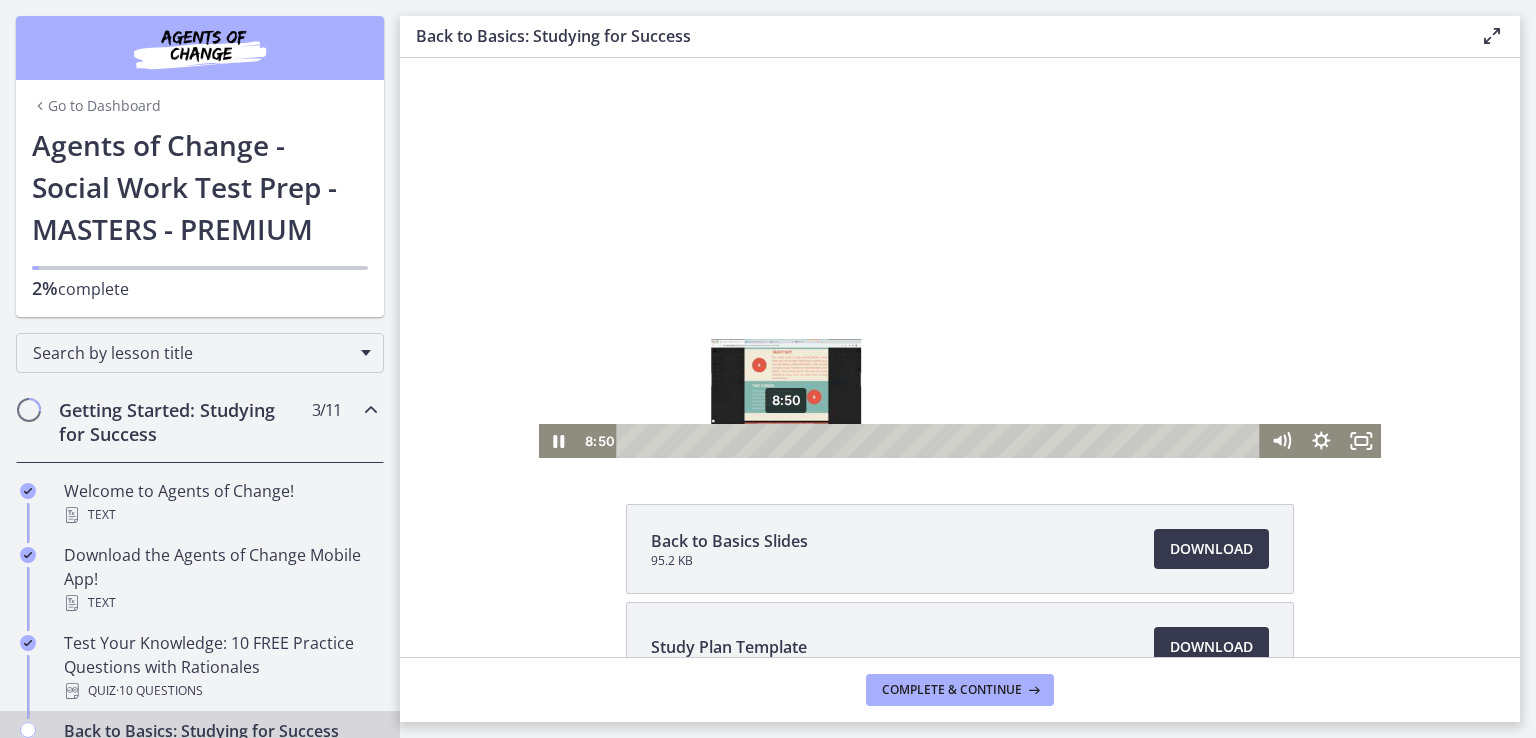 drag, startPoint x: 730, startPoint y: 436, endPoint x: 787, endPoint y: 441, distance: 57.21888 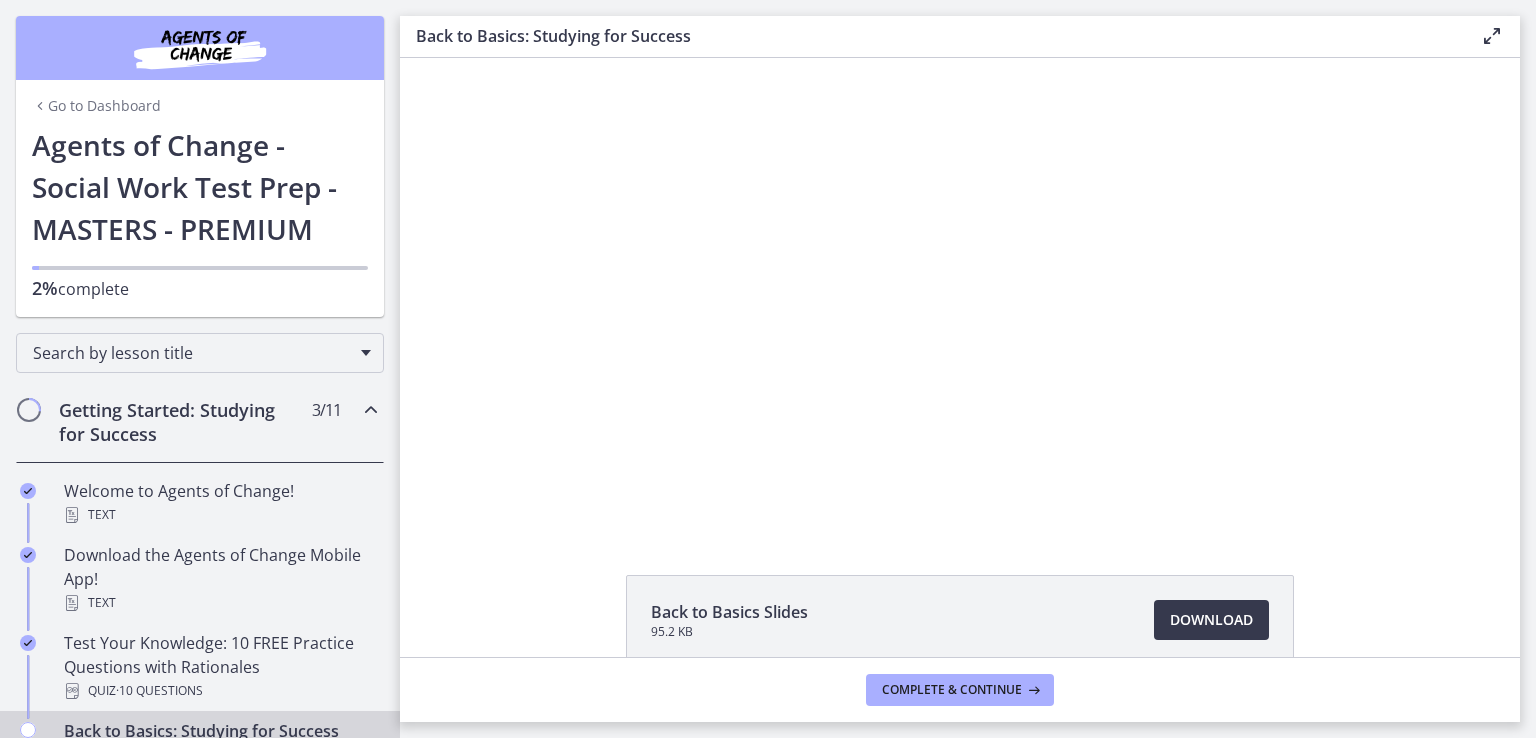 scroll, scrollTop: 0, scrollLeft: 0, axis: both 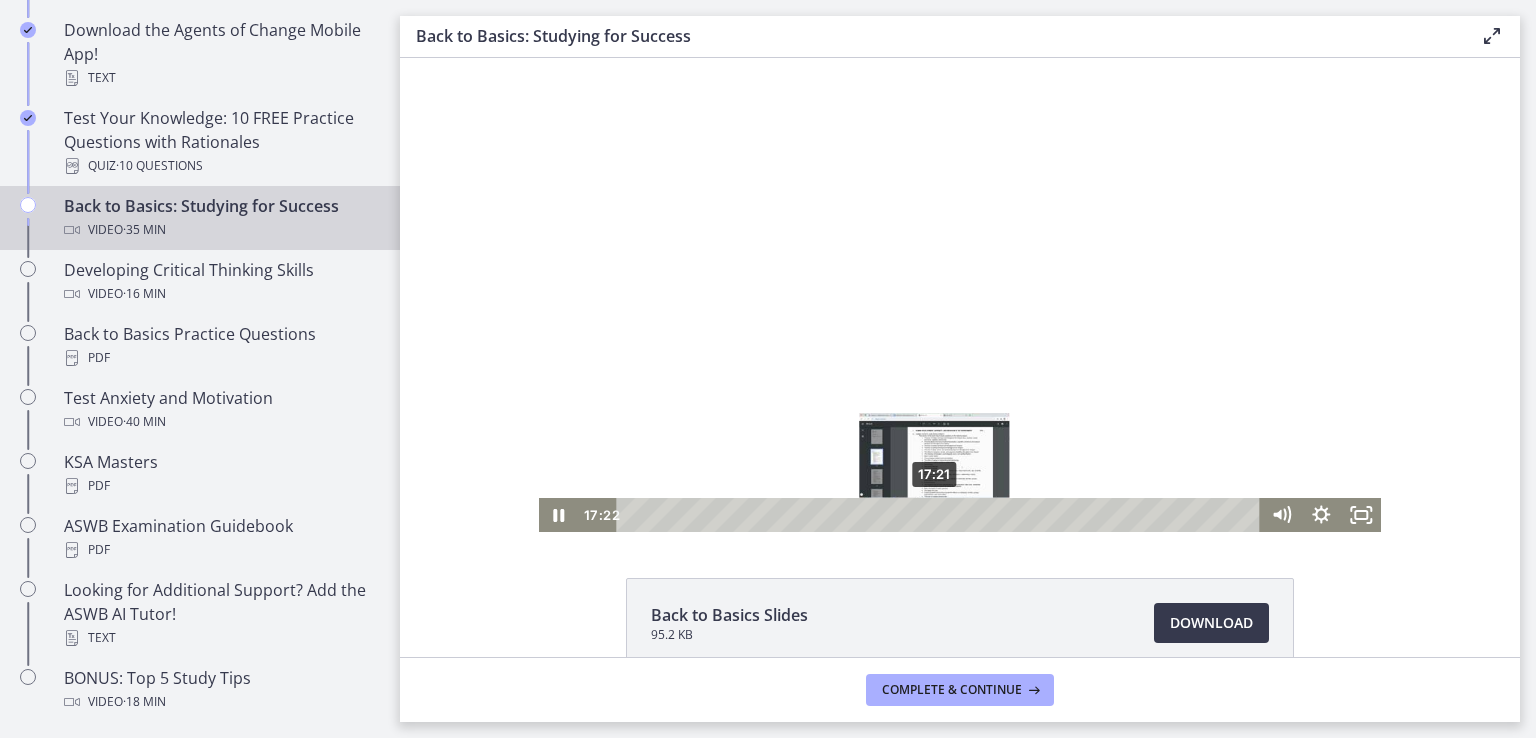 click at bounding box center [934, 514] 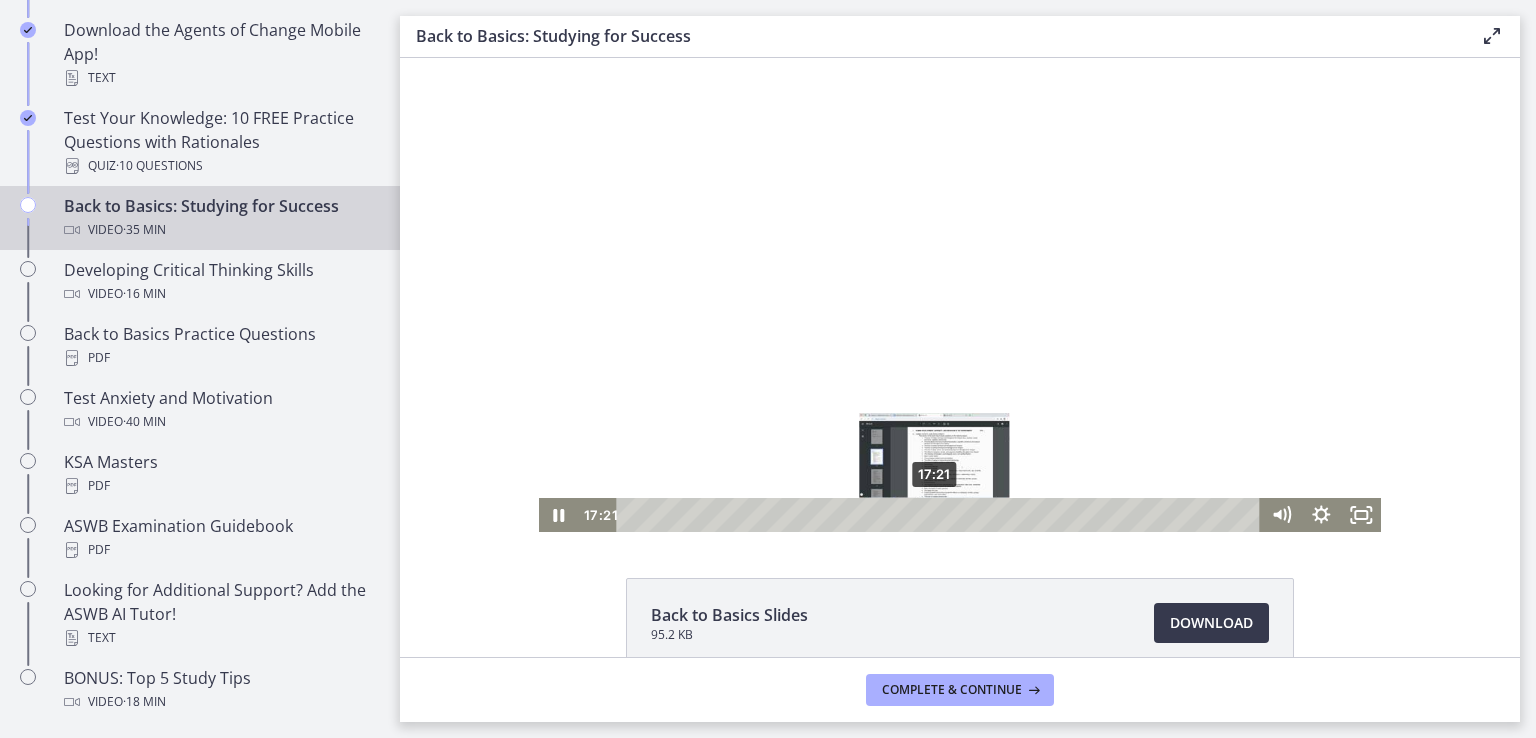 click on "17:21" at bounding box center (942, 515) 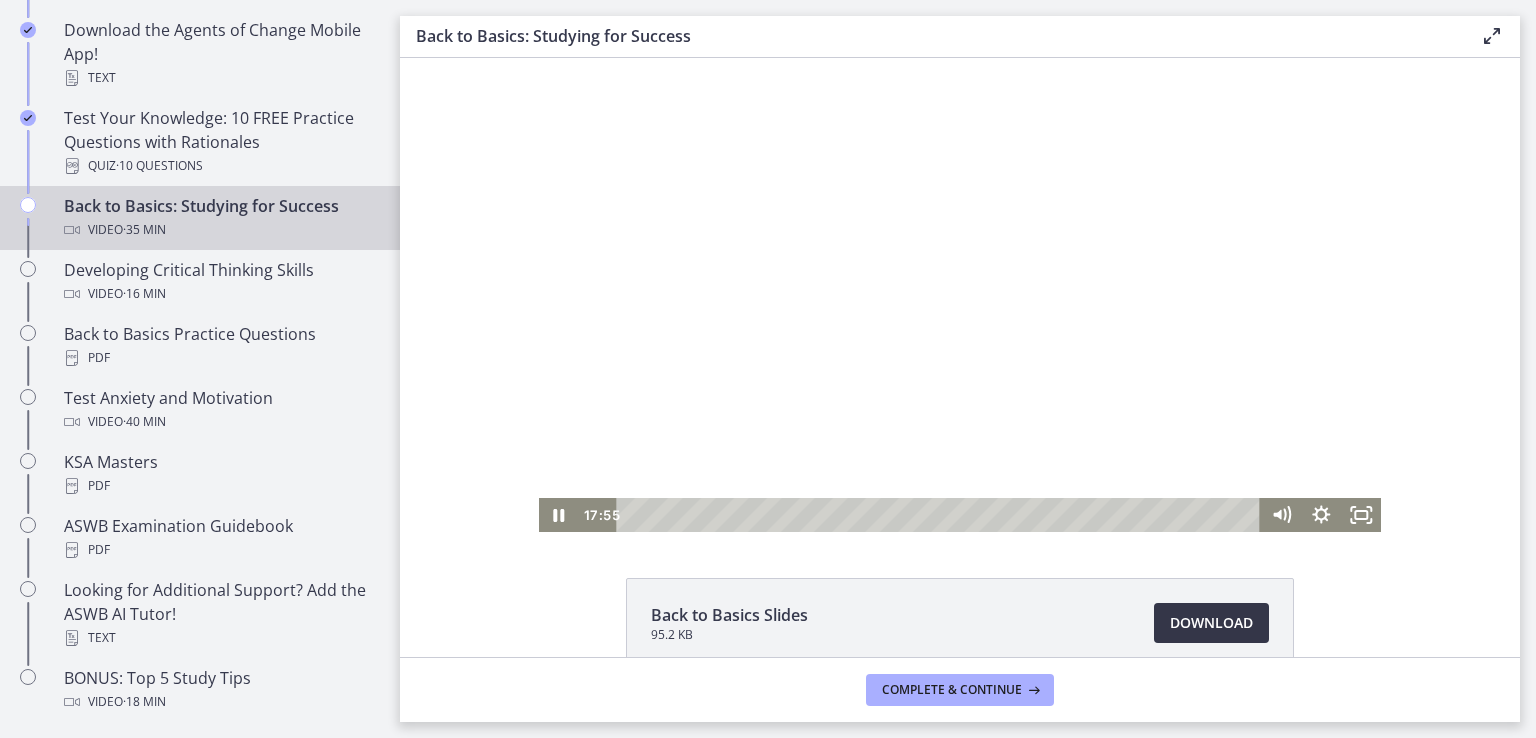 click on "Download
Opens in a new window" at bounding box center (1211, 623) 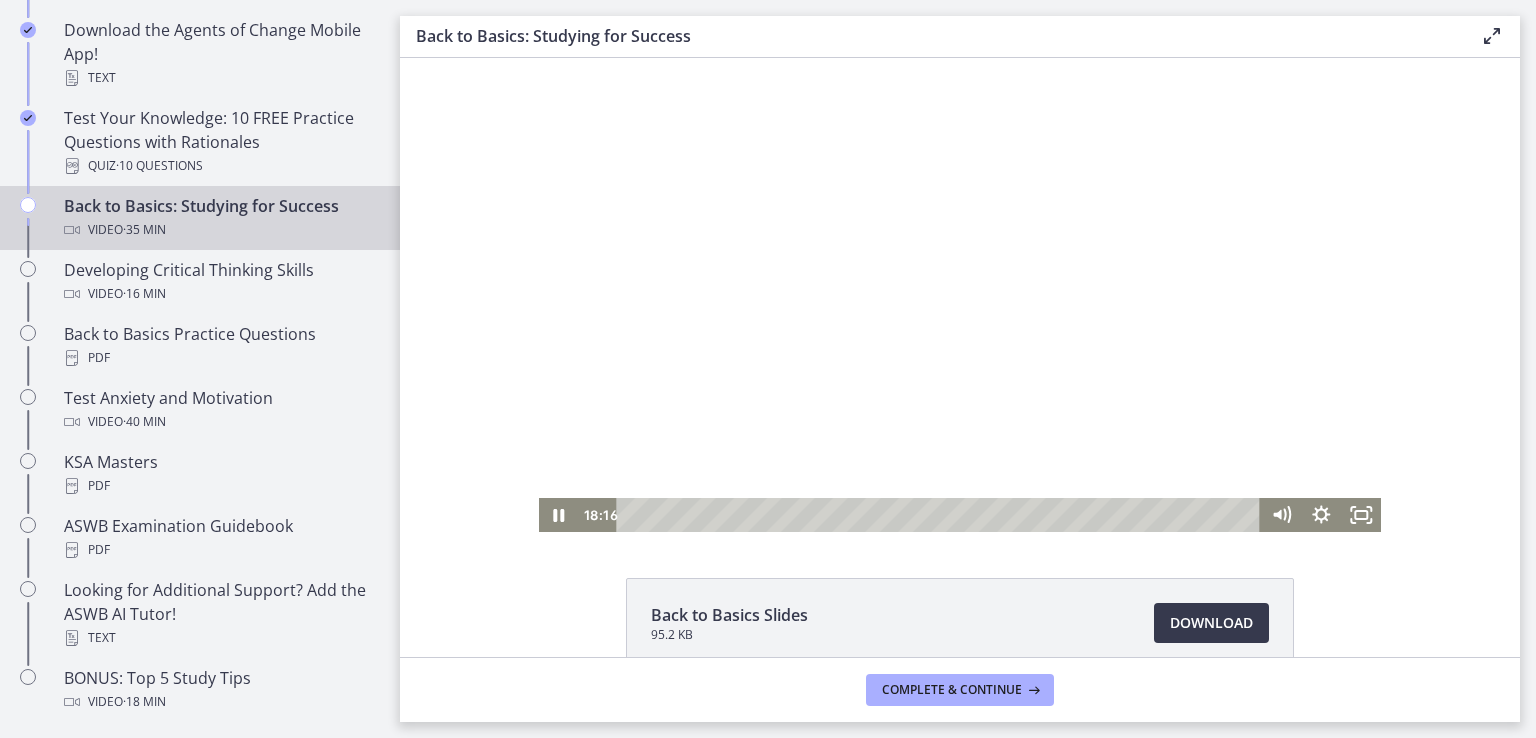 click at bounding box center (960, 295) 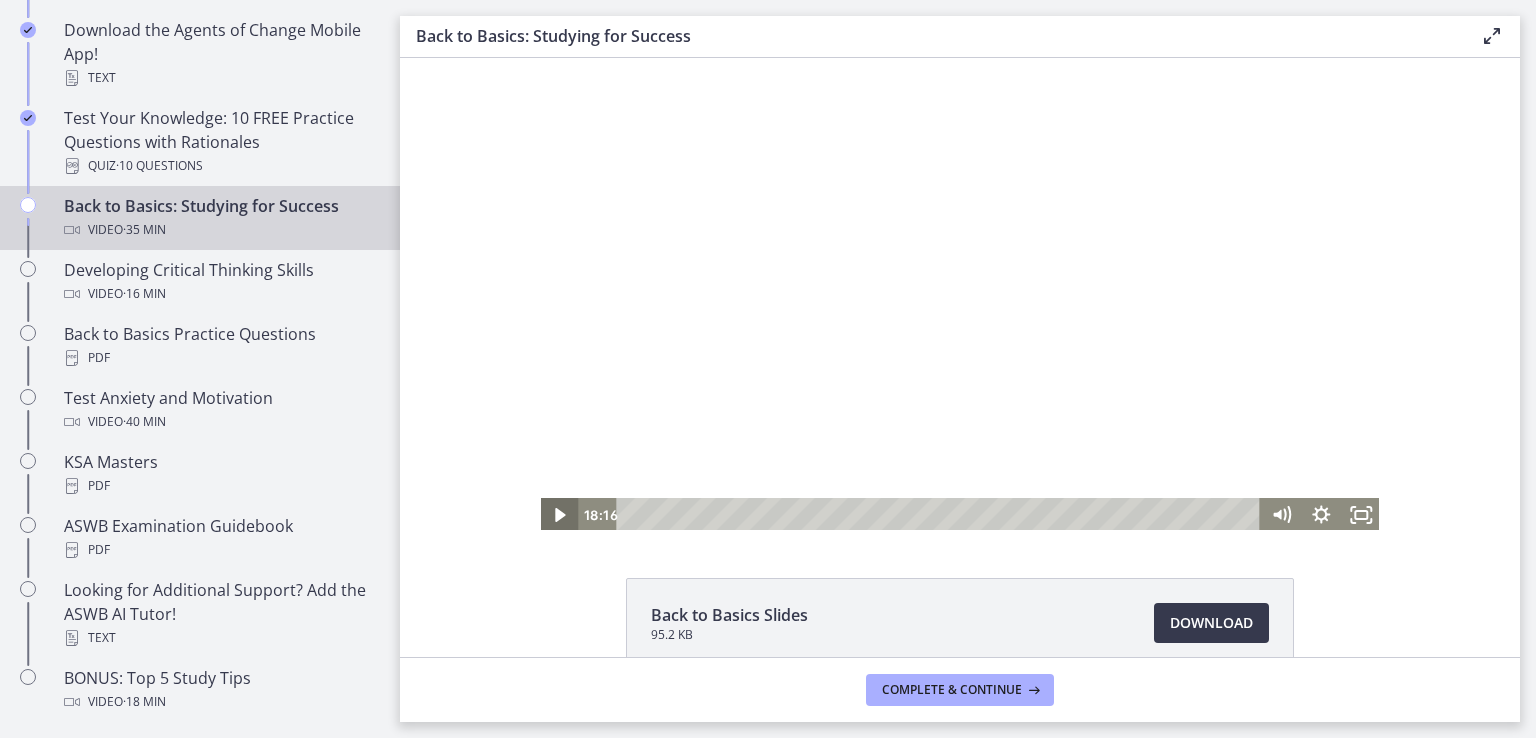 click 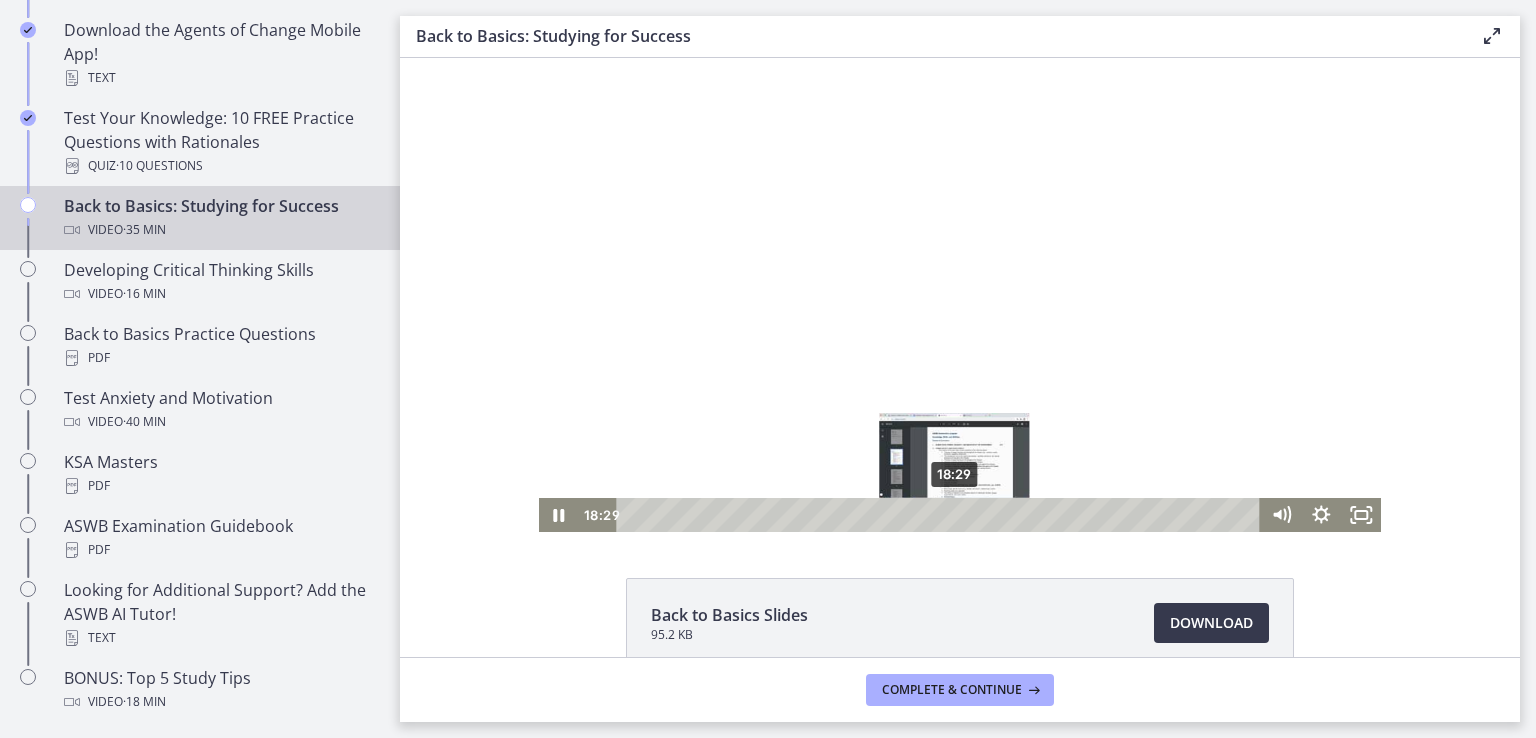 click at bounding box center [954, 514] 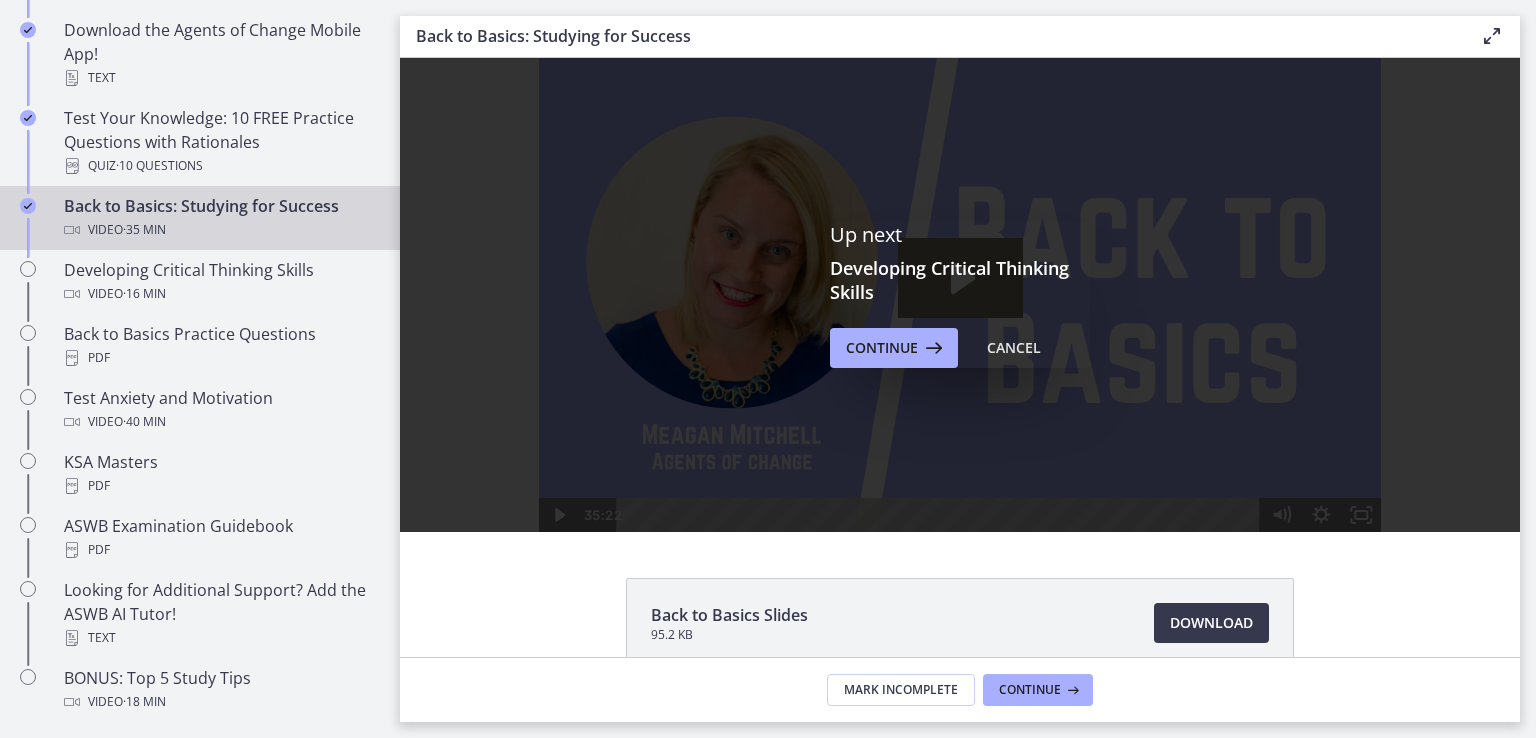scroll, scrollTop: 0, scrollLeft: 0, axis: both 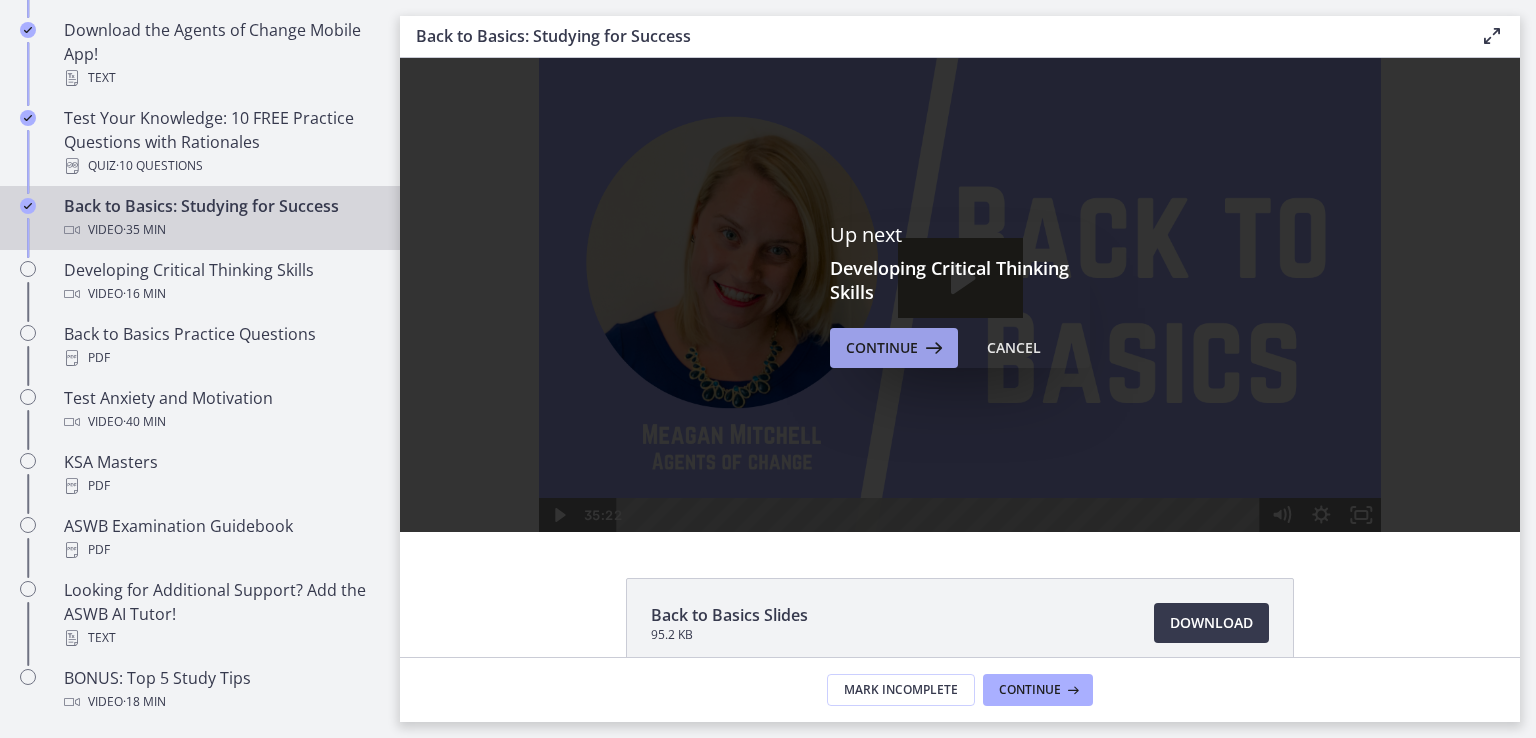 click on "Continue" at bounding box center (882, 348) 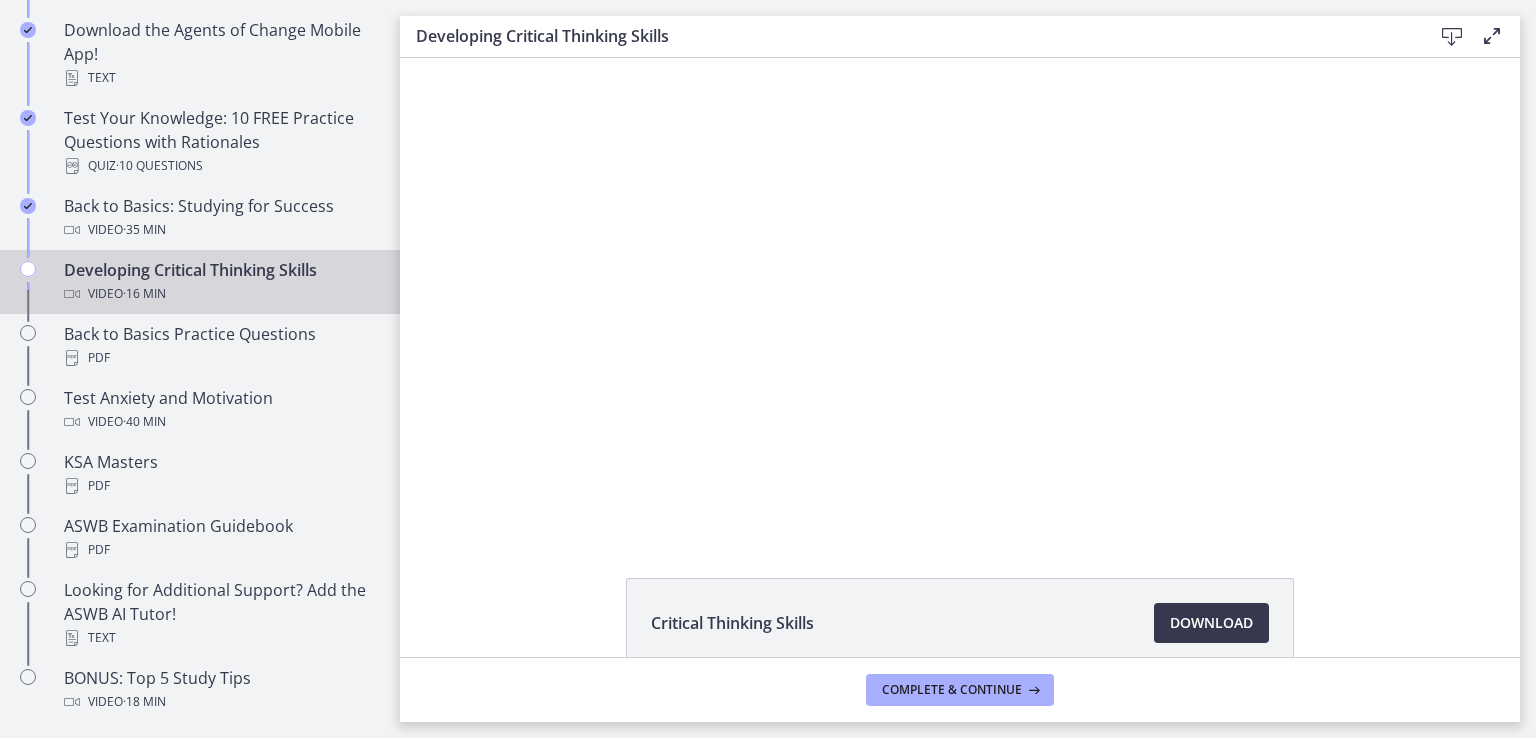 scroll, scrollTop: 0, scrollLeft: 0, axis: both 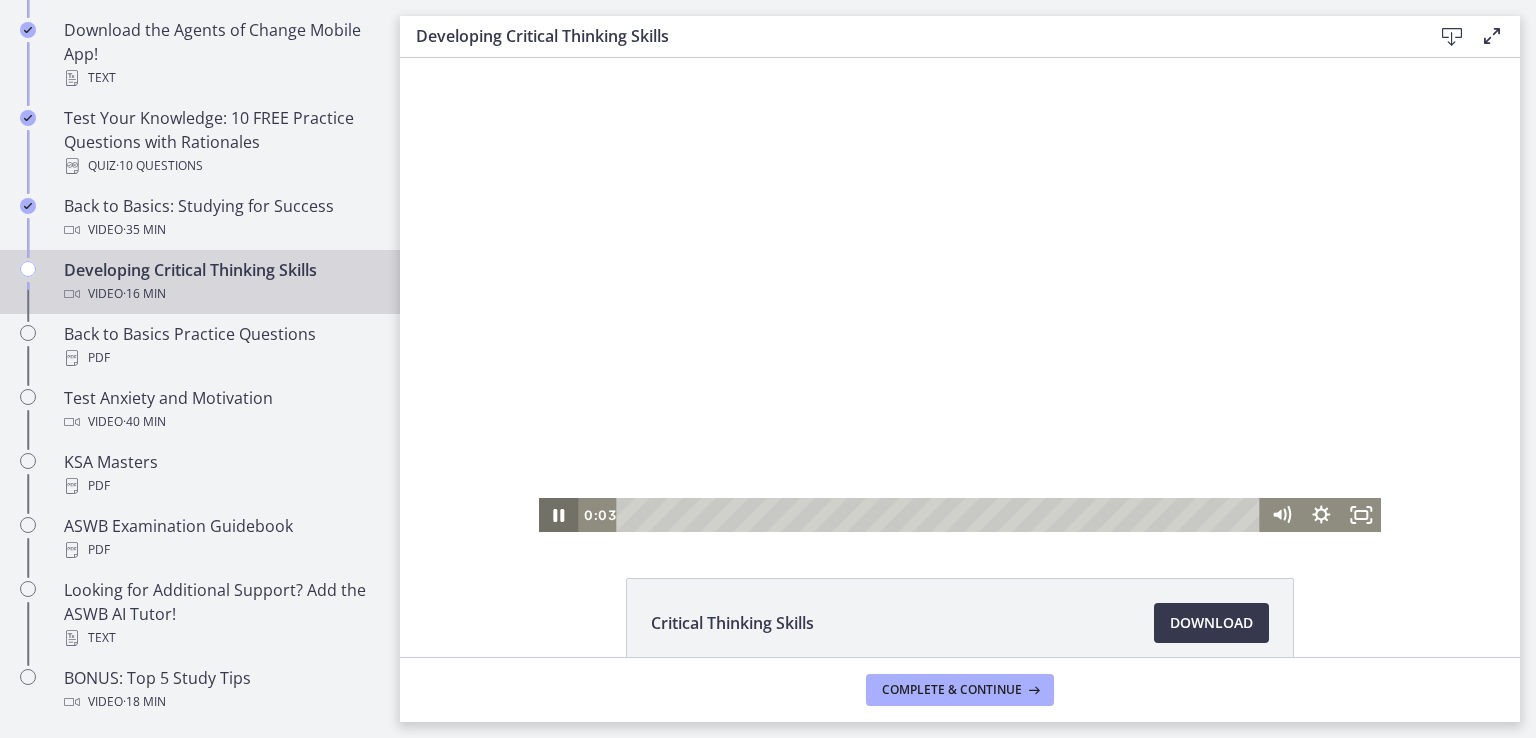click 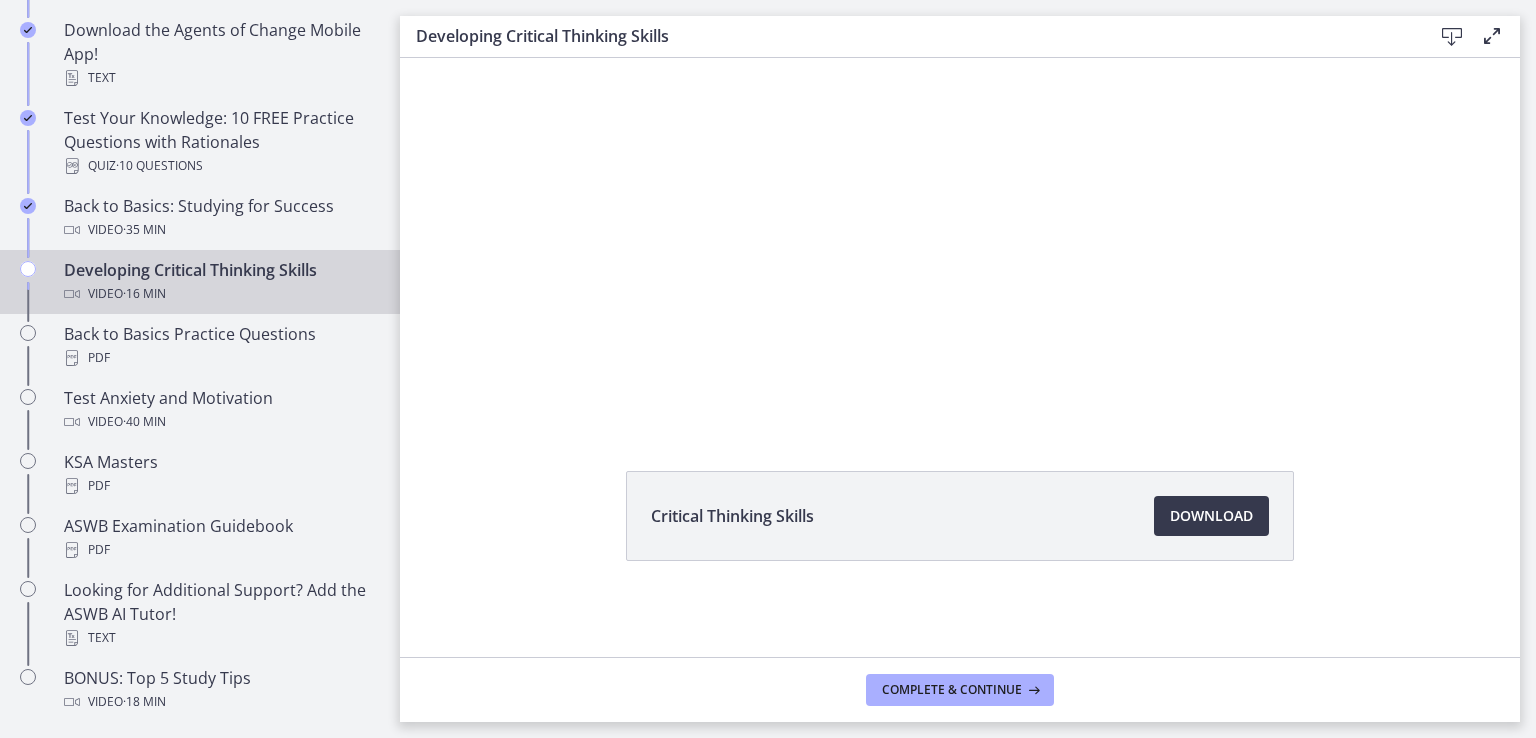 scroll, scrollTop: 0, scrollLeft: 0, axis: both 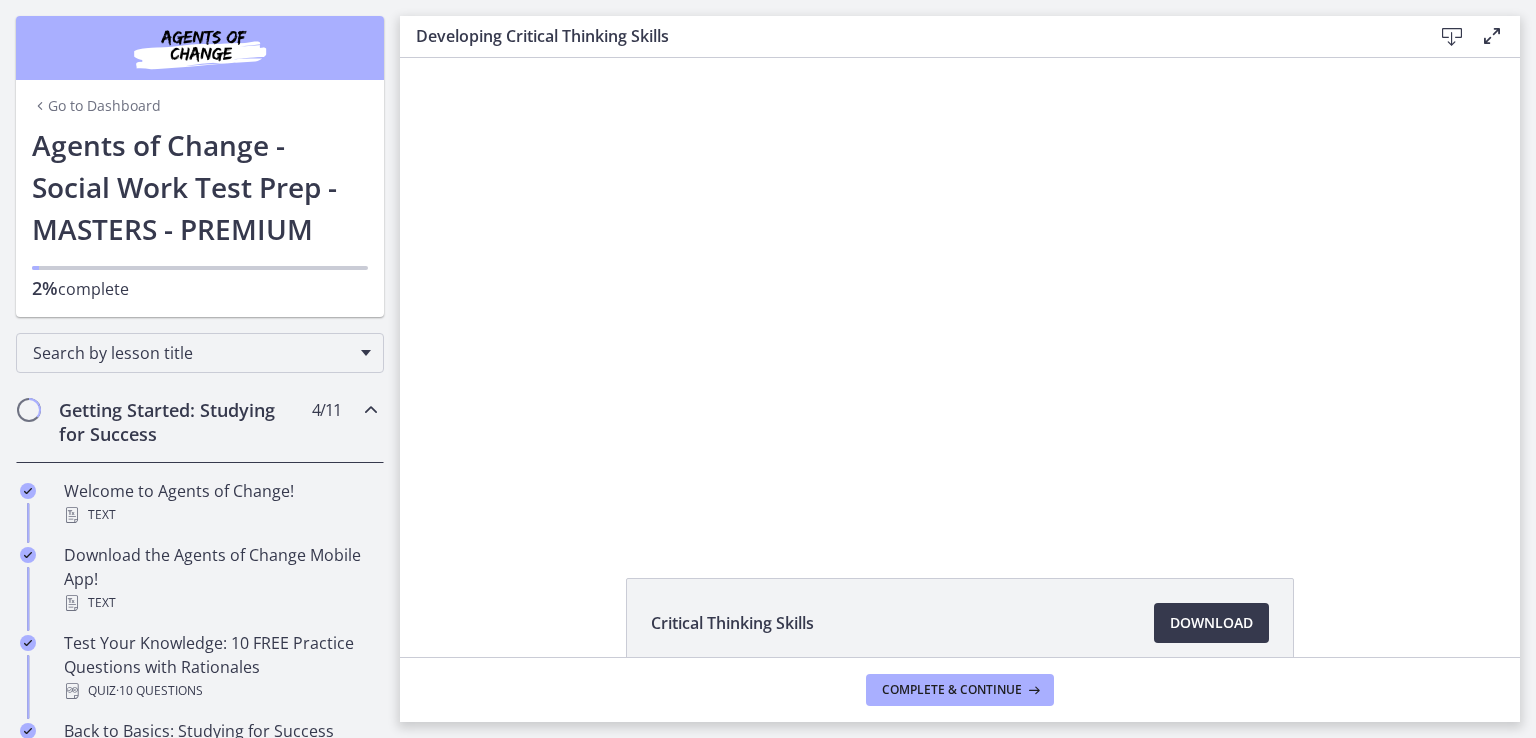 click at bounding box center [40, 106] 